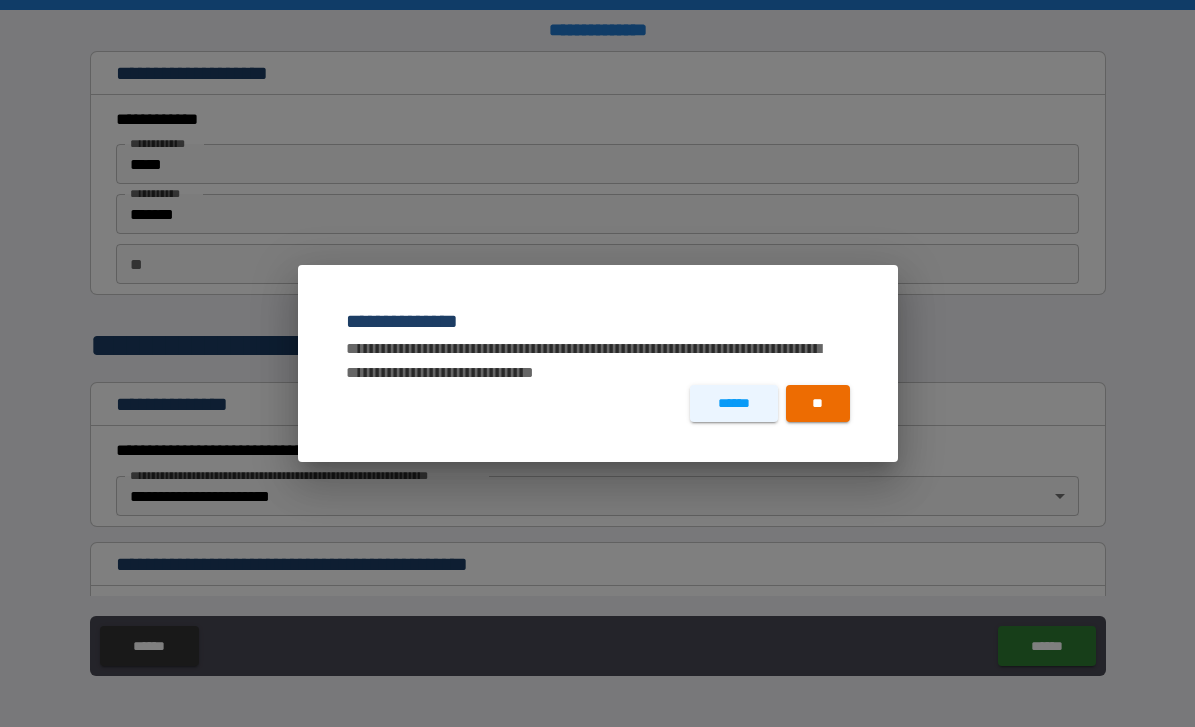 scroll, scrollTop: 0, scrollLeft: 0, axis: both 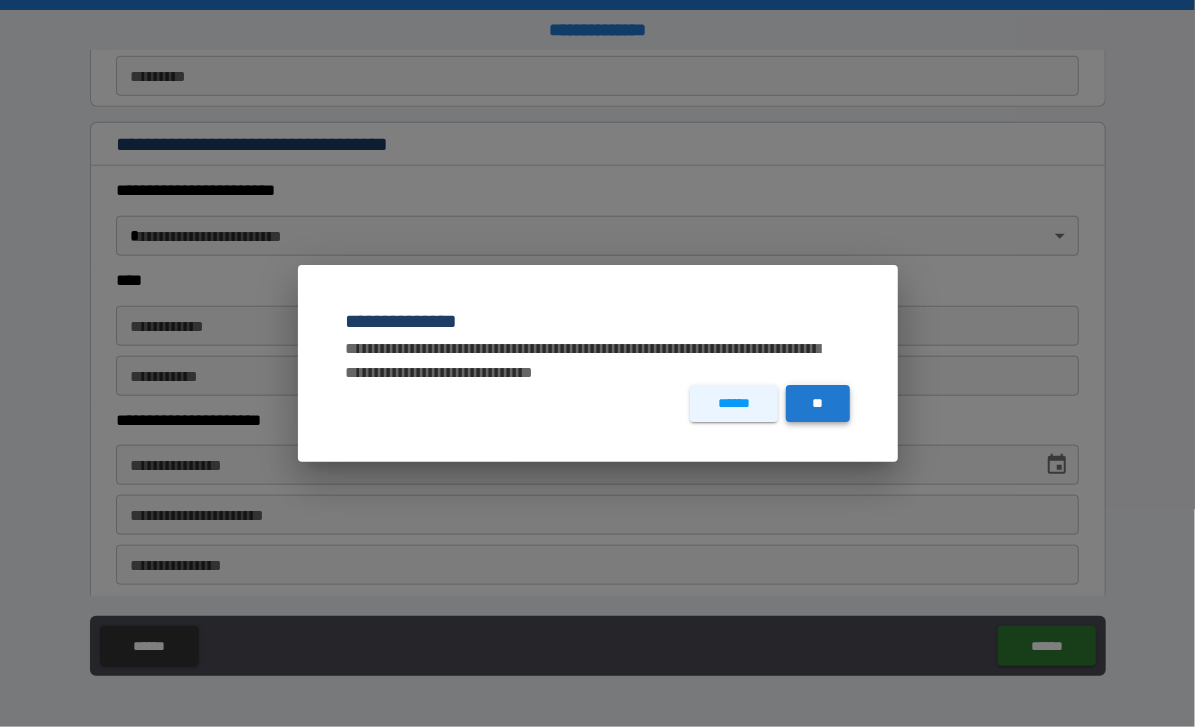 click on "**" at bounding box center [818, 403] 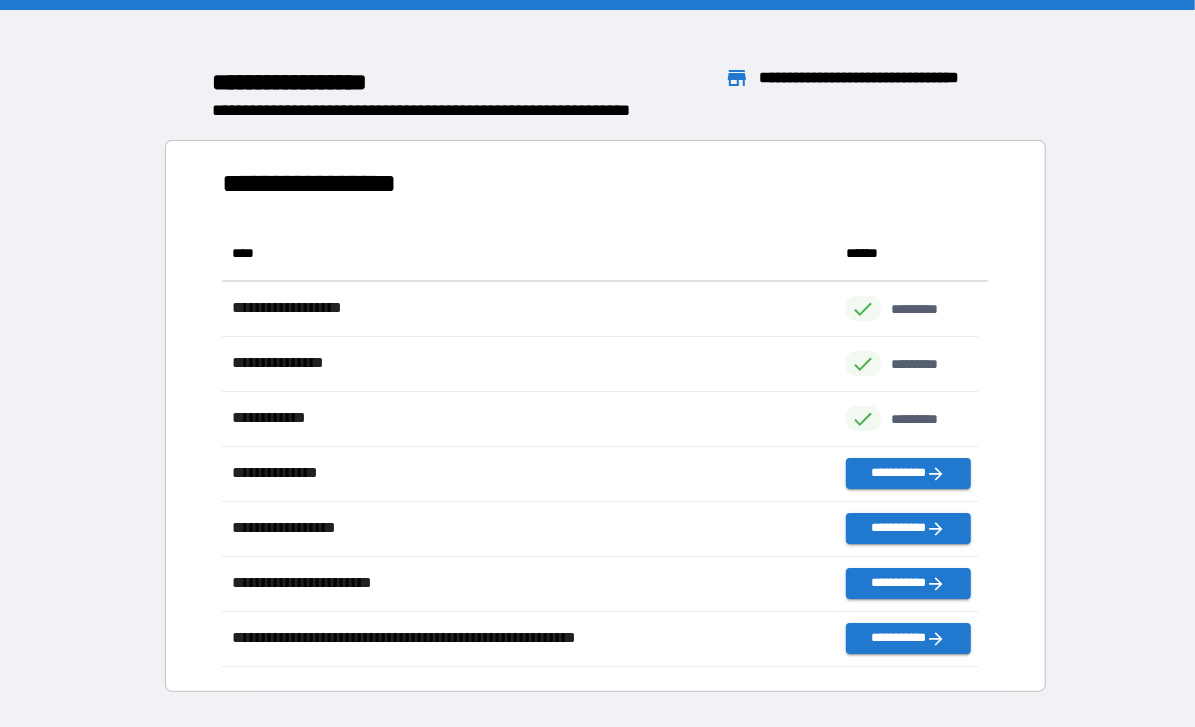 scroll, scrollTop: 16, scrollLeft: 16, axis: both 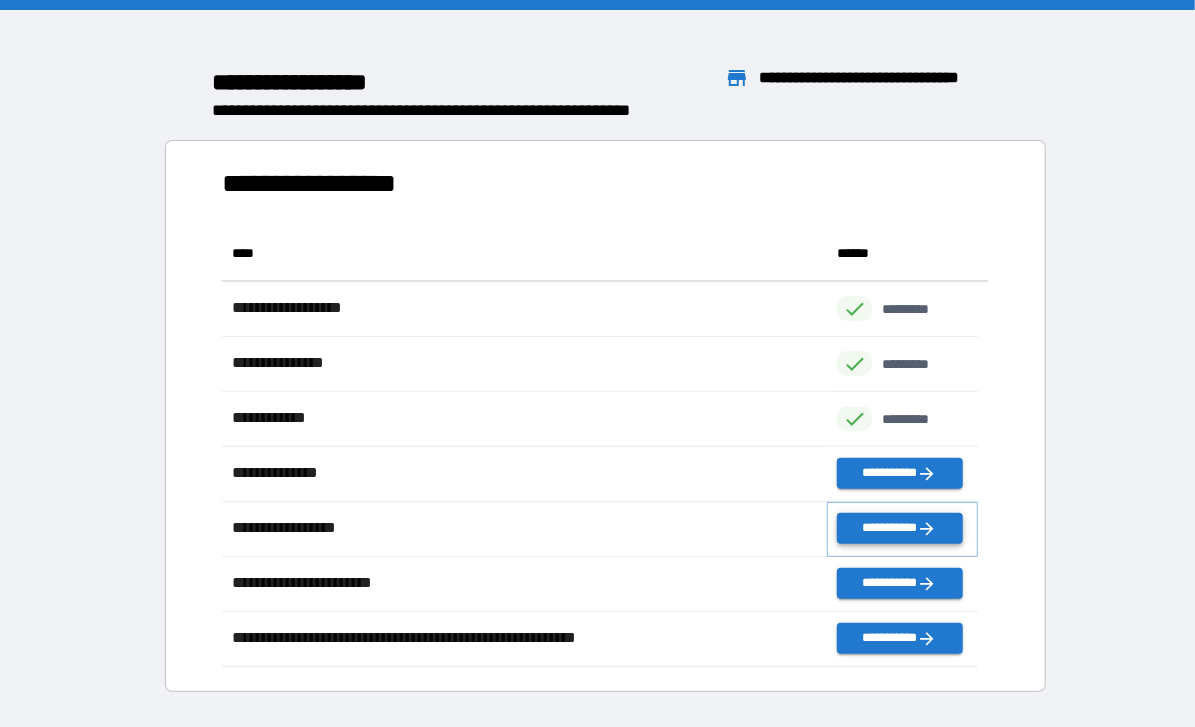 click on "**********" at bounding box center (899, 528) 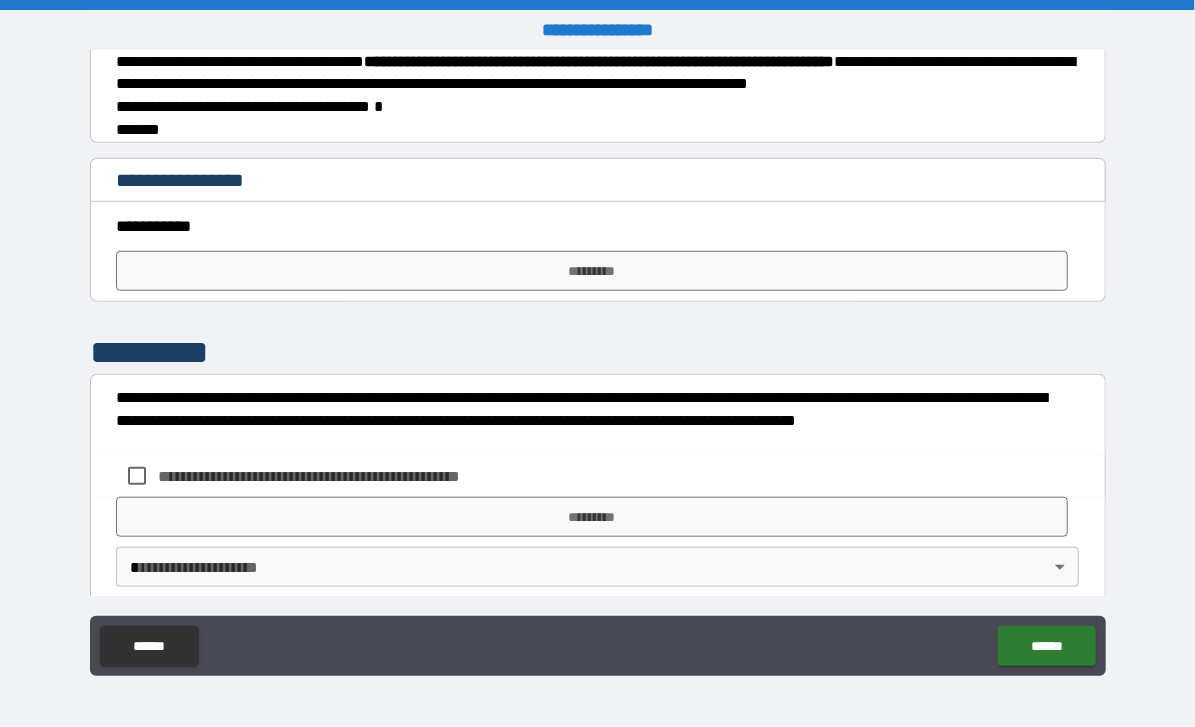 scroll, scrollTop: 672, scrollLeft: 0, axis: vertical 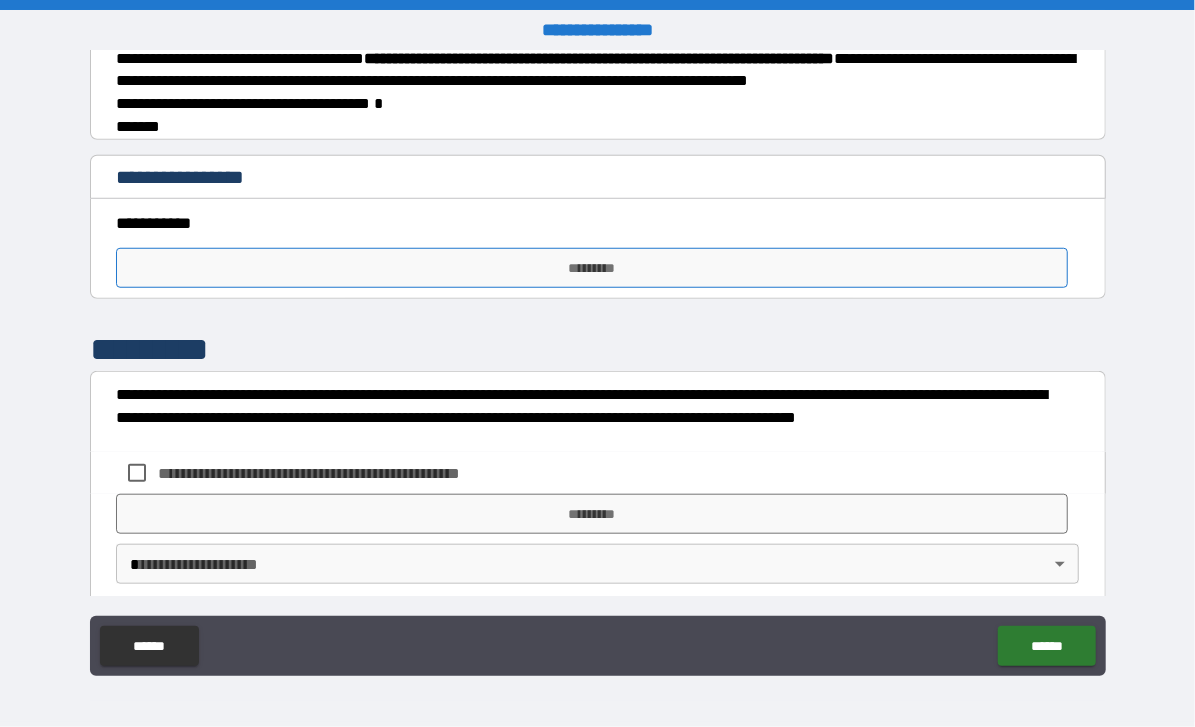 click on "*********" at bounding box center (592, 268) 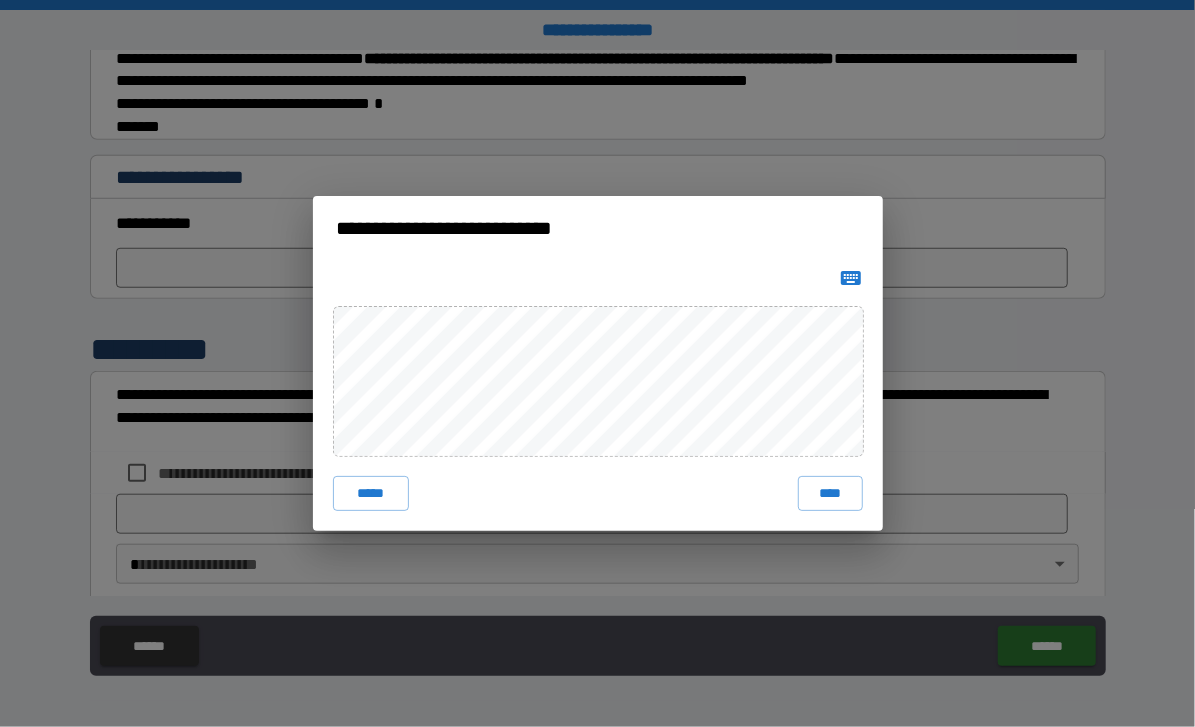 click 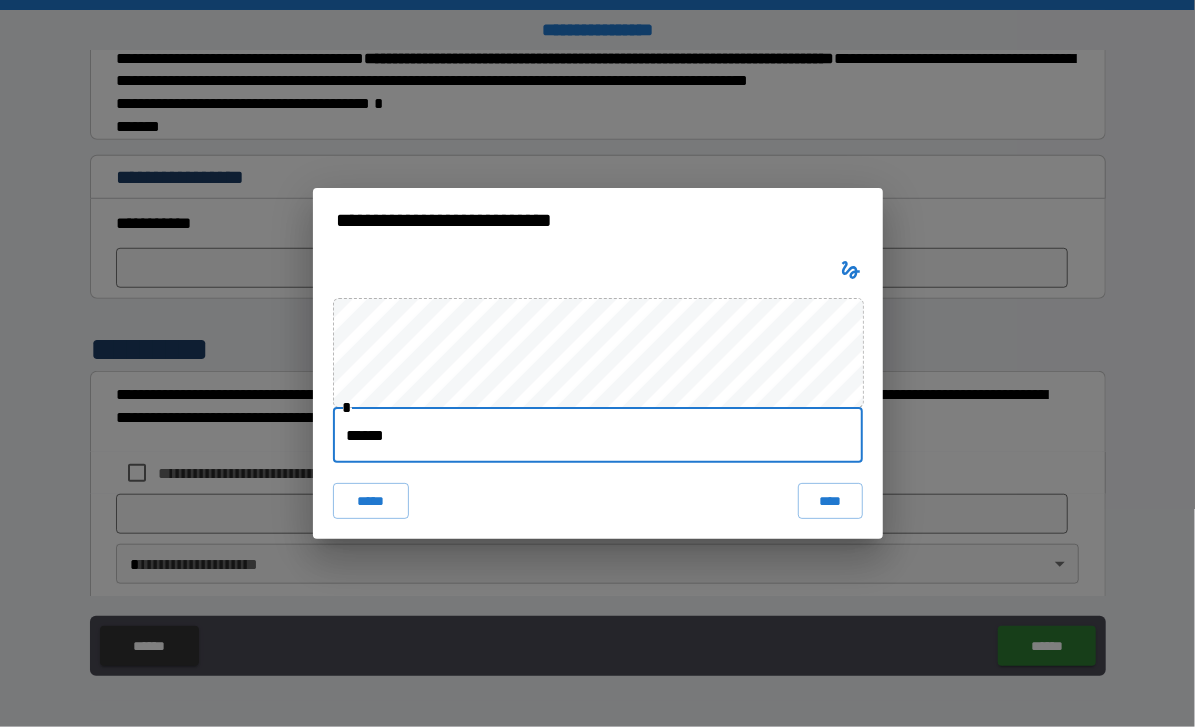 click on "******" at bounding box center [598, 435] 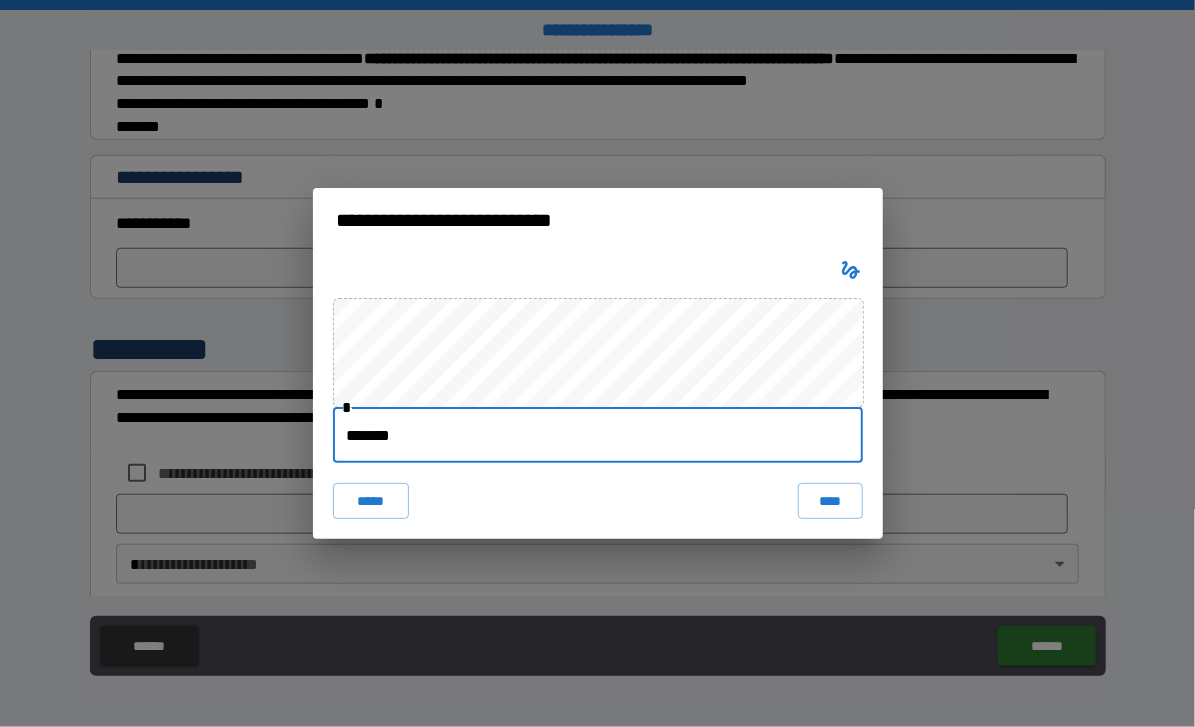 click on "*******" at bounding box center (598, 435) 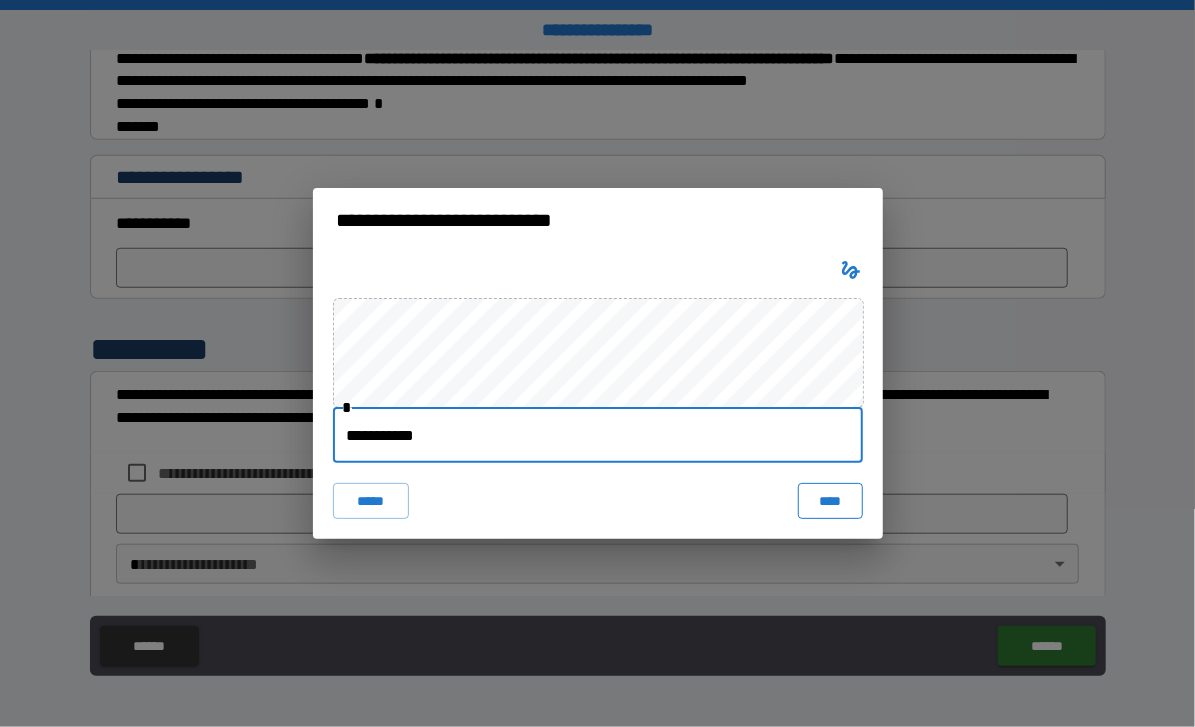 type on "**********" 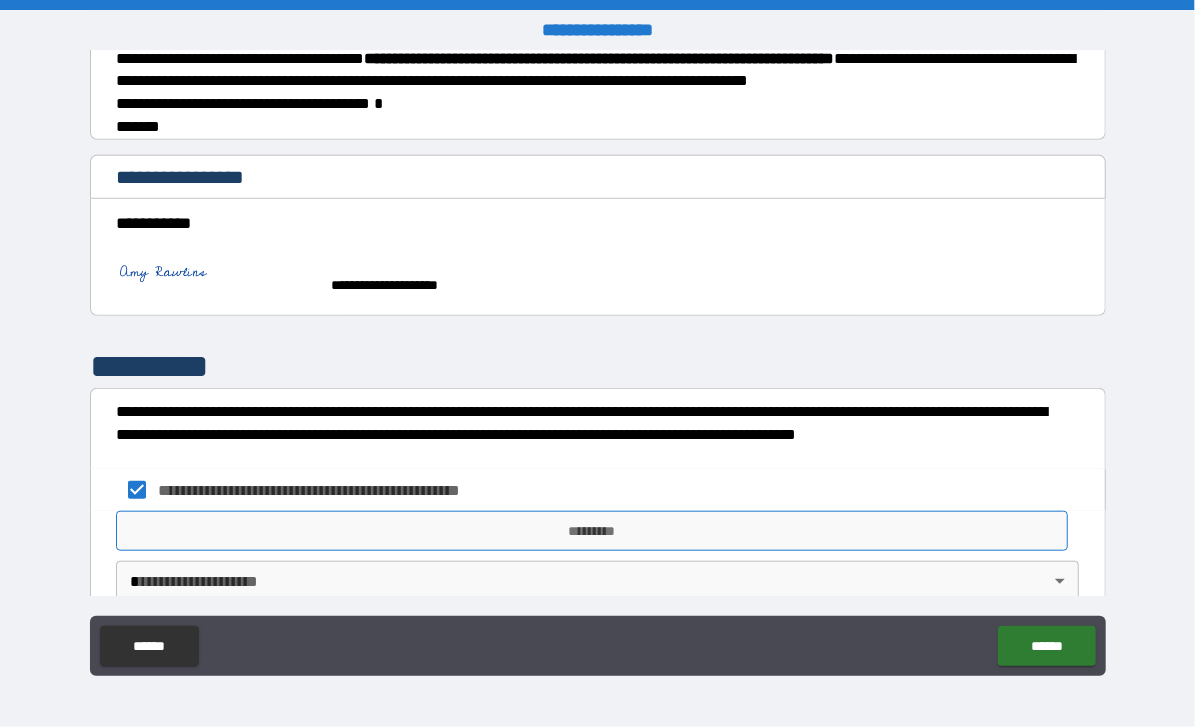 click on "*********" at bounding box center (592, 531) 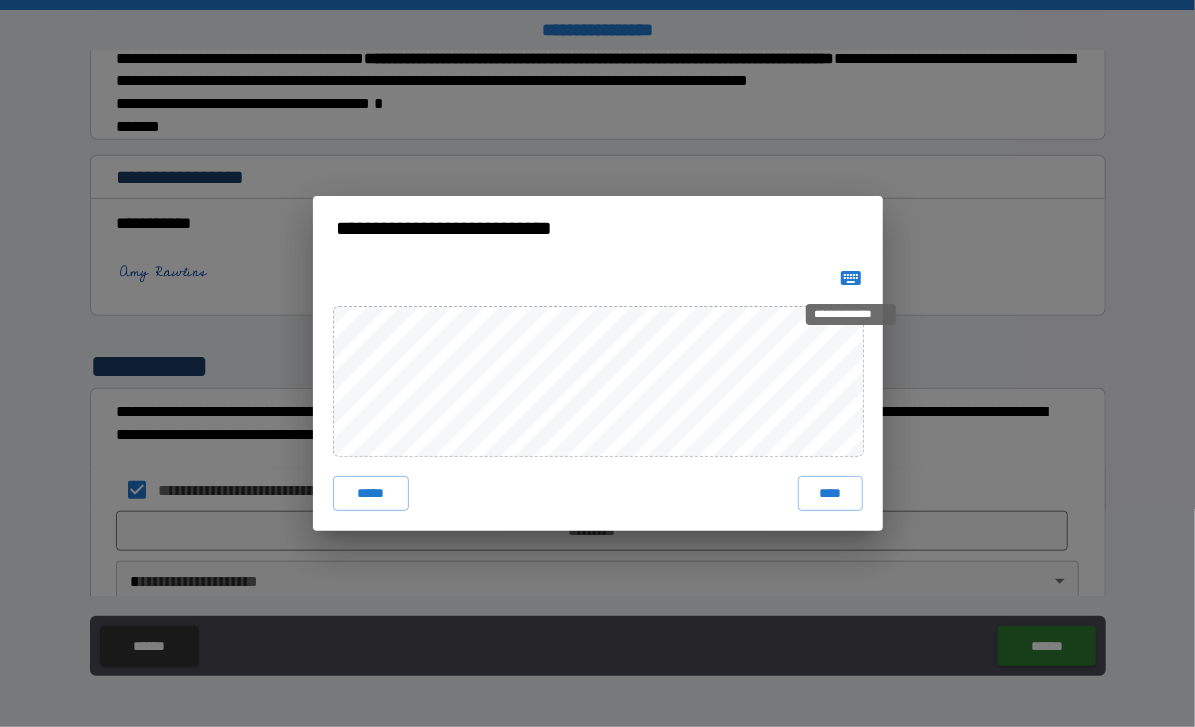 click 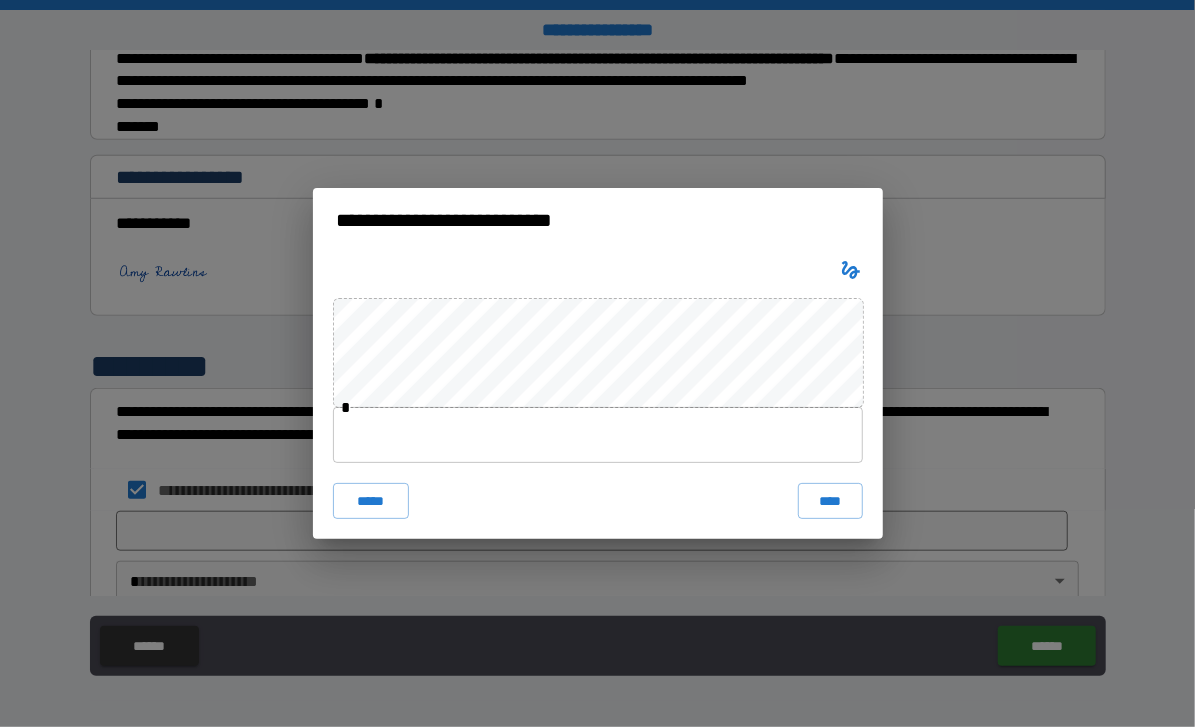 click at bounding box center [598, 435] 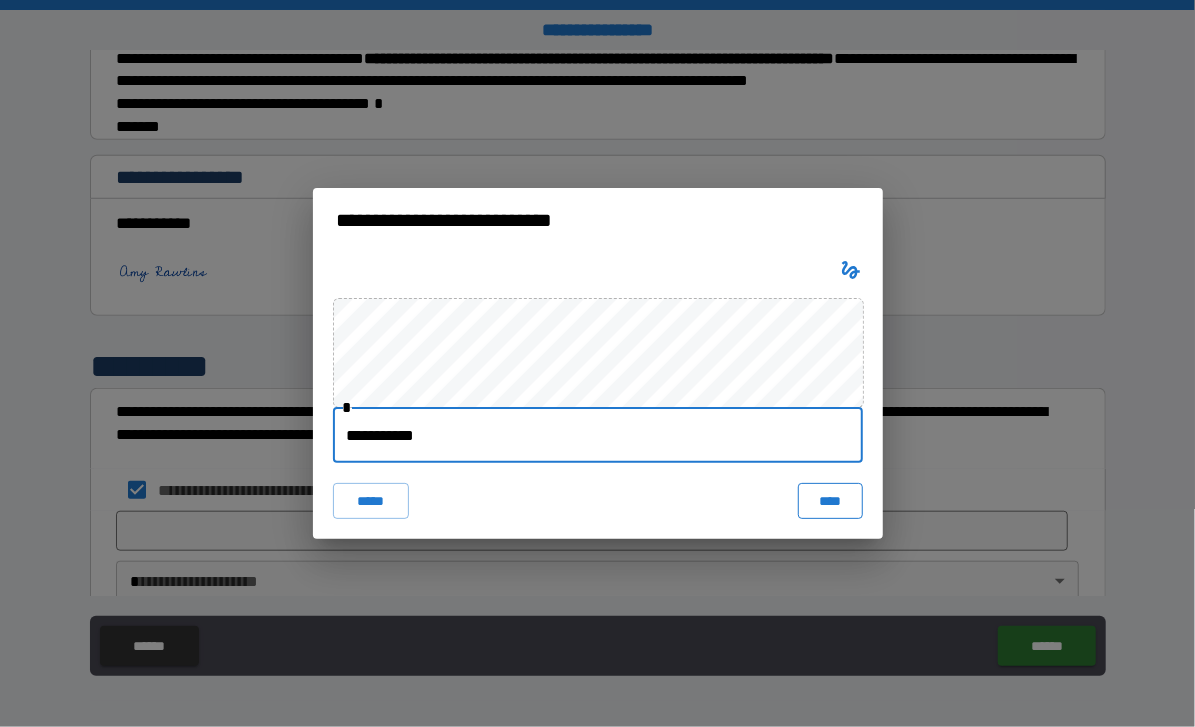 type on "**********" 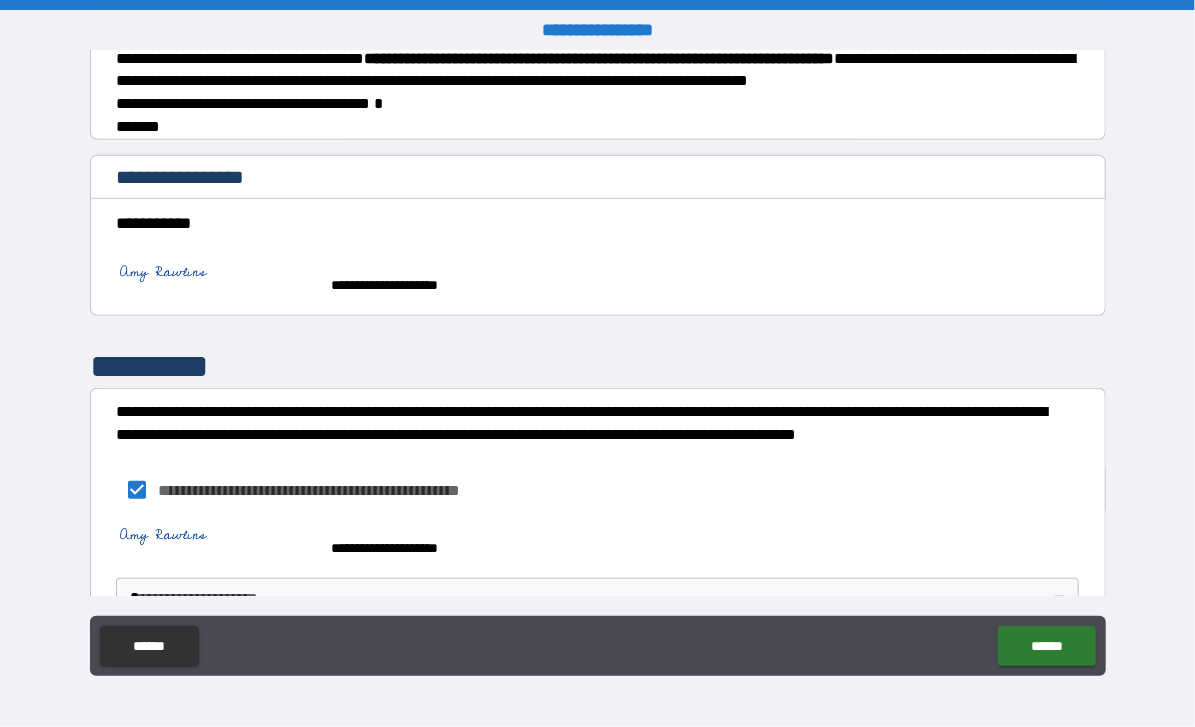 scroll, scrollTop: 767, scrollLeft: 0, axis: vertical 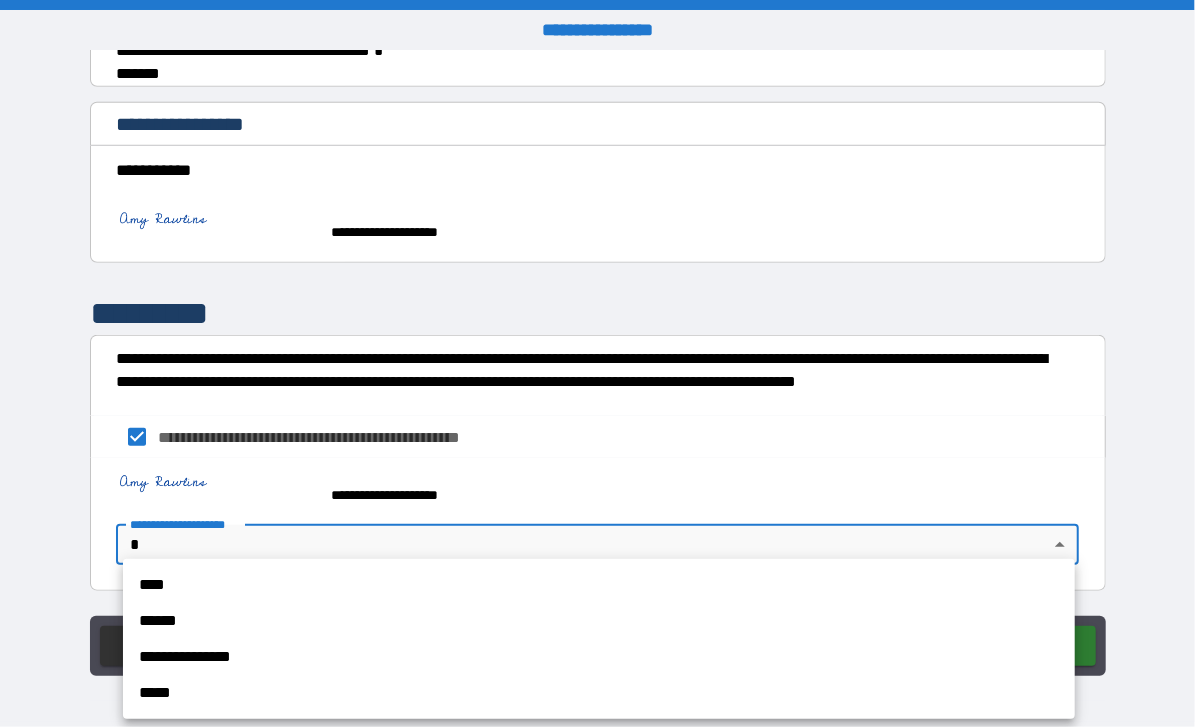 click on "**********" at bounding box center [597, 363] 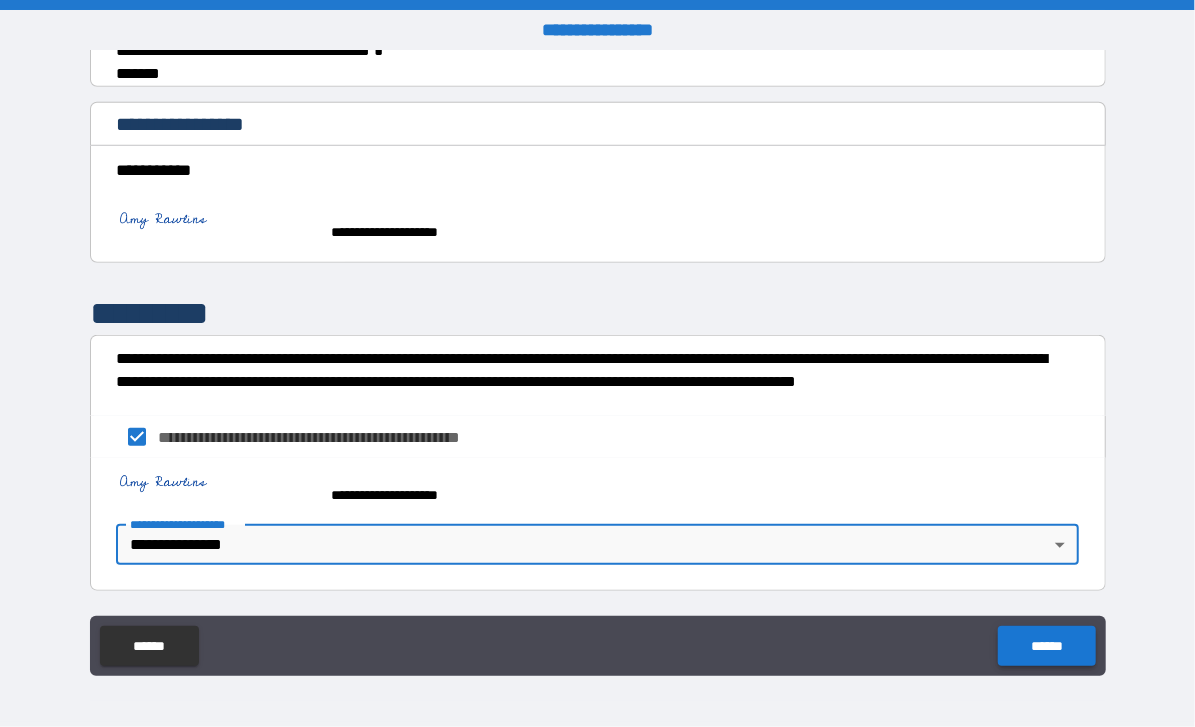 click on "******" at bounding box center [1046, 646] 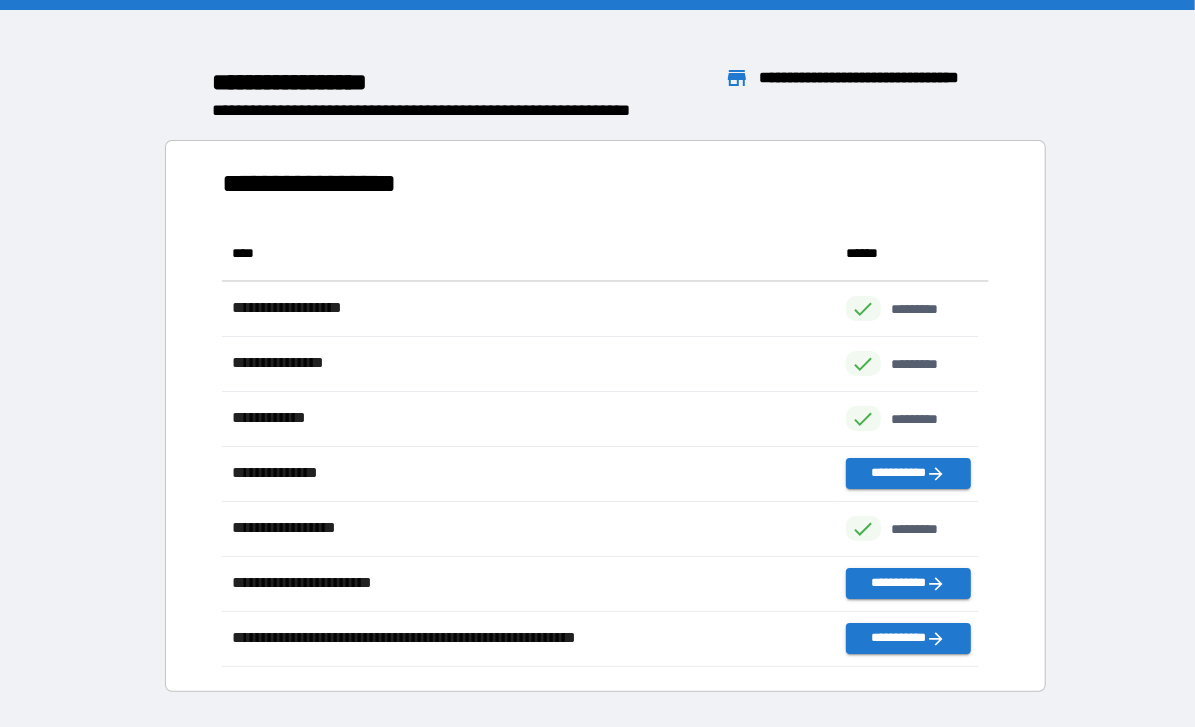 scroll, scrollTop: 425, scrollLeft: 740, axis: both 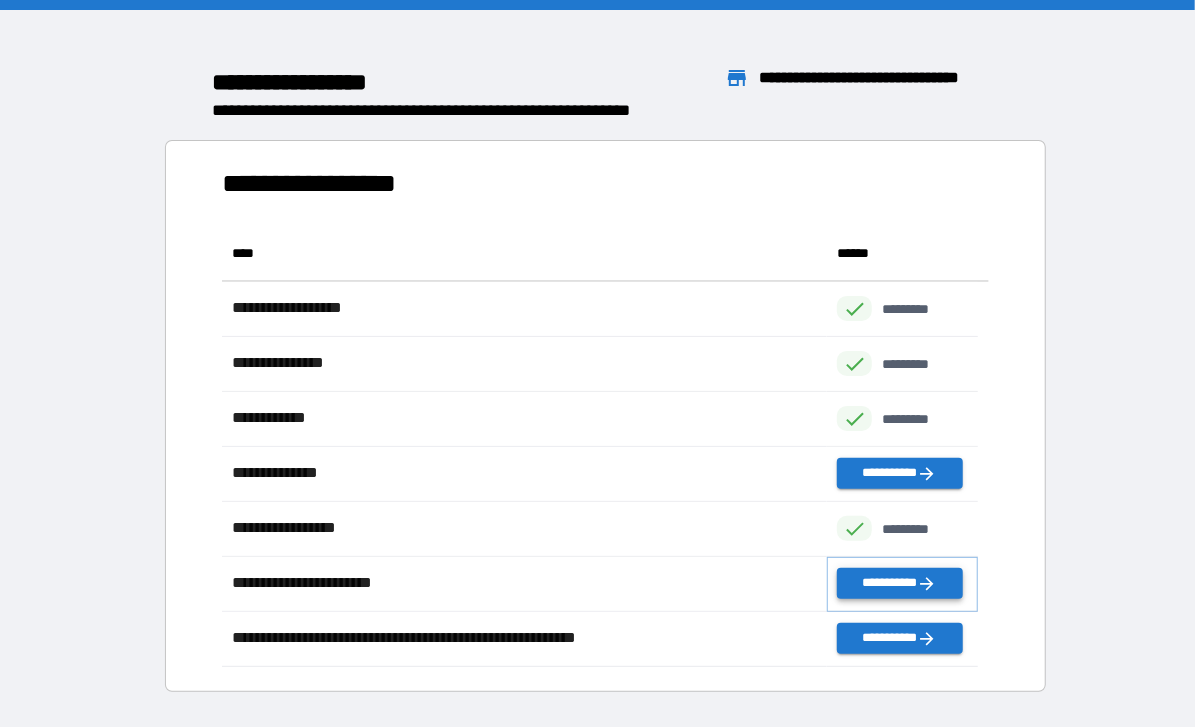 click on "**********" at bounding box center [899, 583] 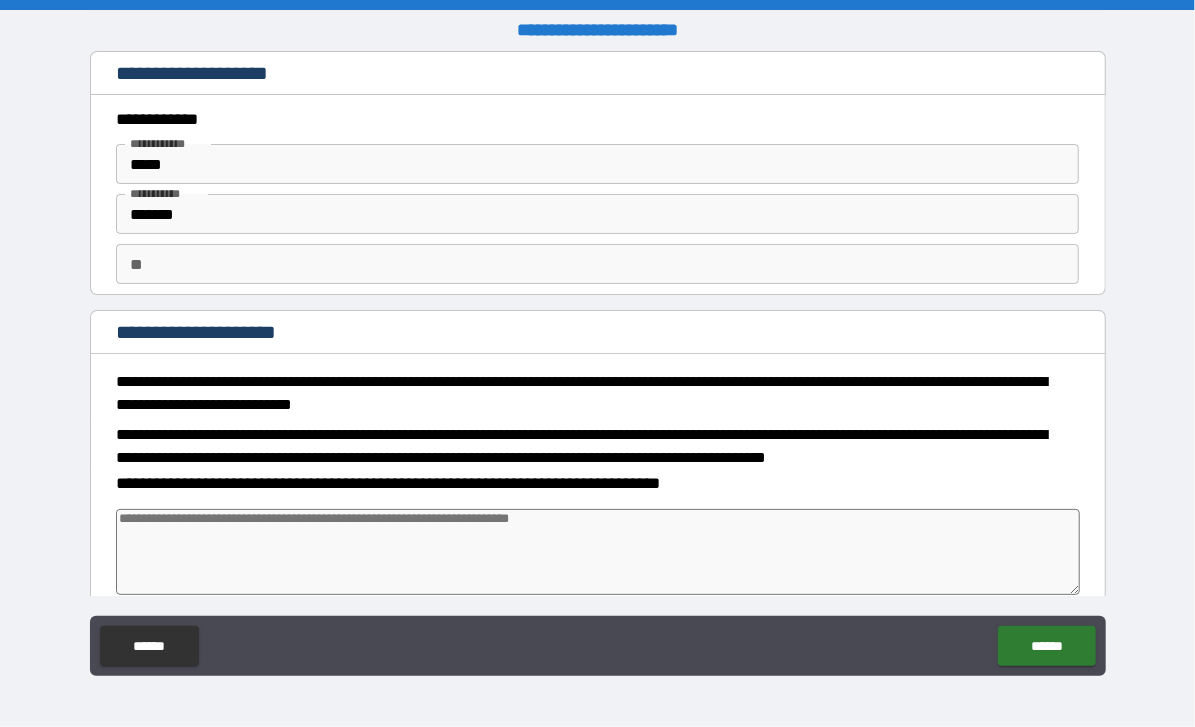 type on "*" 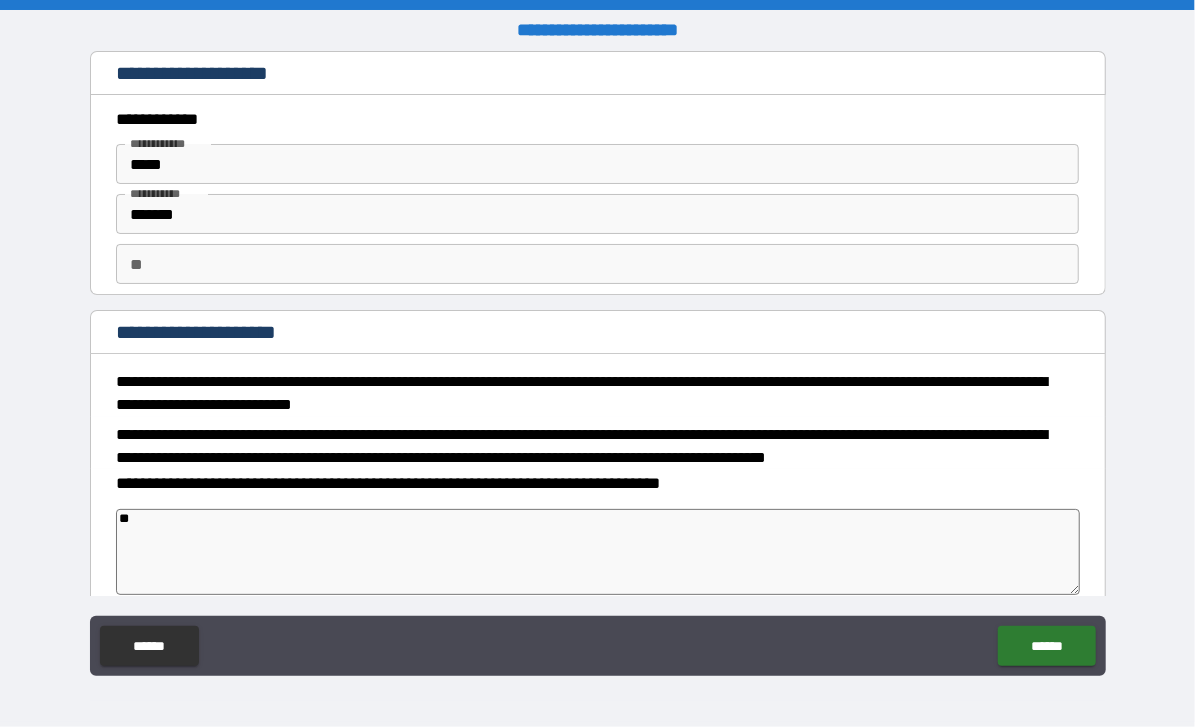 type on "***" 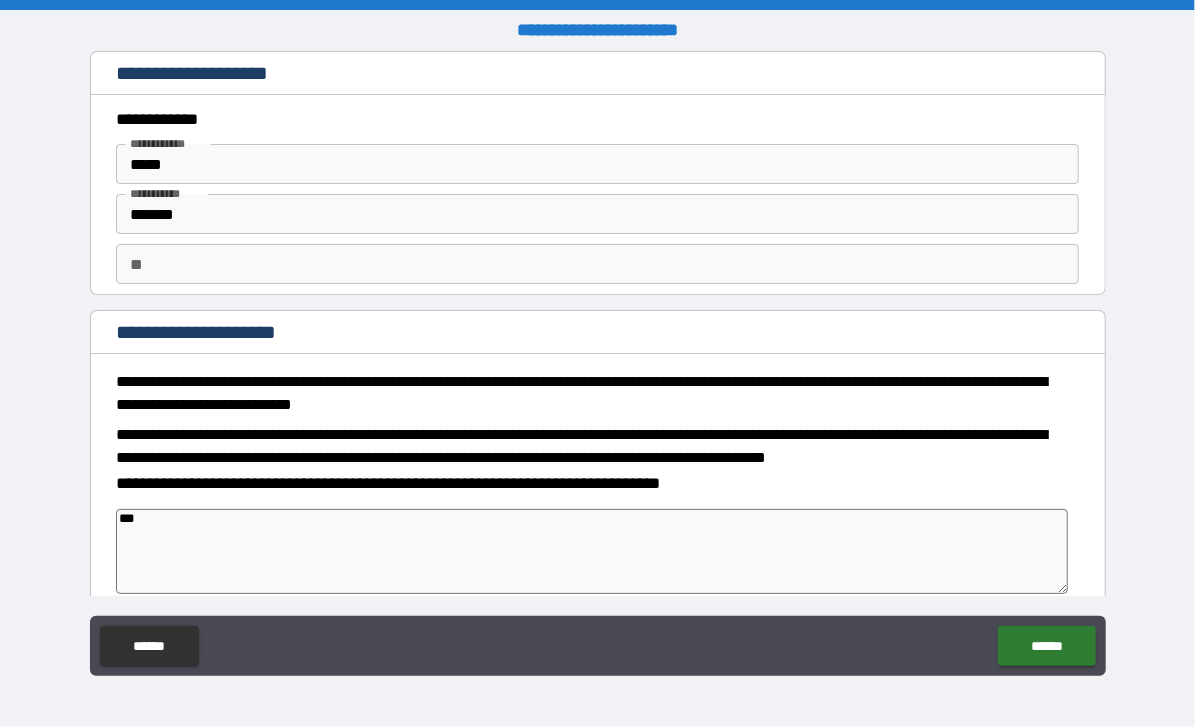 type on "***" 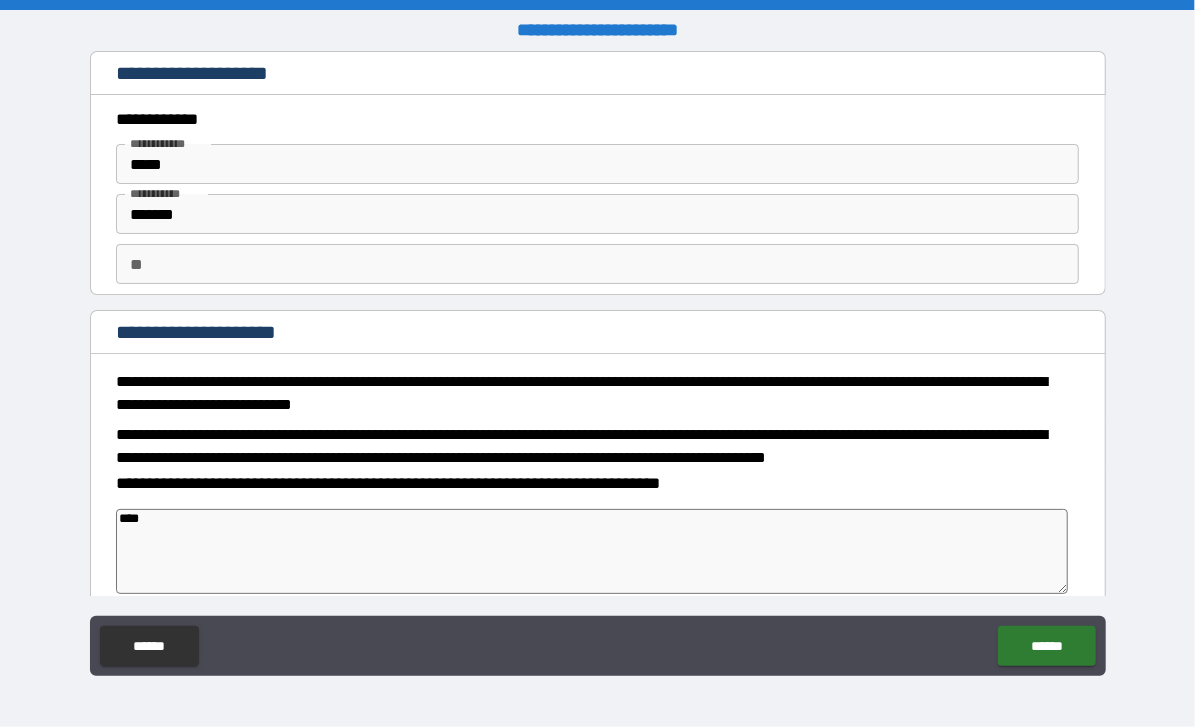 type on "*" 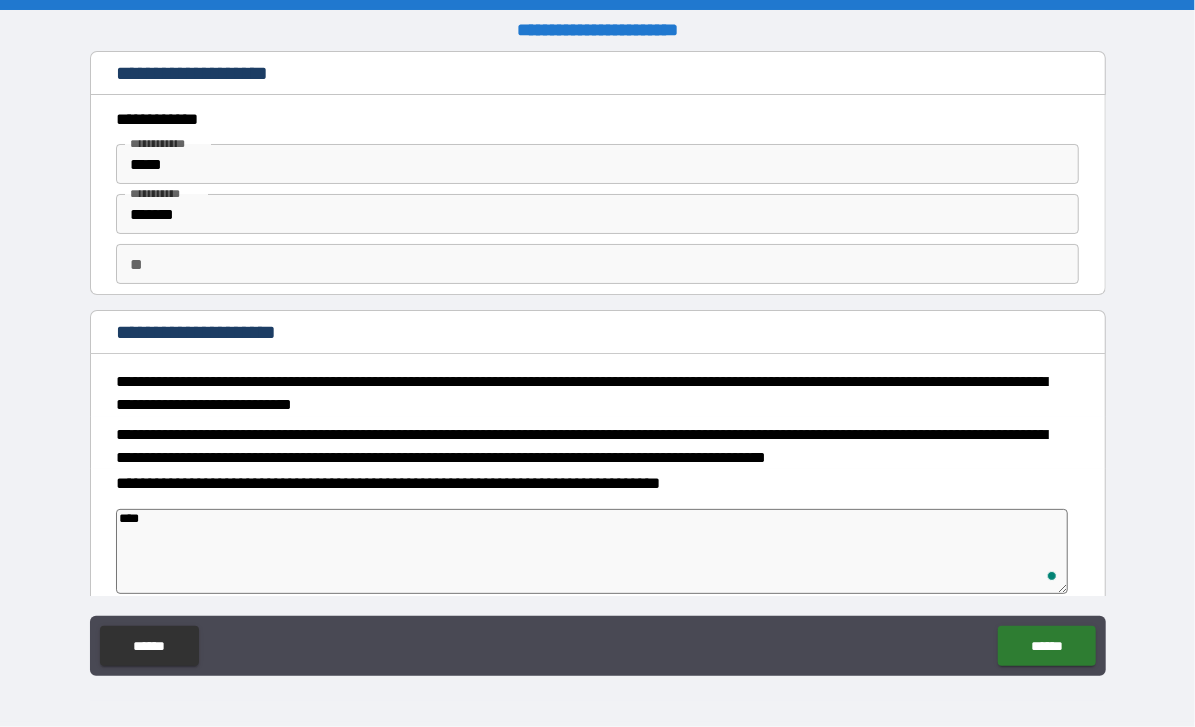 type on "*" 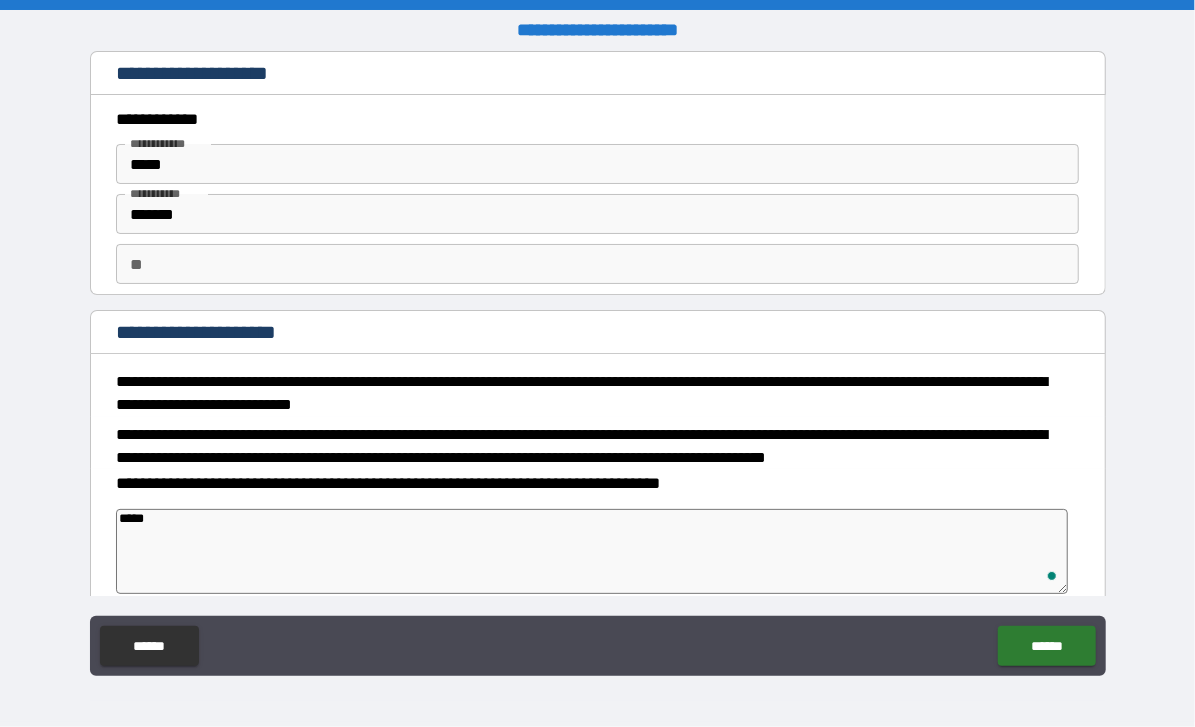 type on "*" 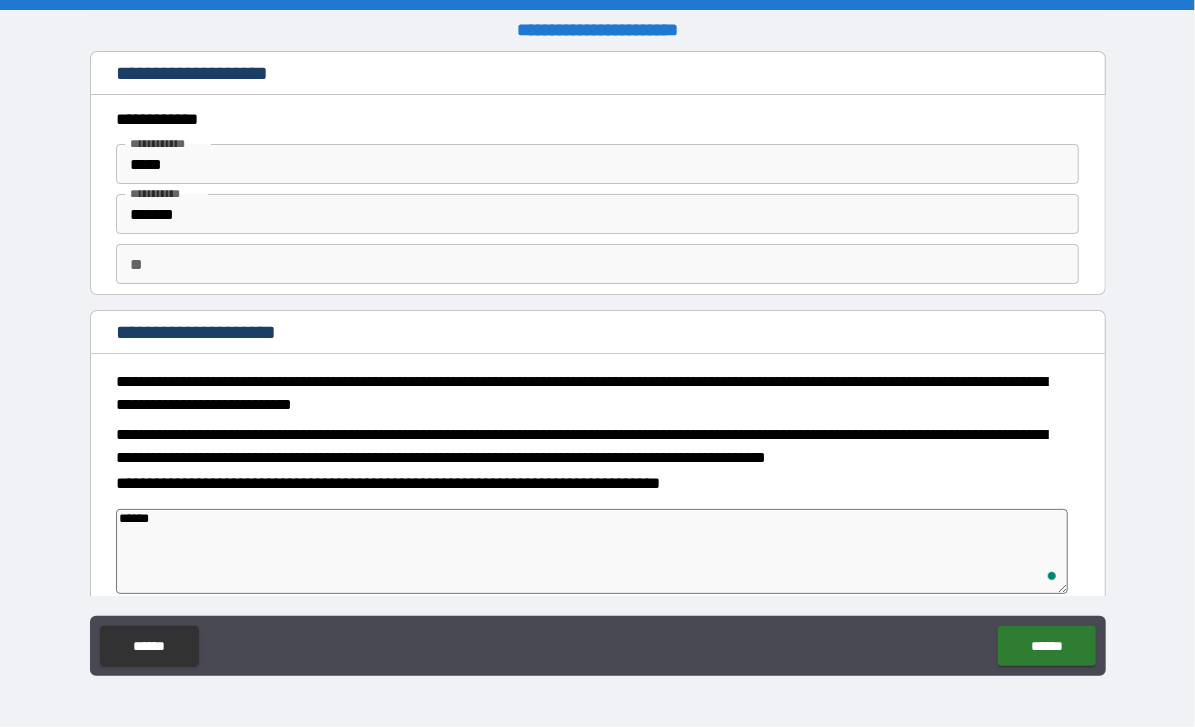 type on "*******" 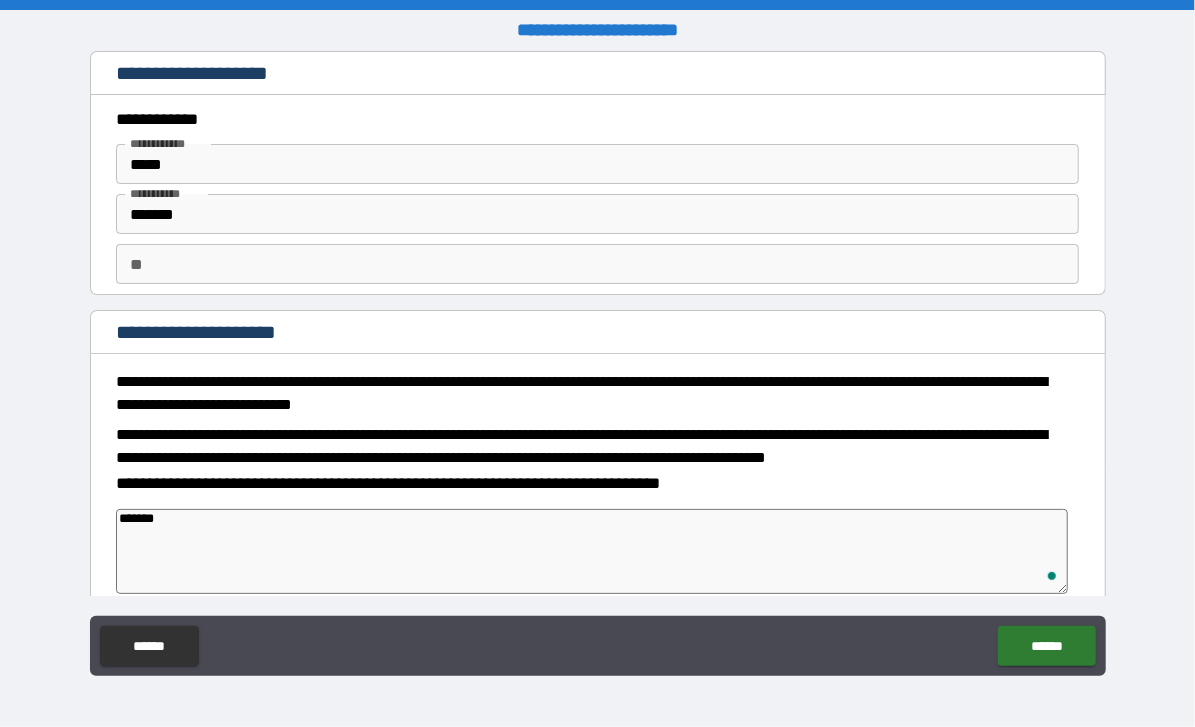 type on "********" 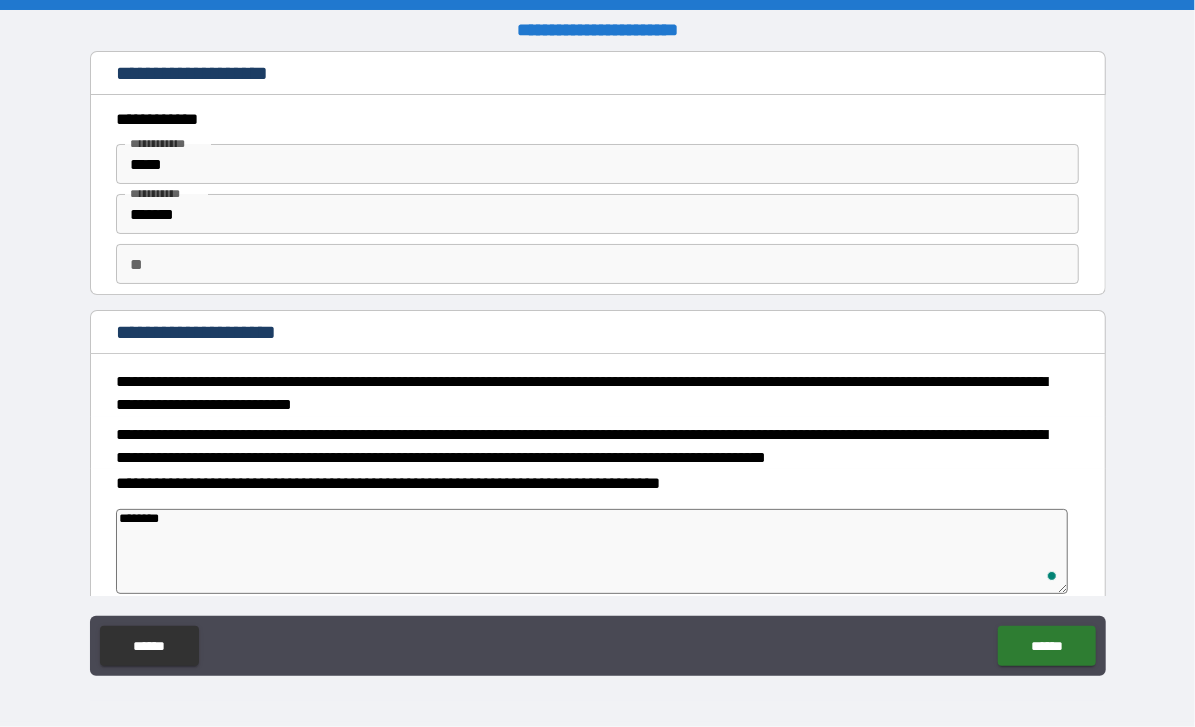 type on "*********" 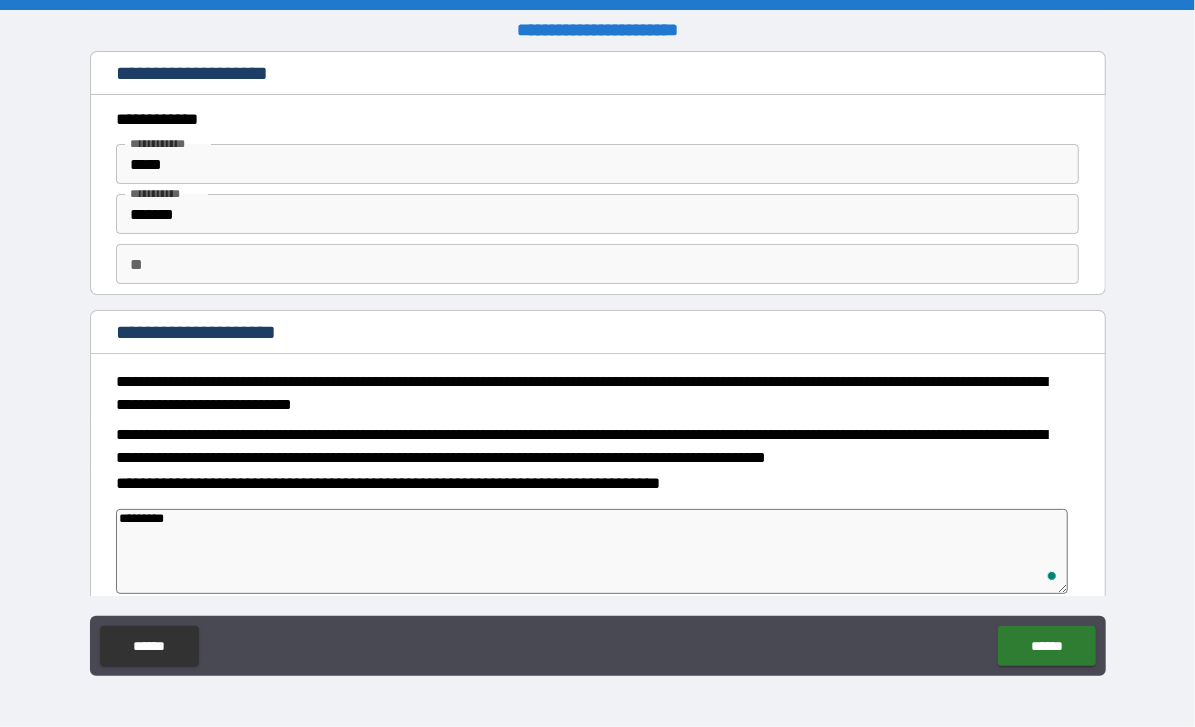type on "**********" 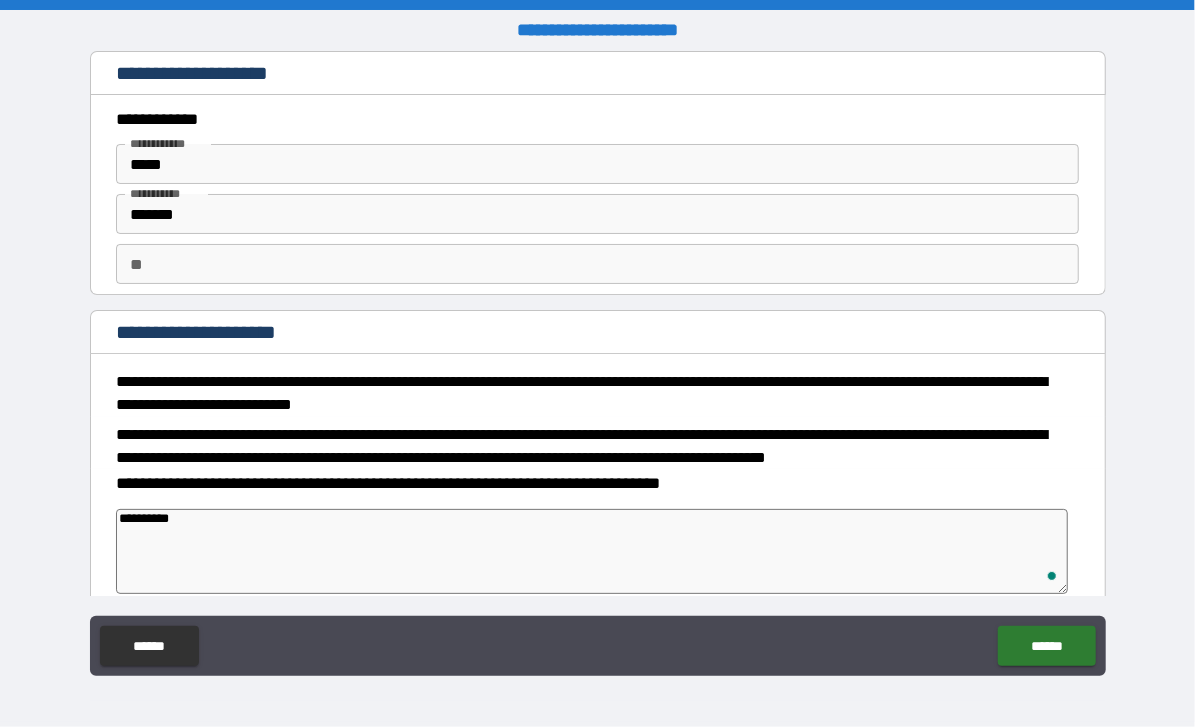 type on "*" 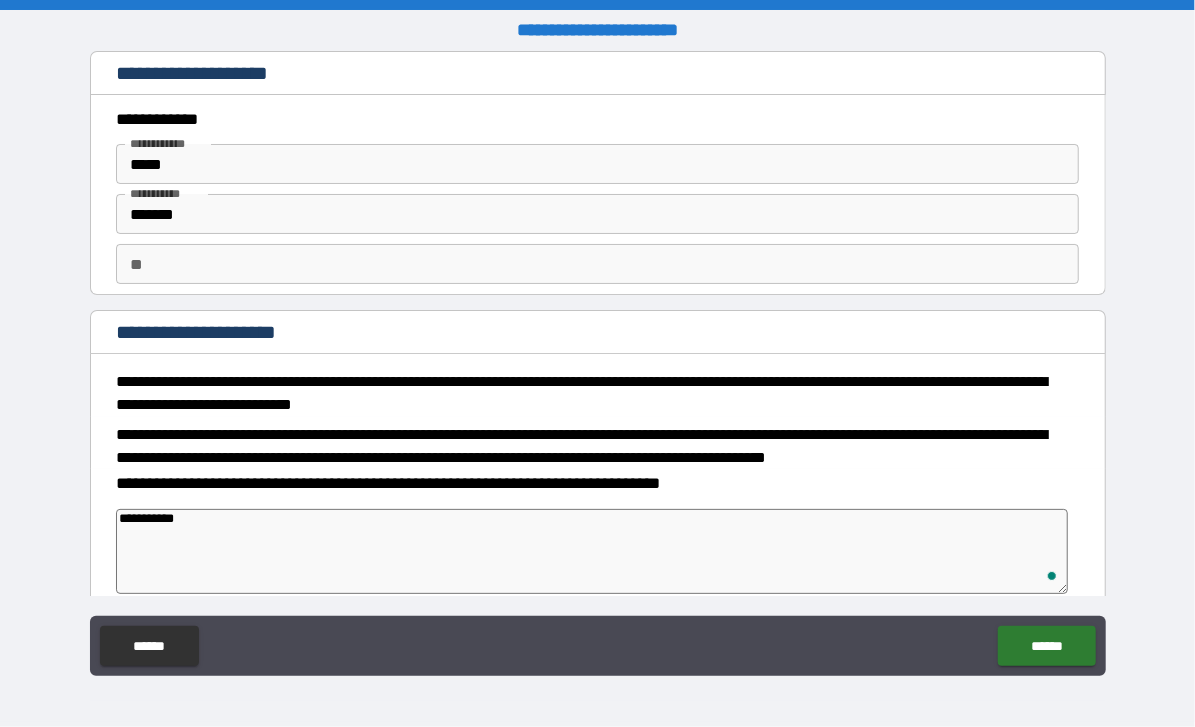 type on "*" 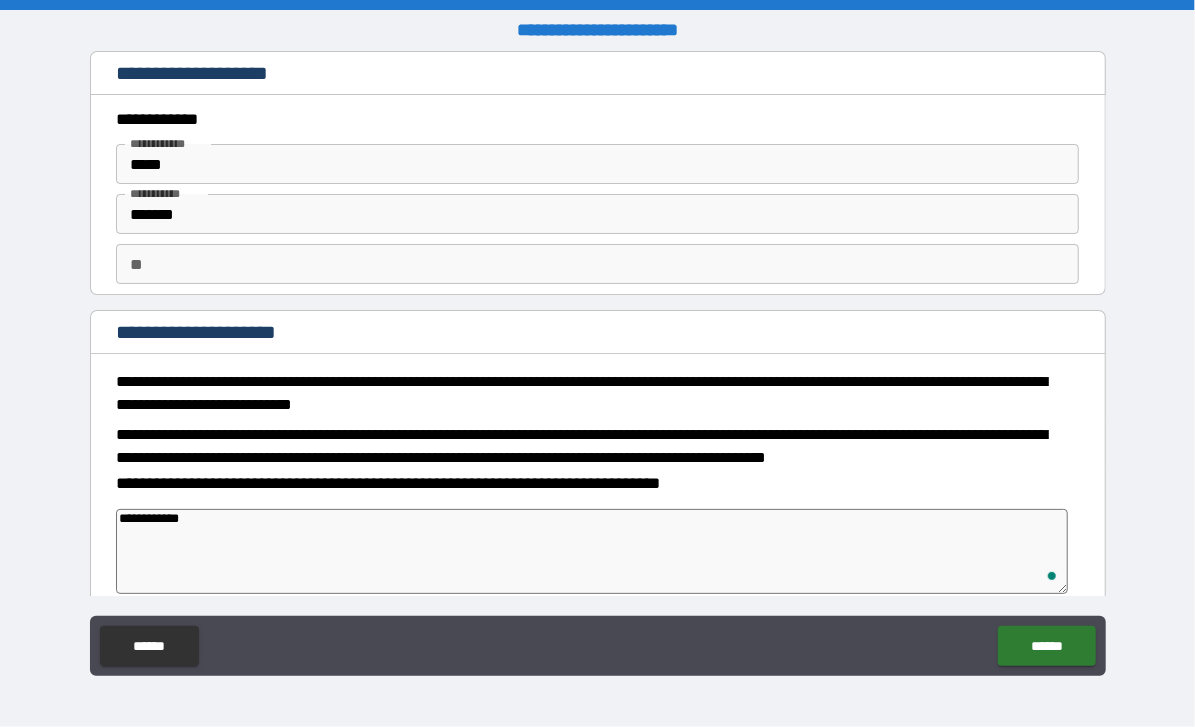 type on "*" 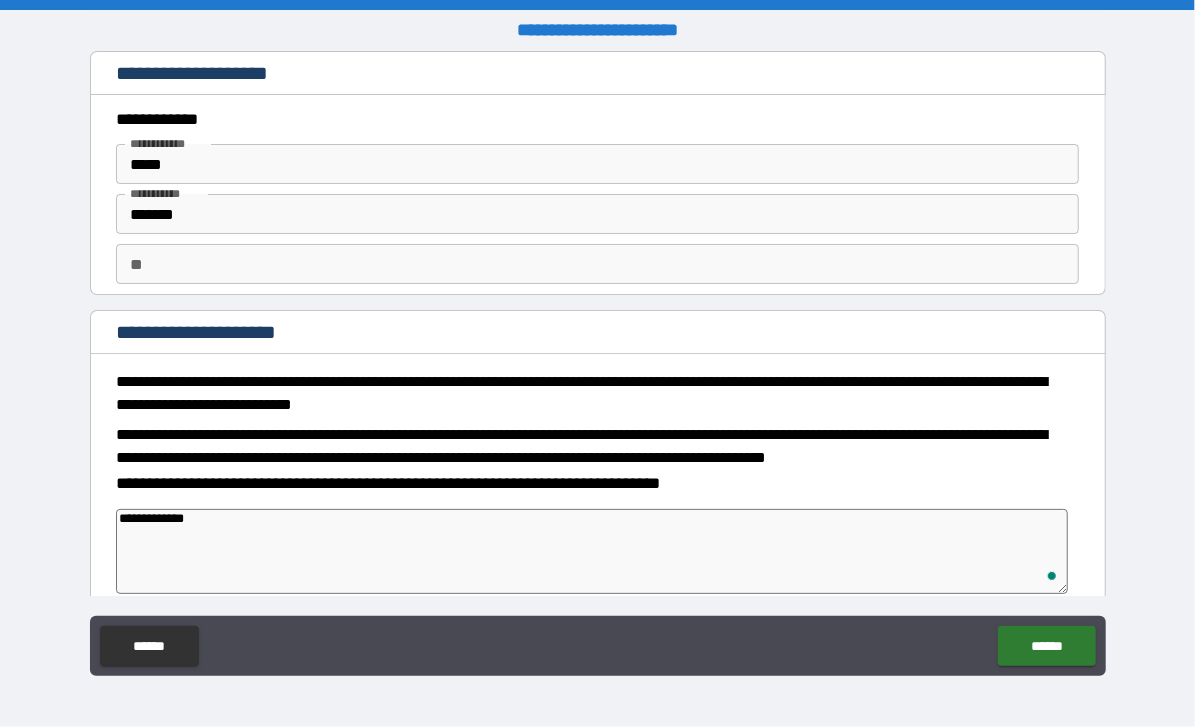 type on "**********" 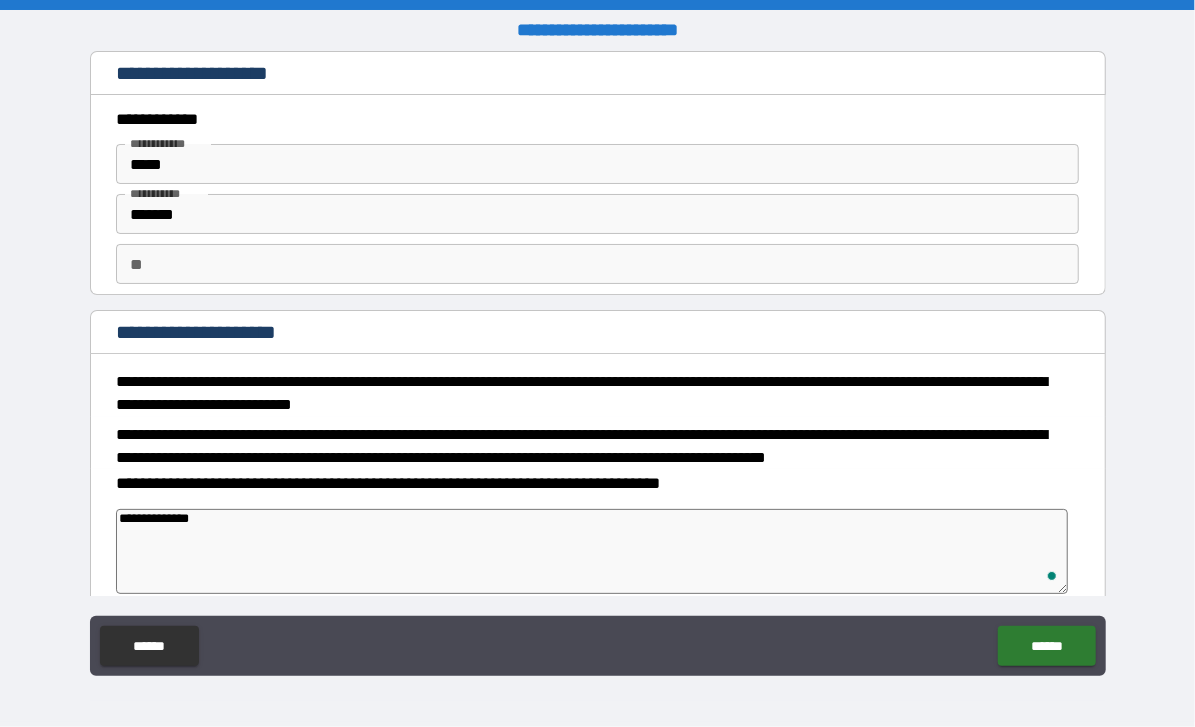 type on "**********" 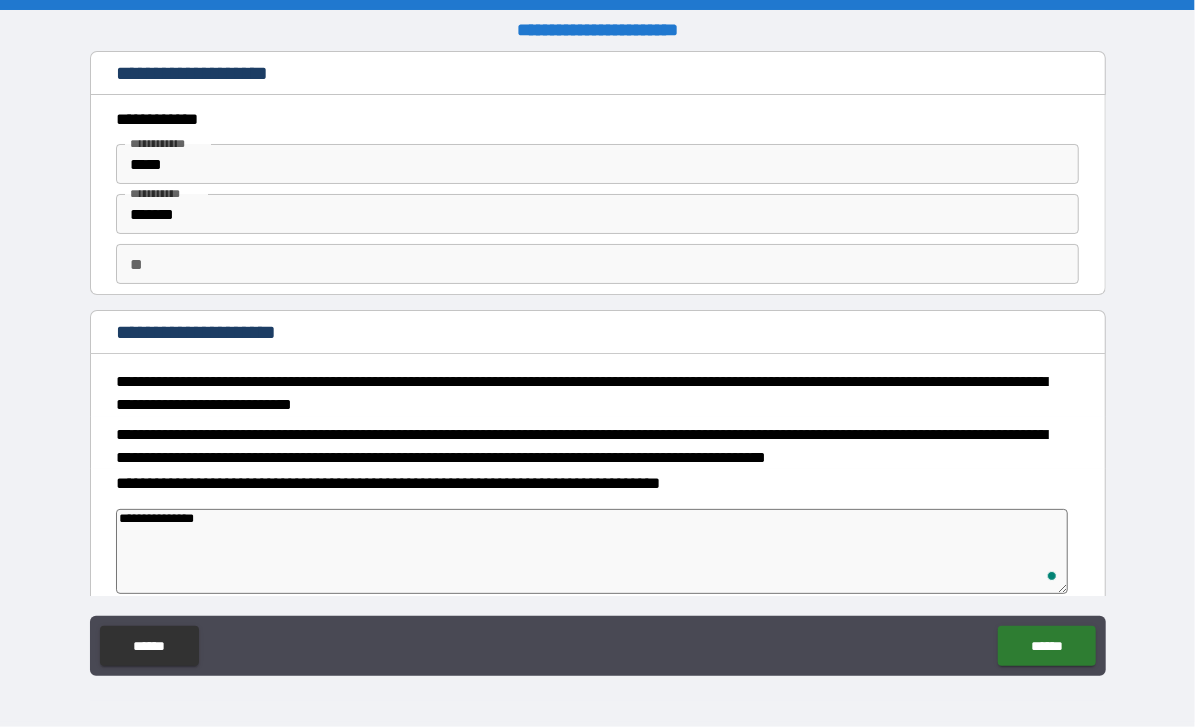 type on "**********" 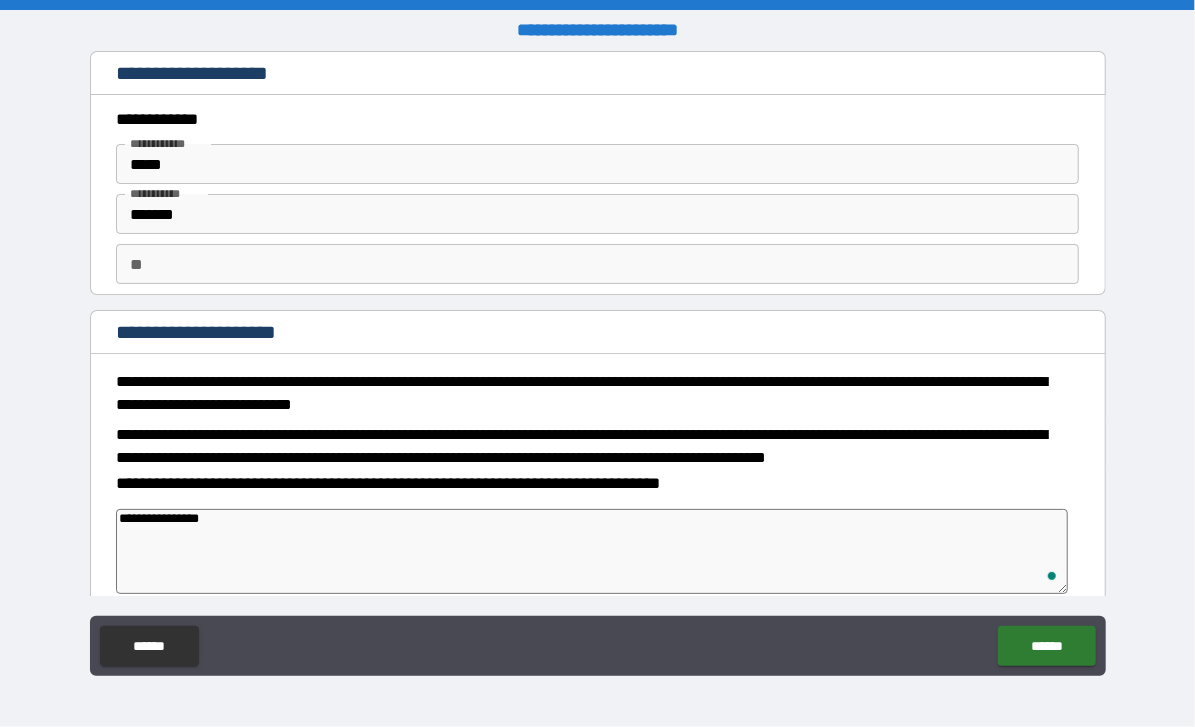 type on "*" 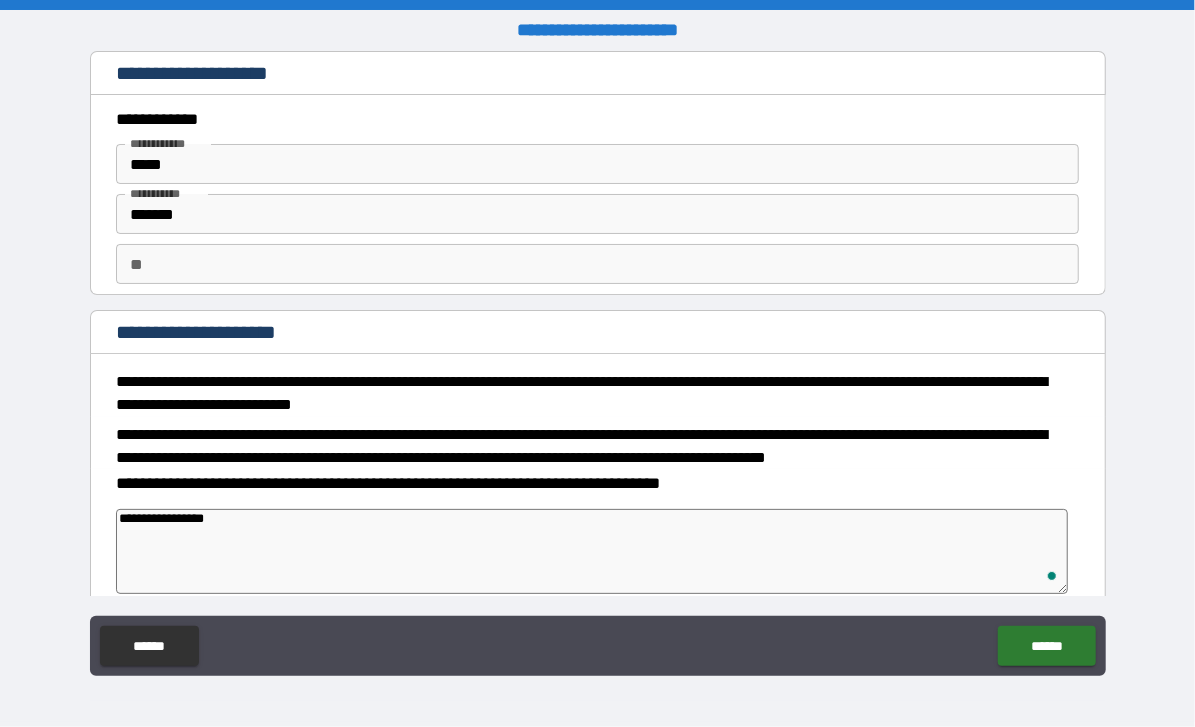 type on "**********" 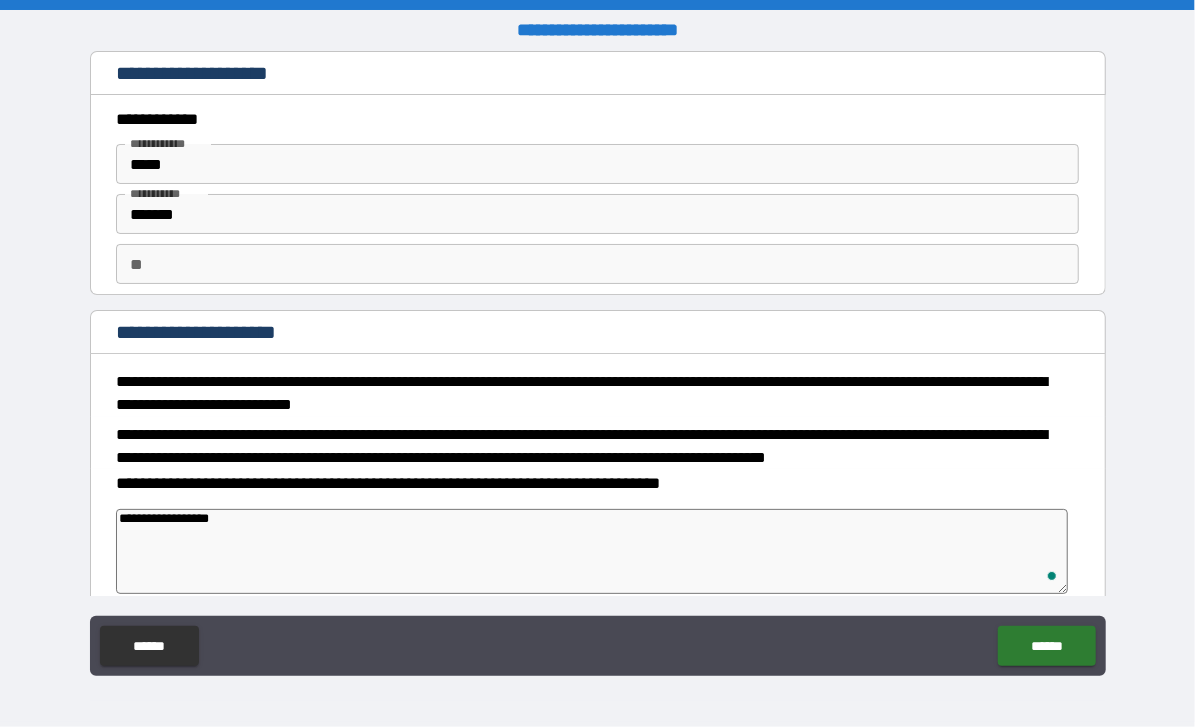 type on "**********" 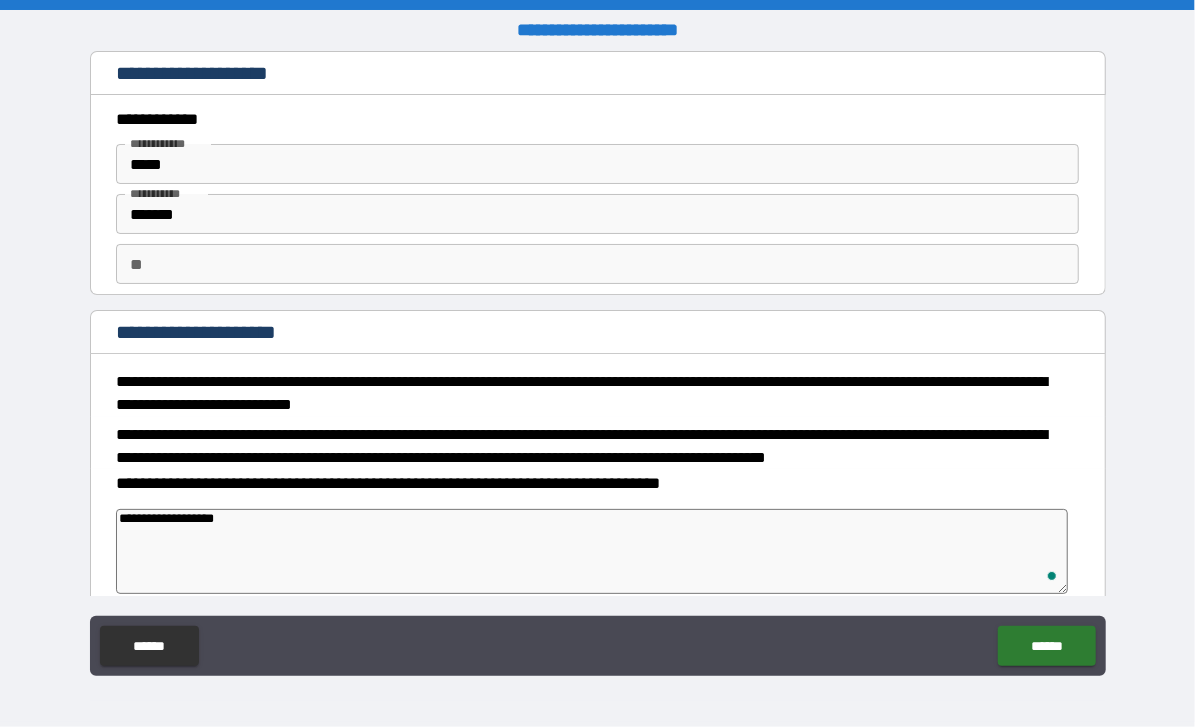 type on "*" 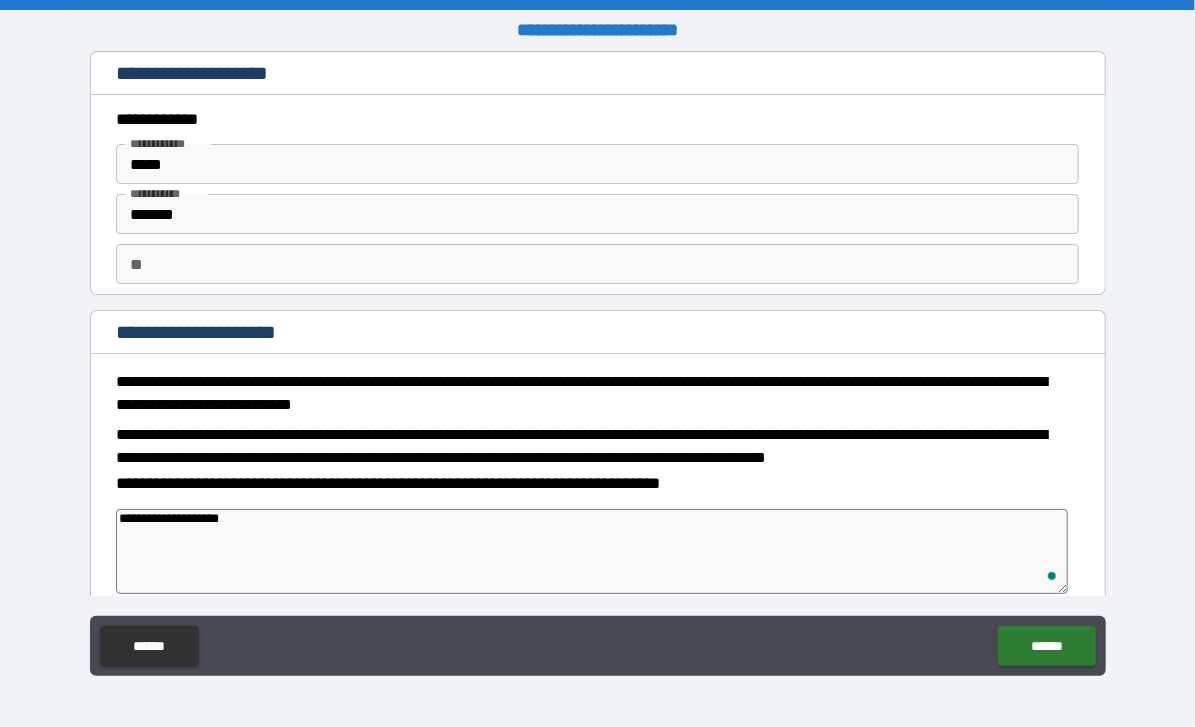 type on "*" 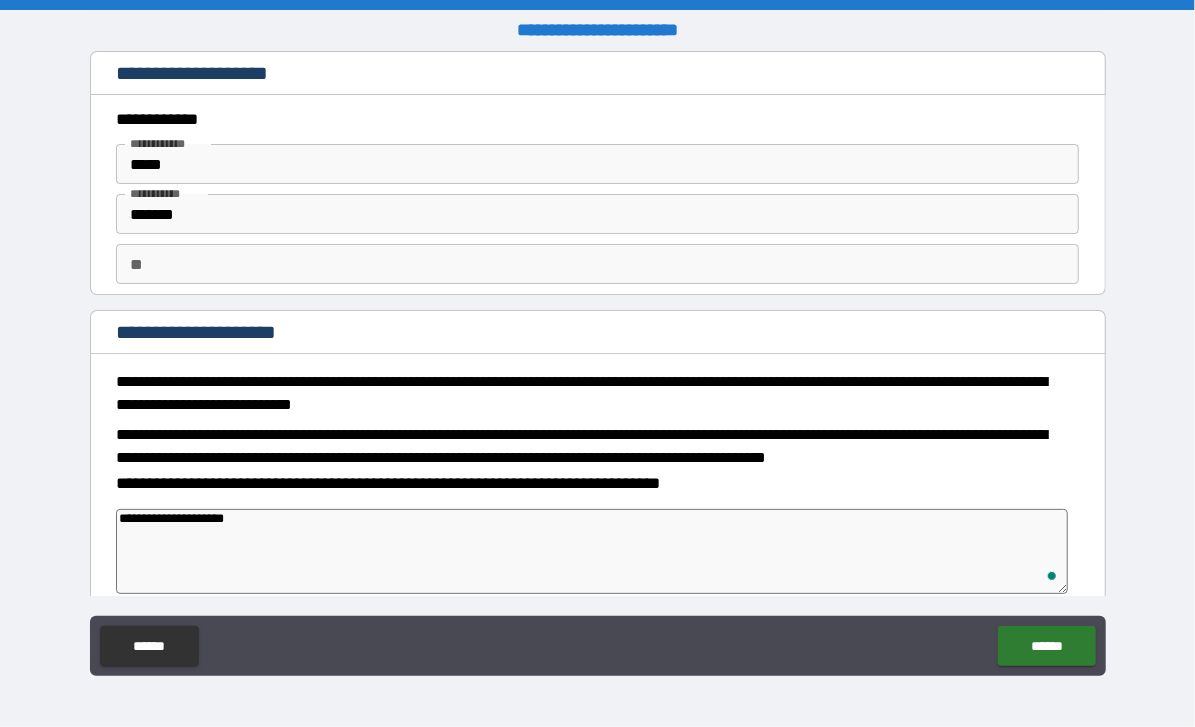 type on "**********" 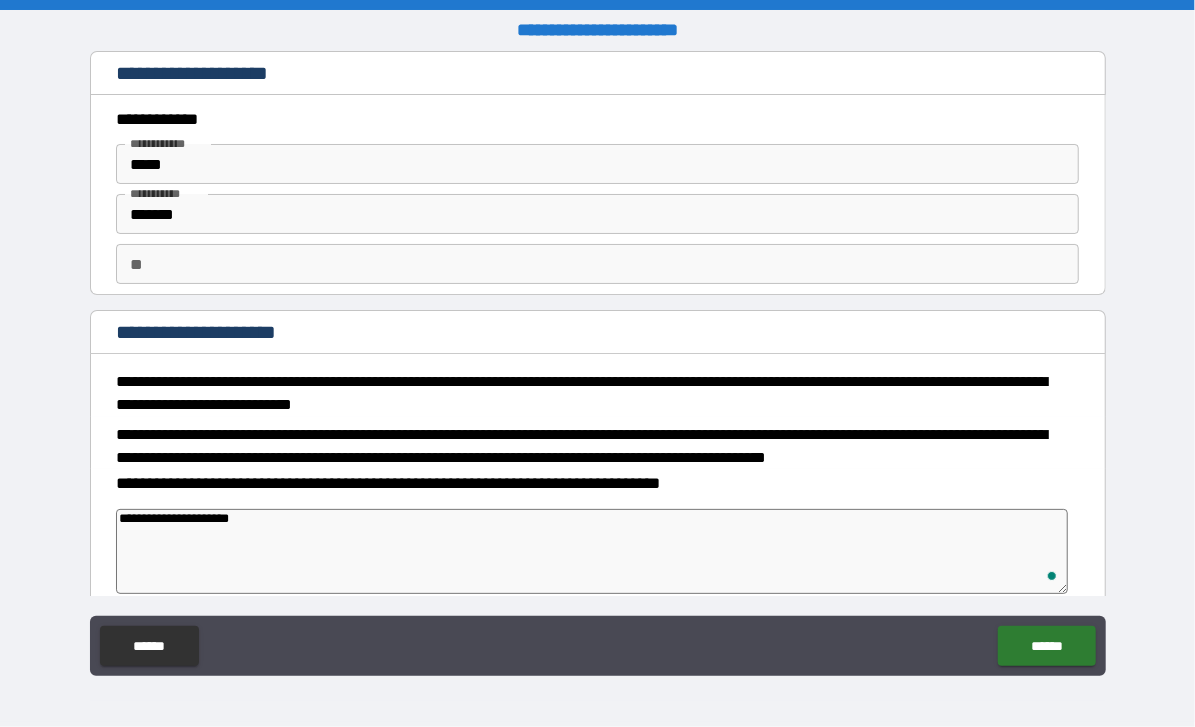 type on "*" 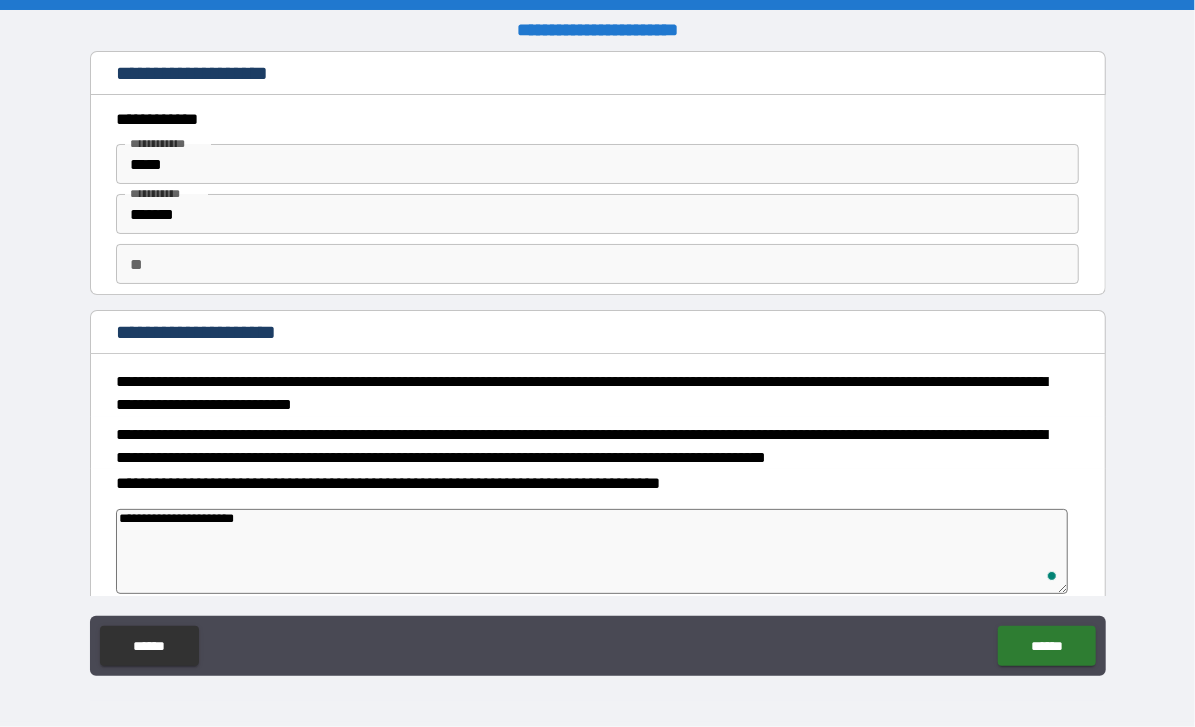 type on "*" 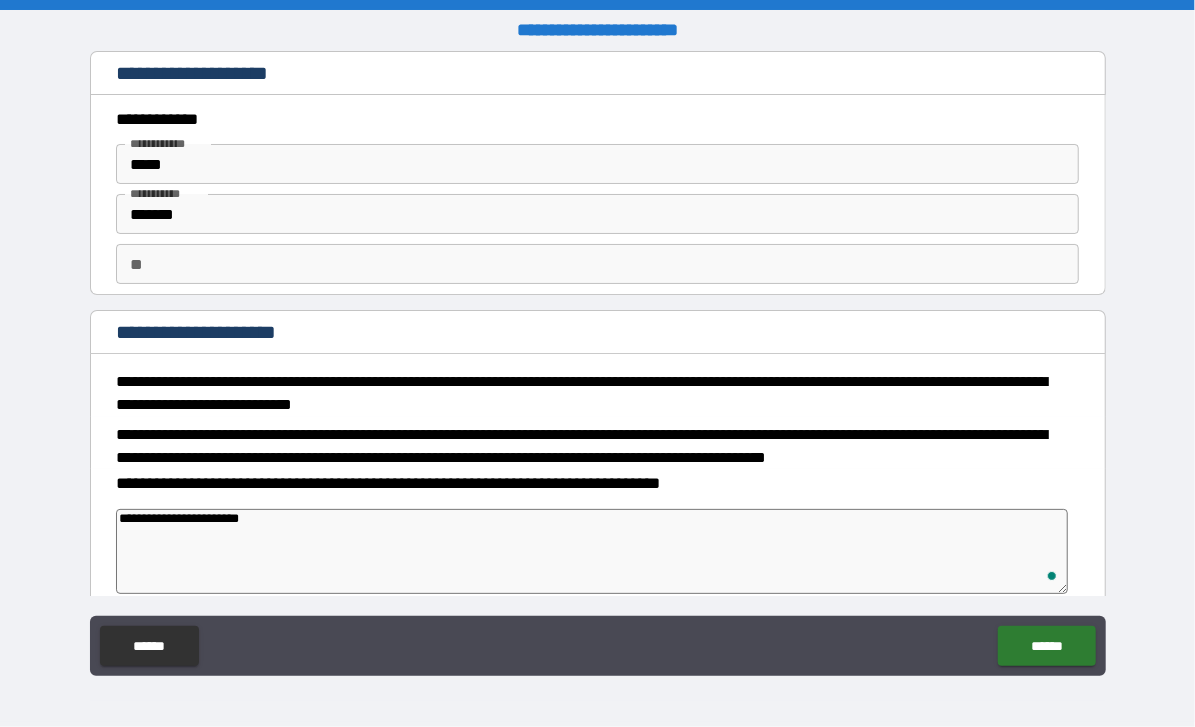 type on "**********" 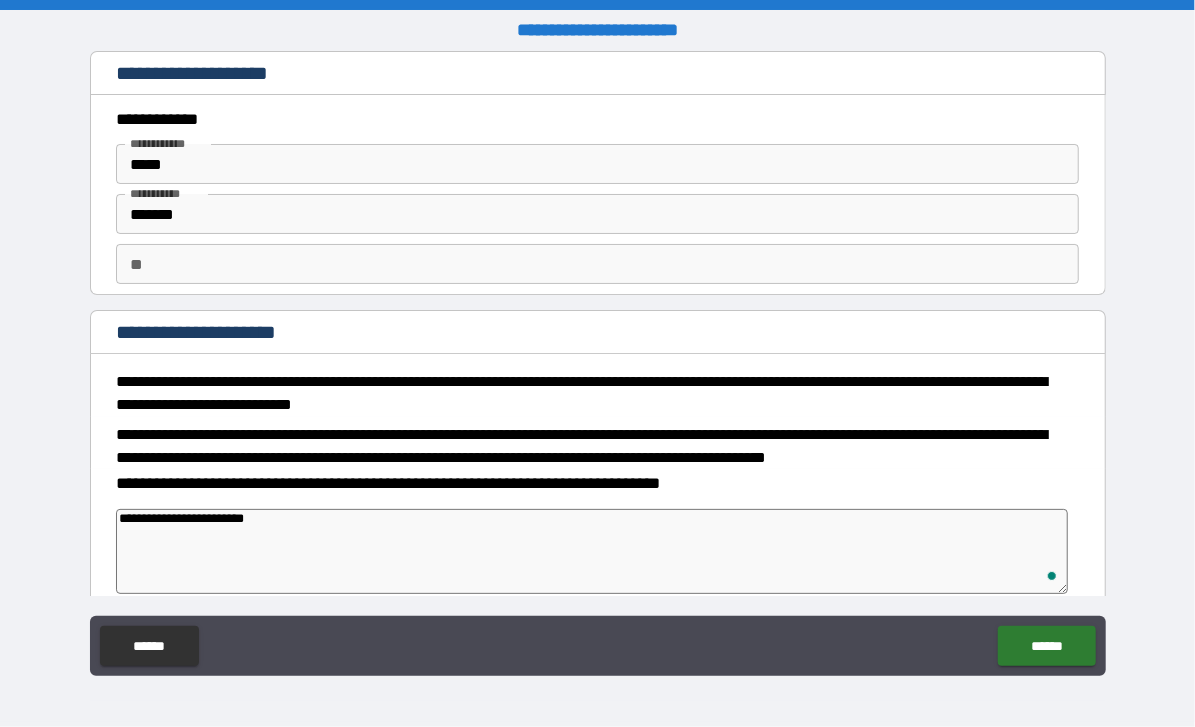 type on "**********" 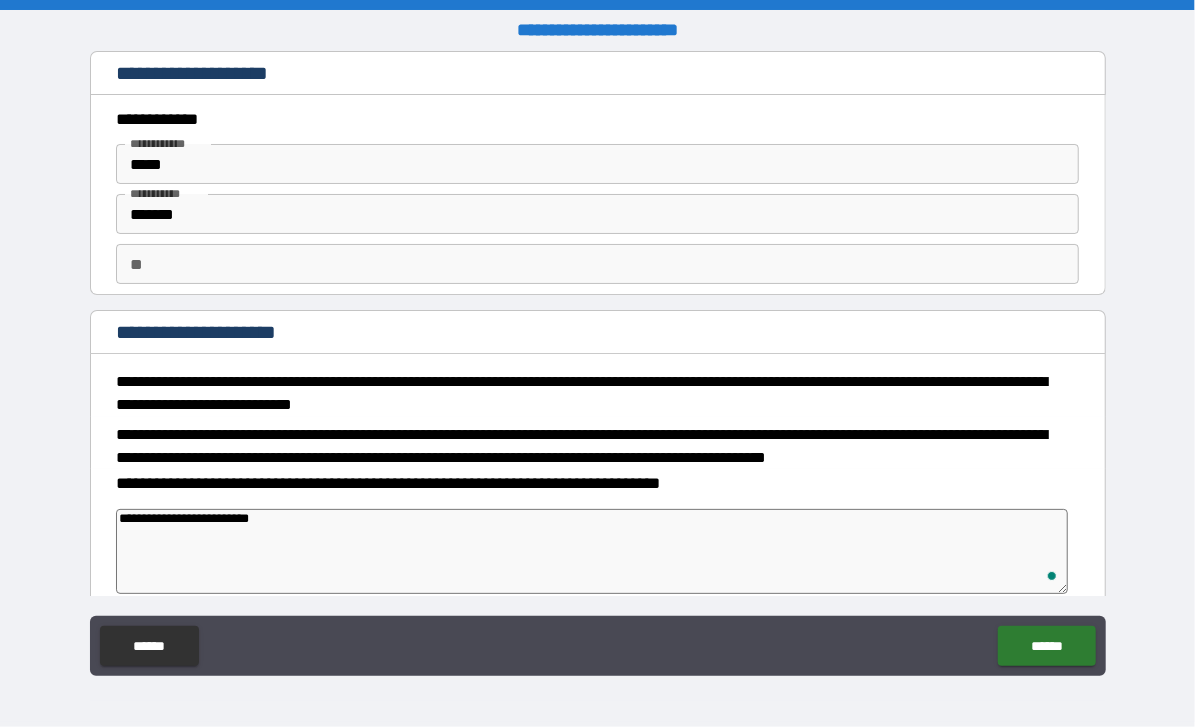 type on "**********" 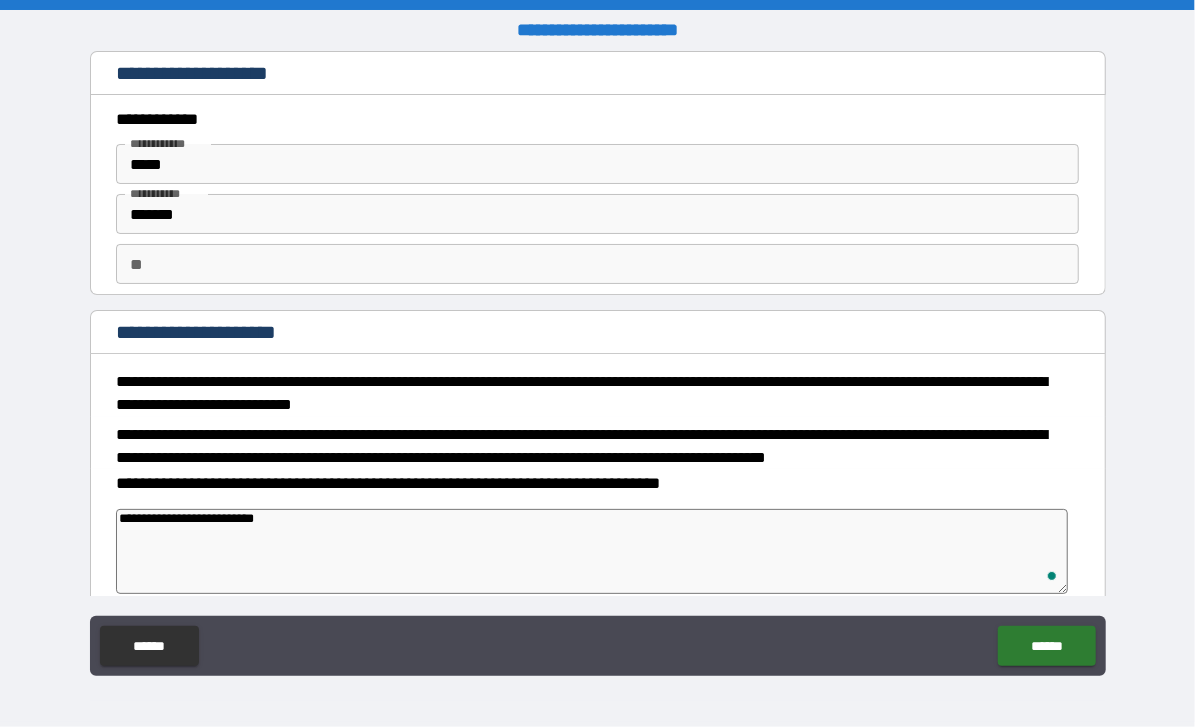 type on "*" 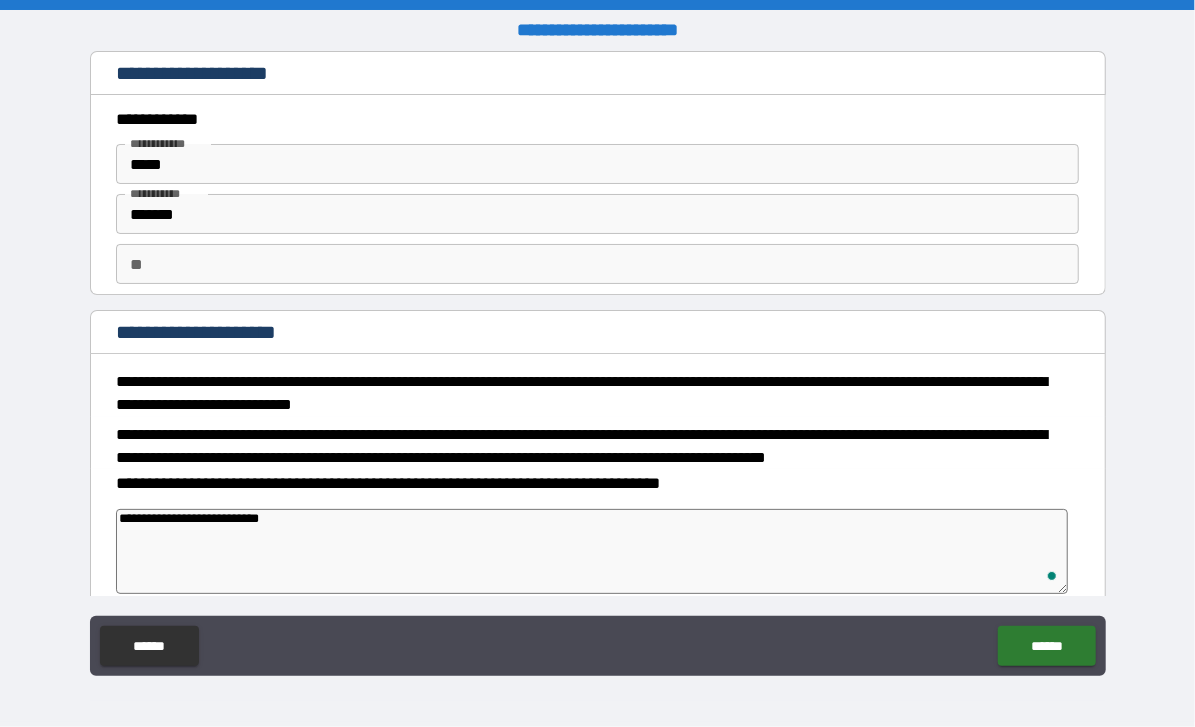 type on "**********" 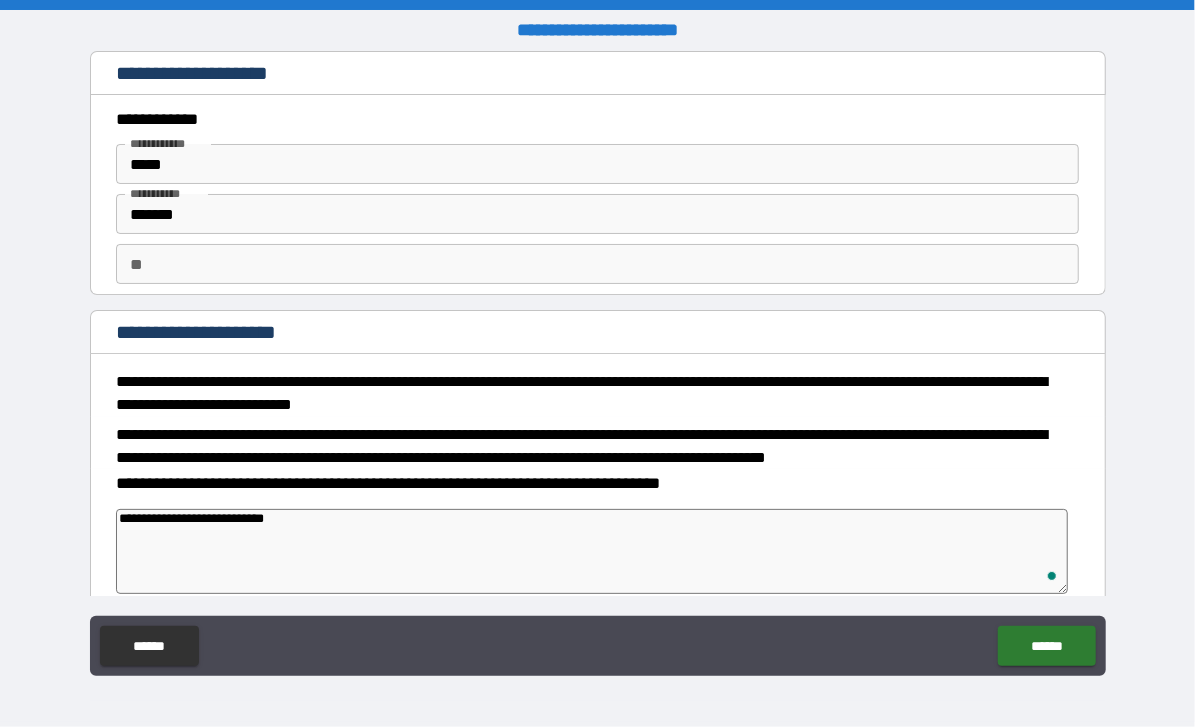 type on "*" 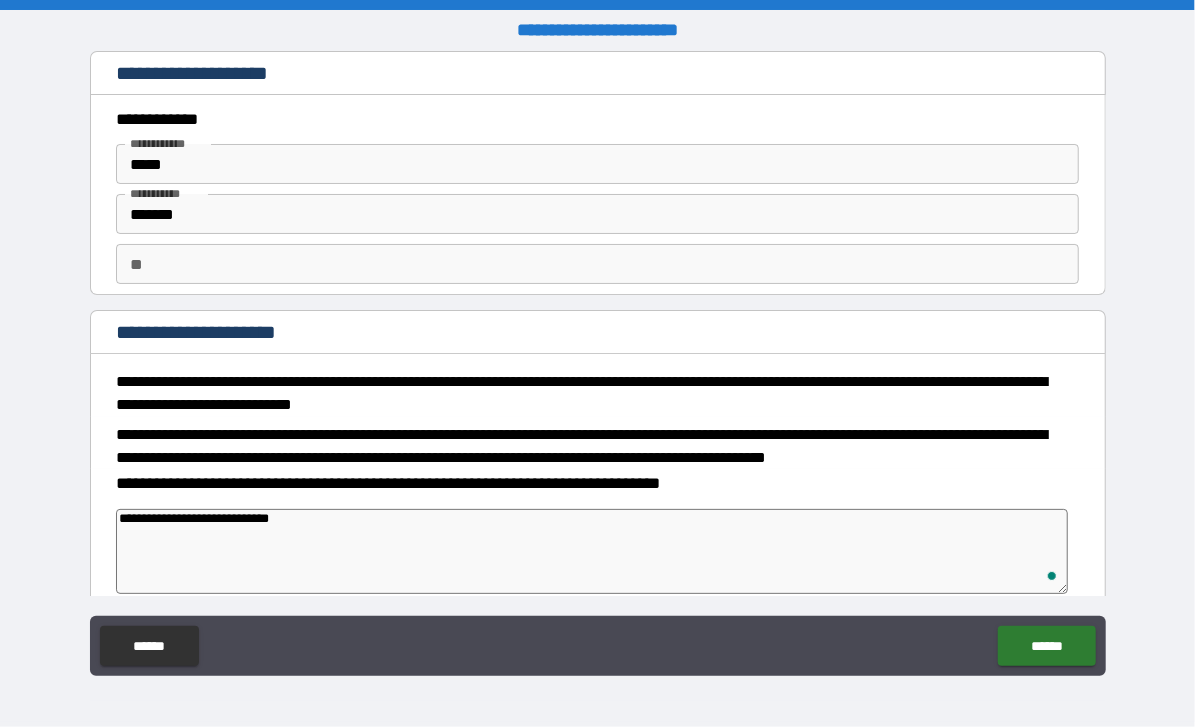 type on "*" 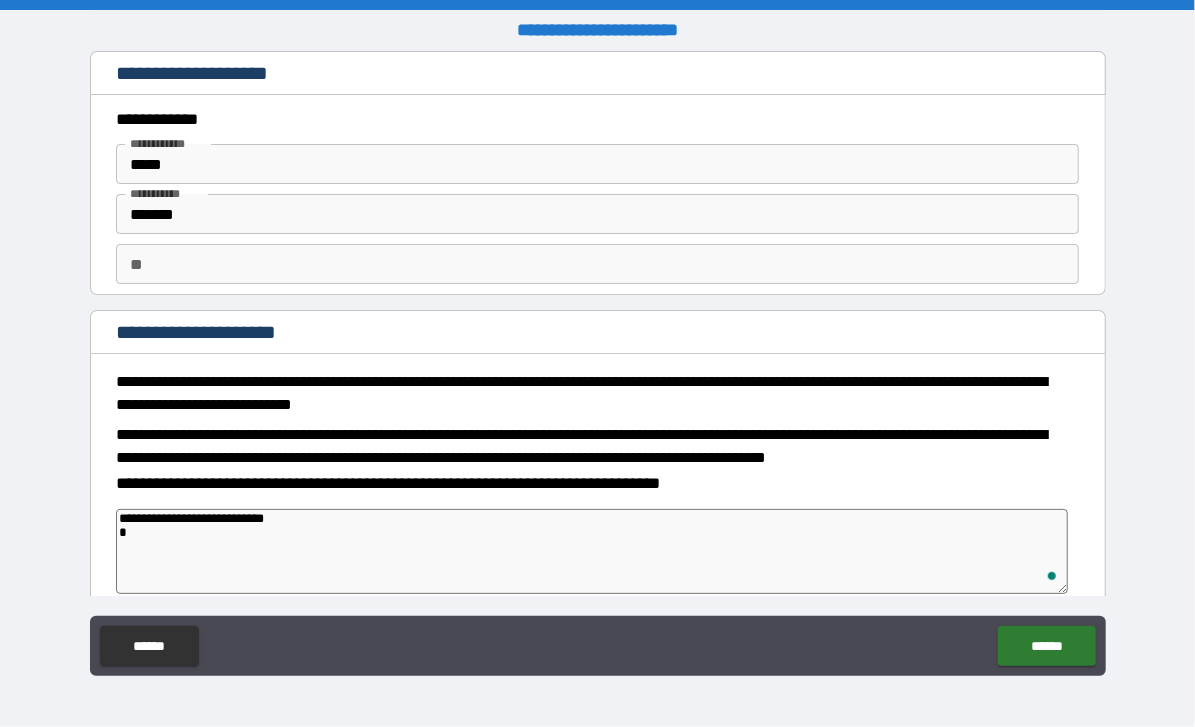 type on "*" 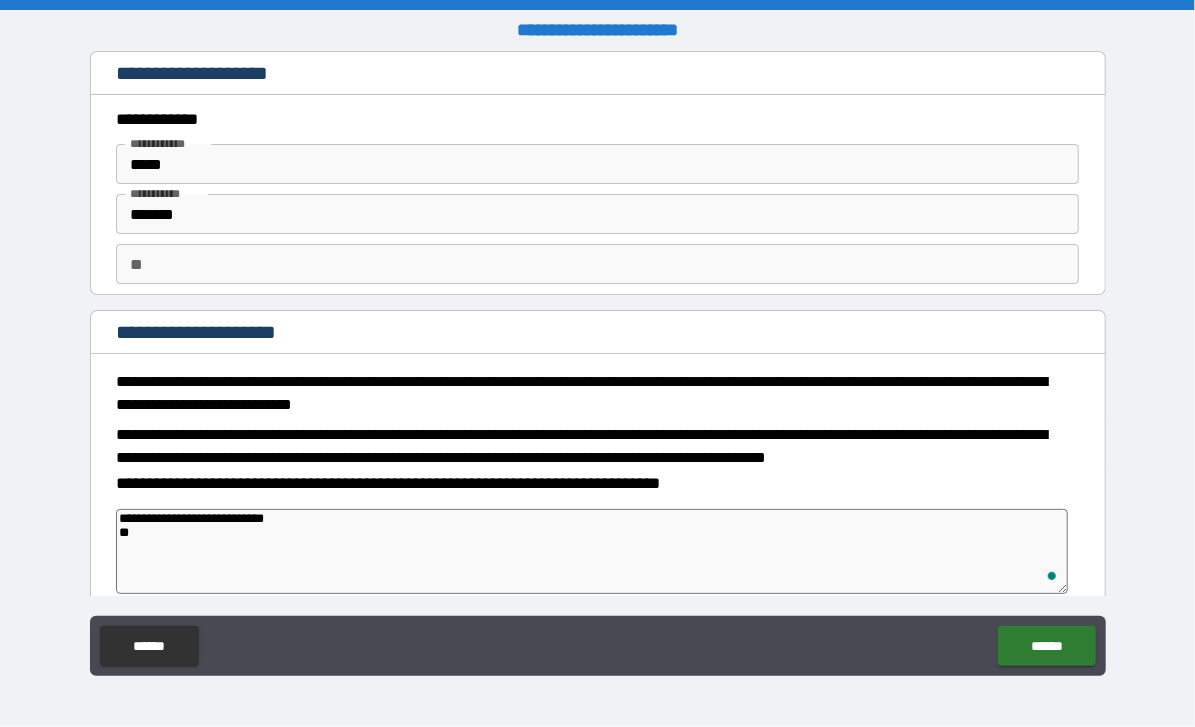 type on "**********" 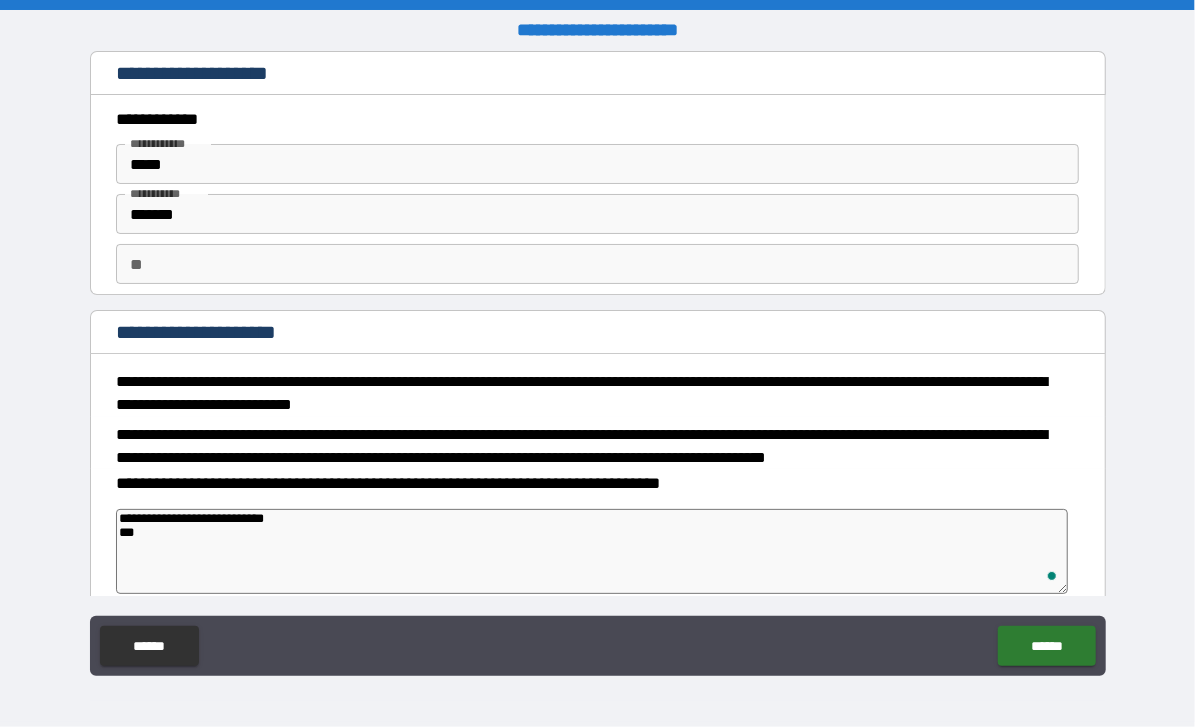 type on "**********" 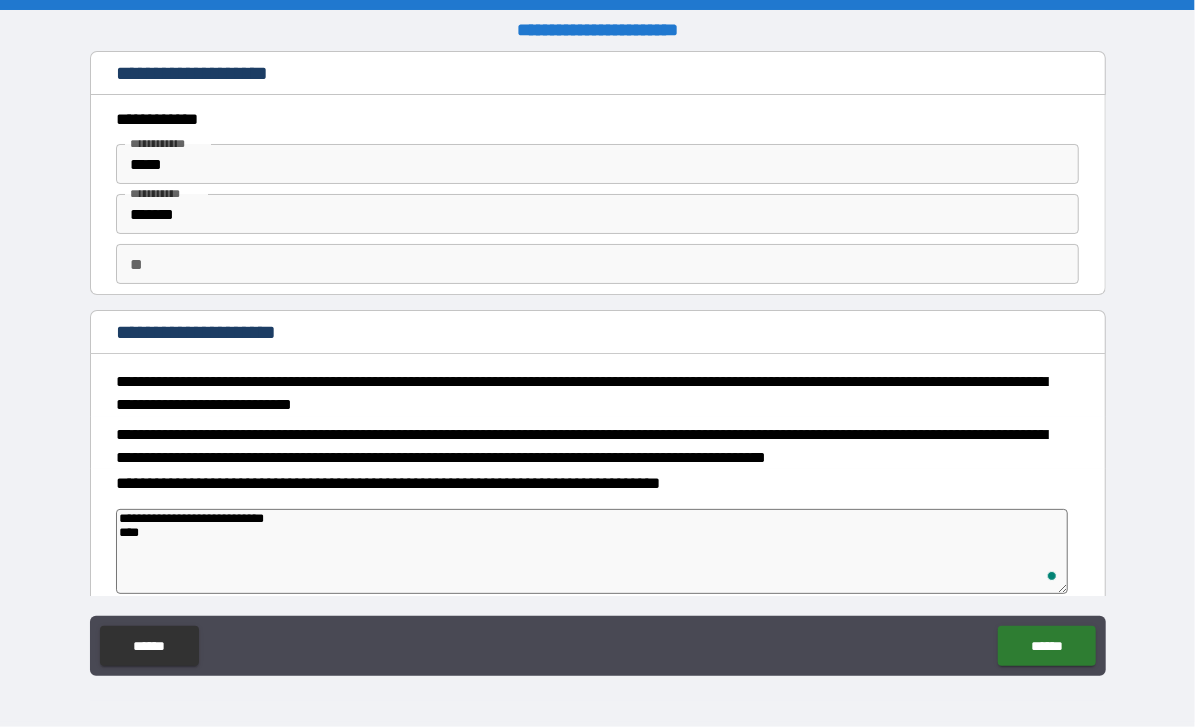 type on "**********" 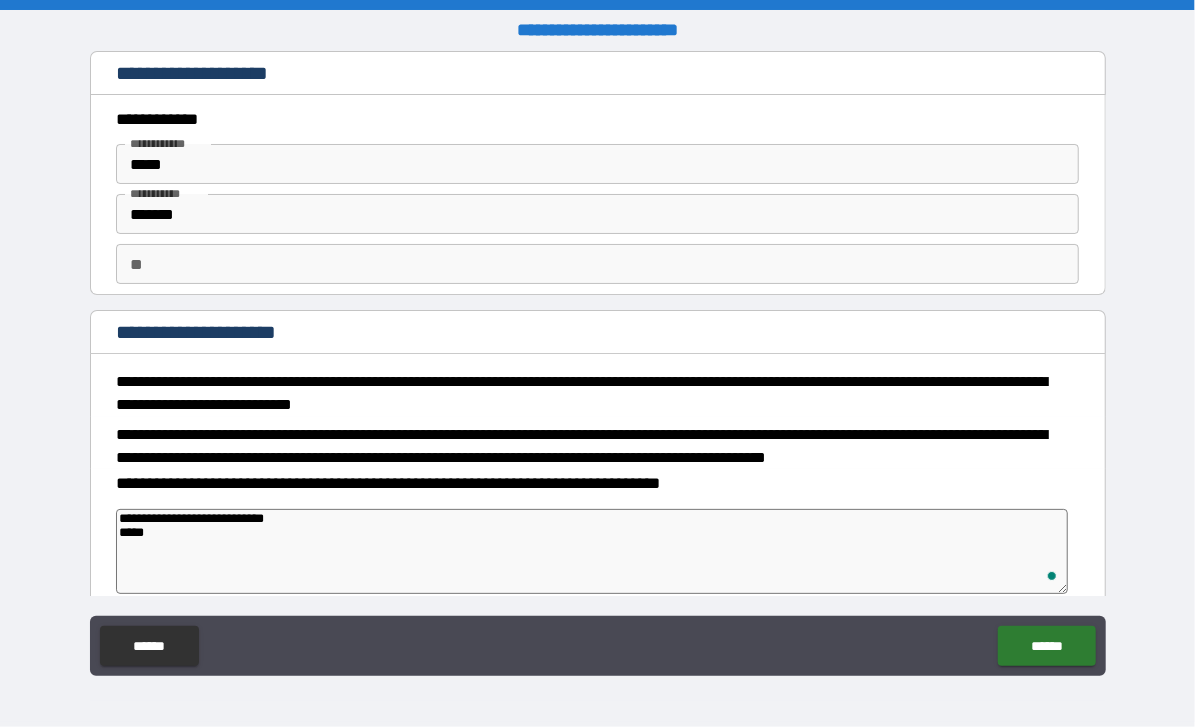 type on "*" 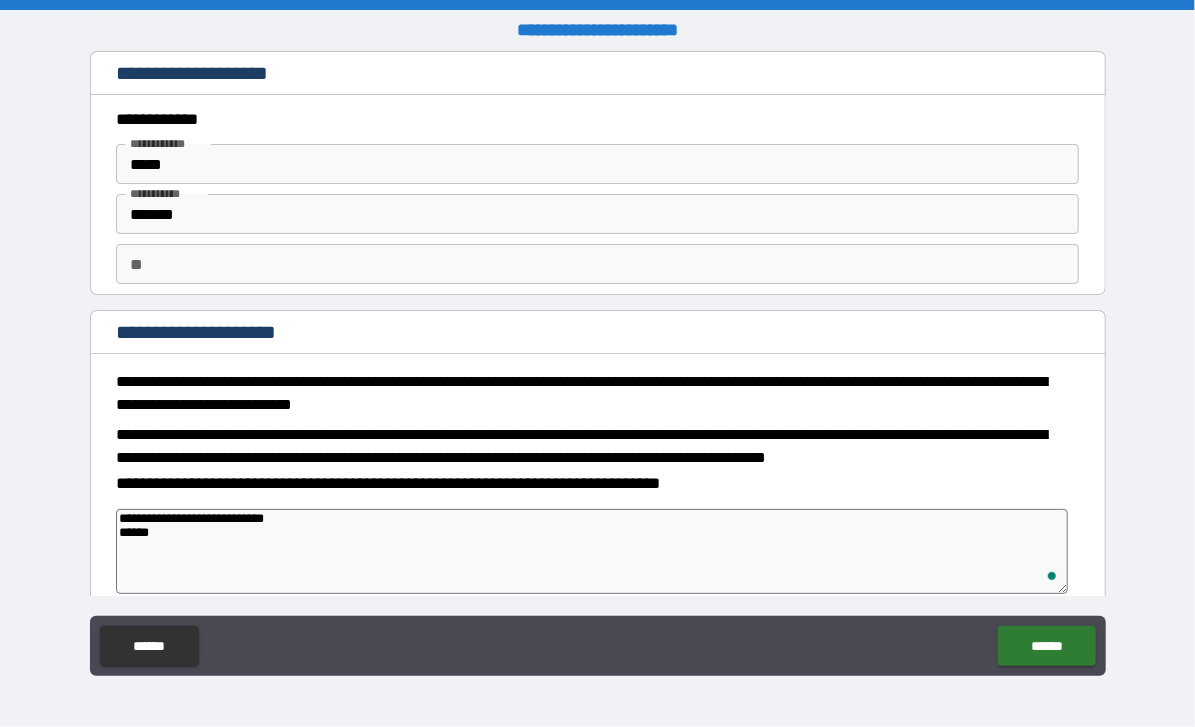 type on "*" 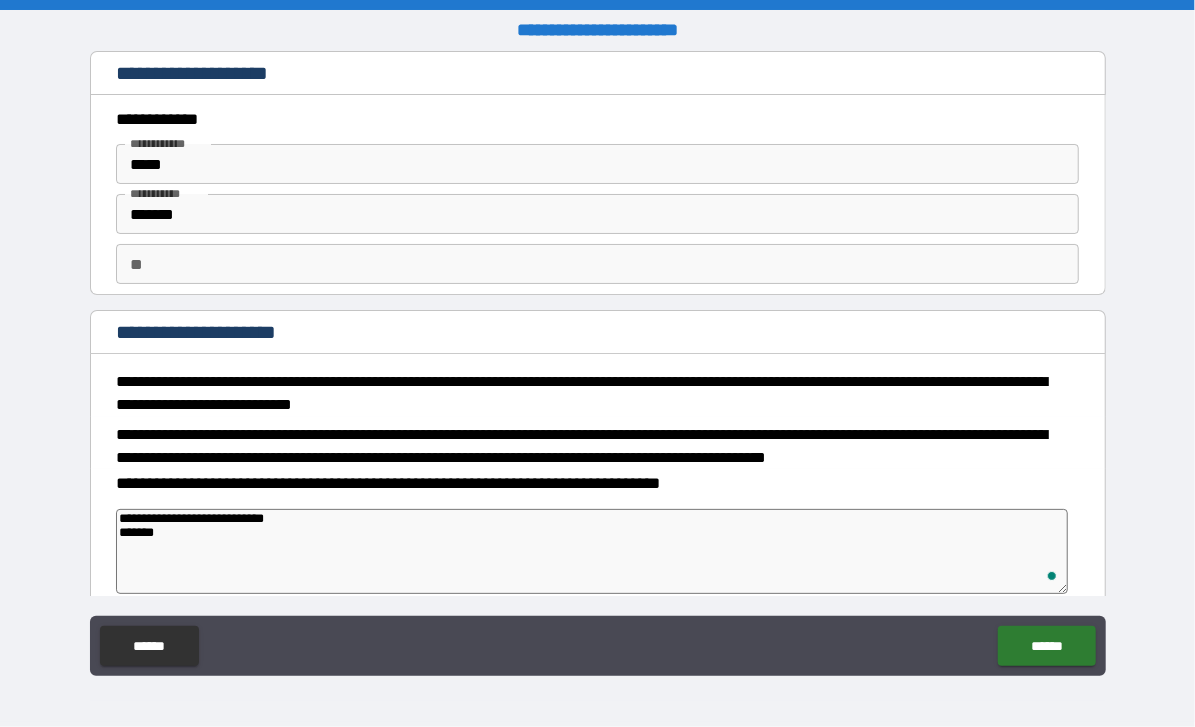 type on "**********" 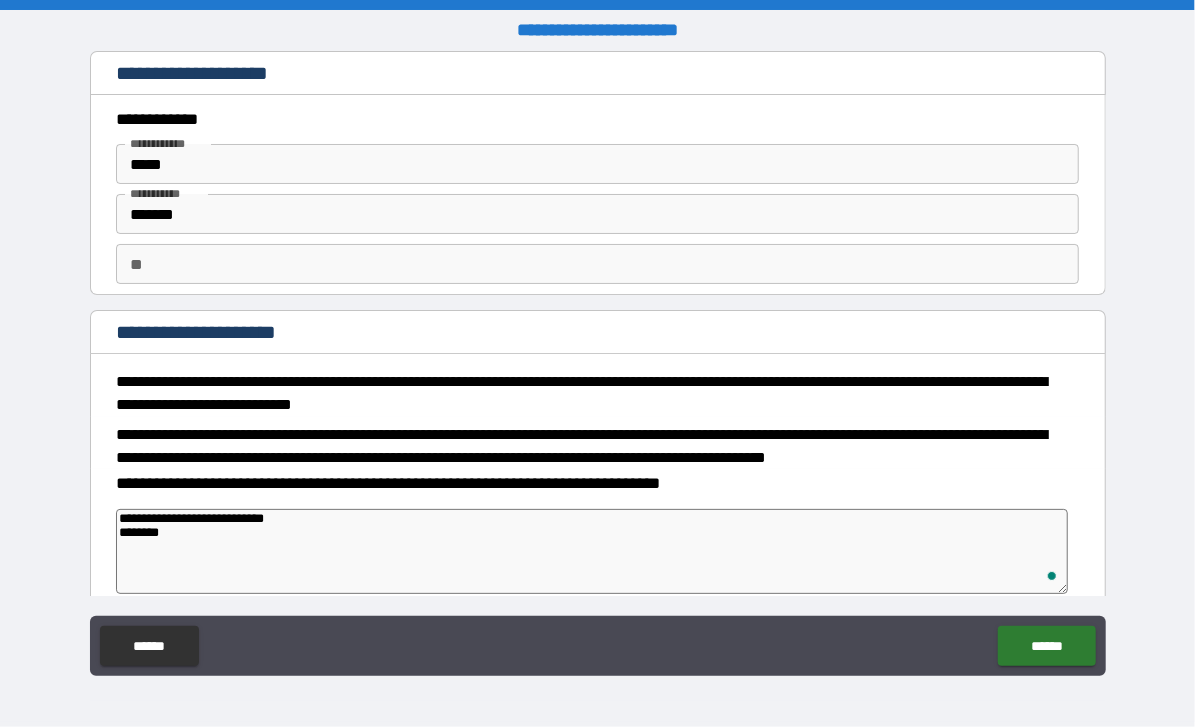 type on "**********" 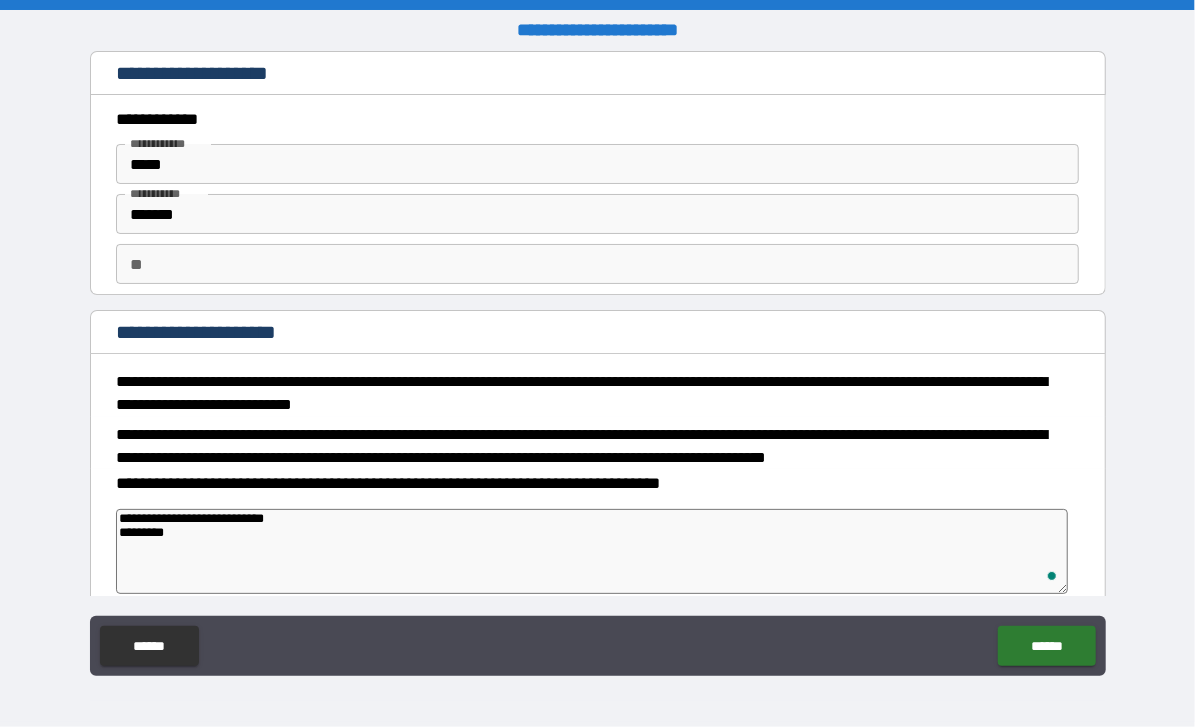 type on "**********" 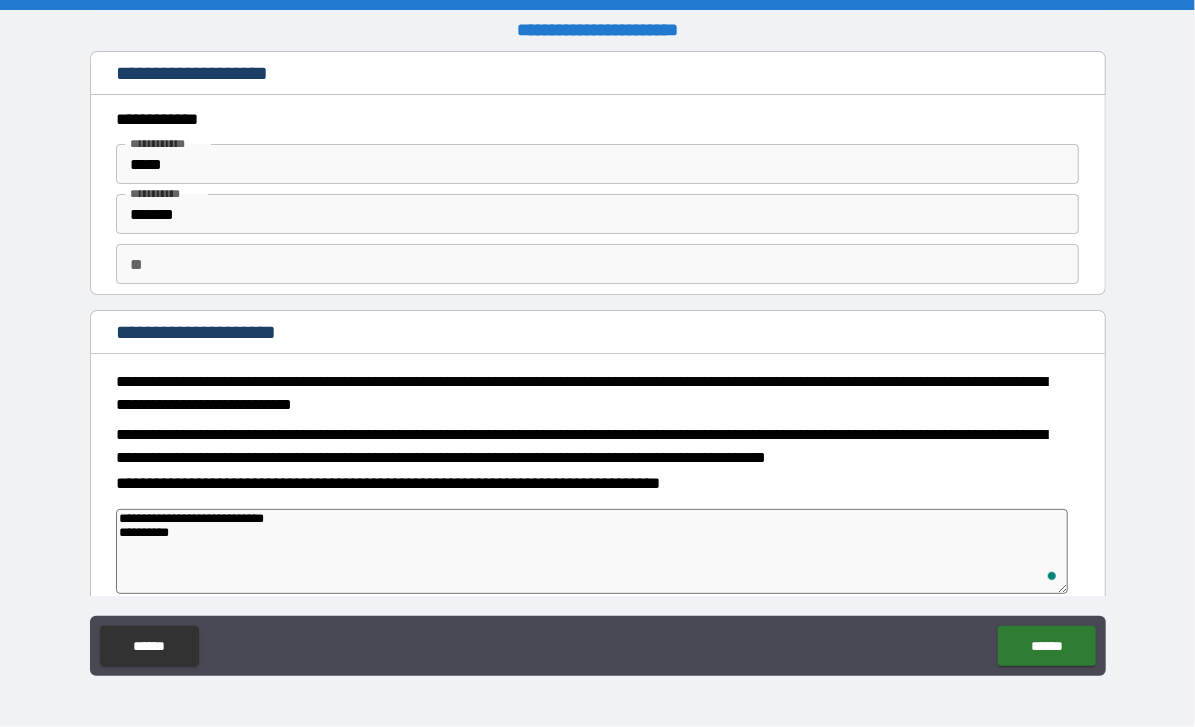 type on "**********" 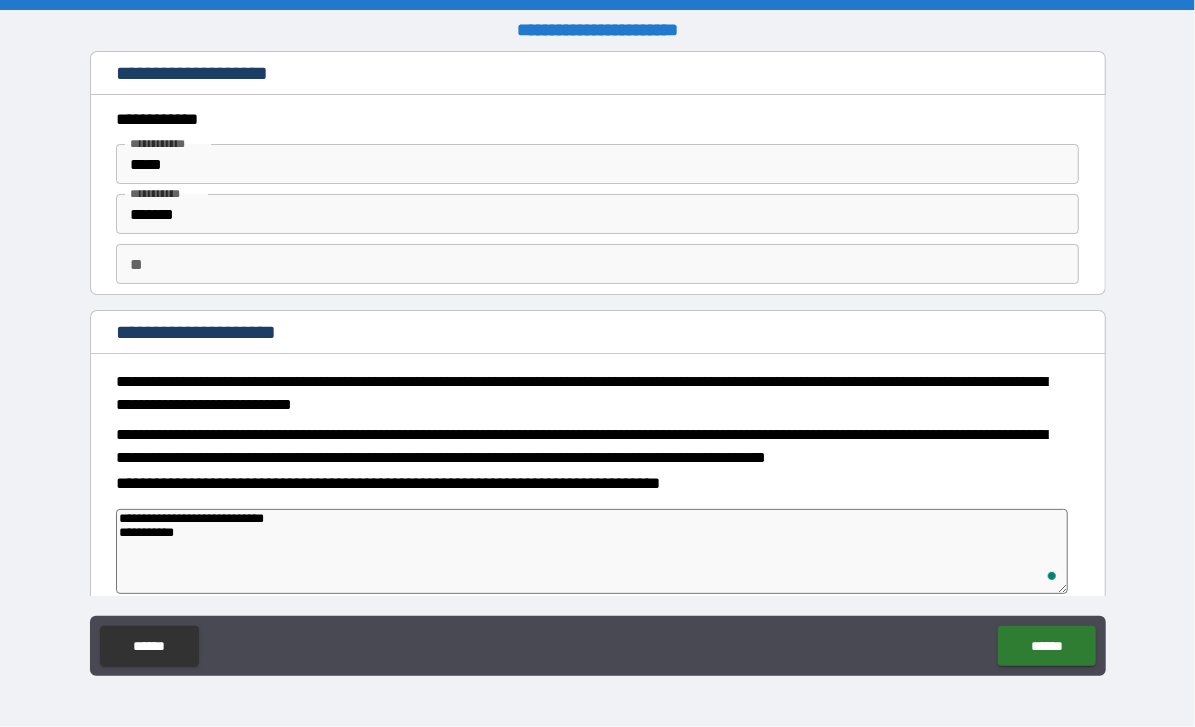 type on "**********" 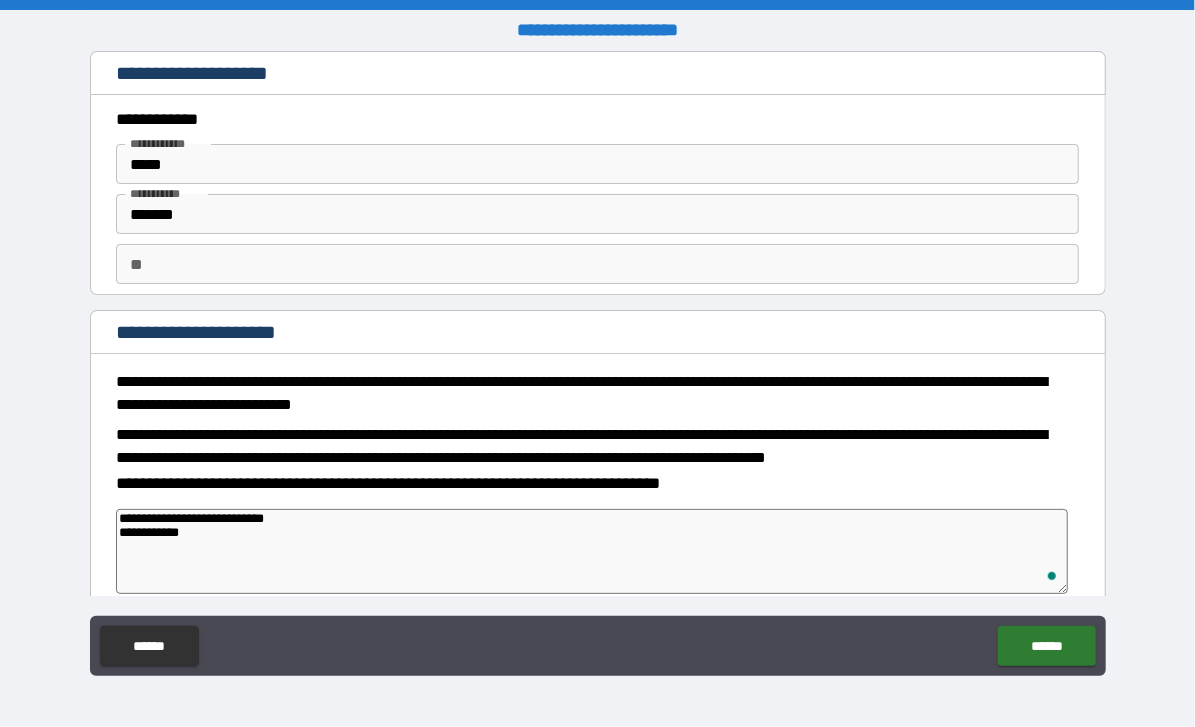 type on "**********" 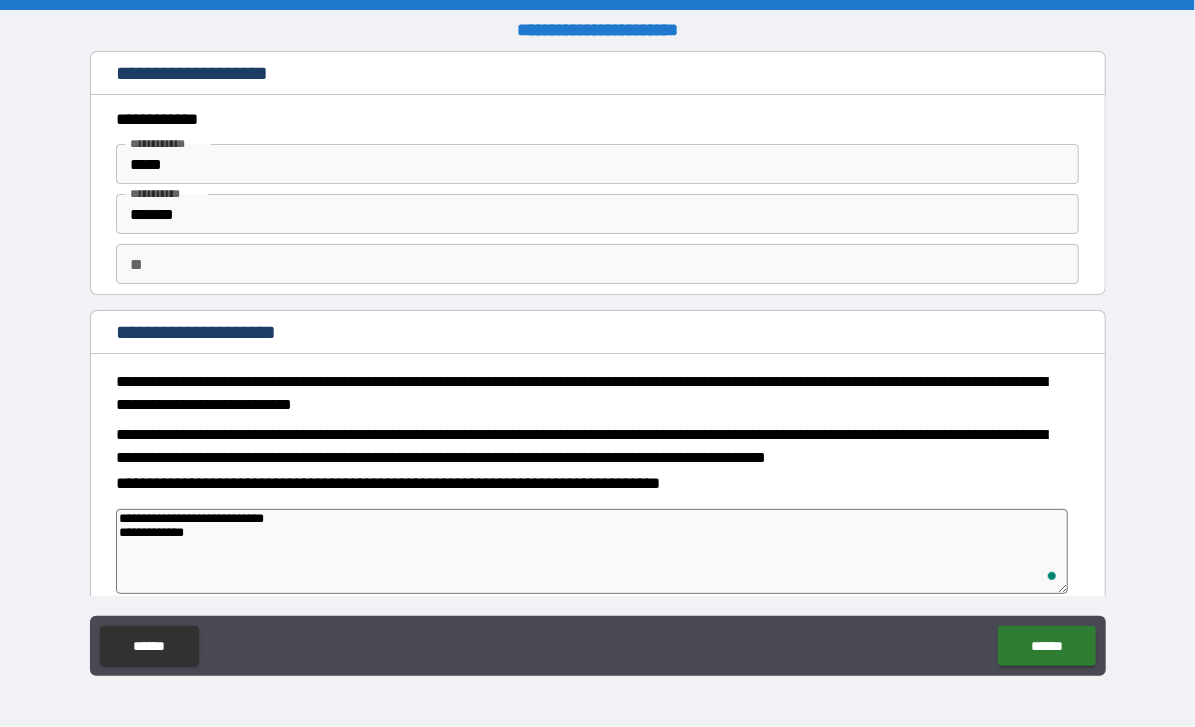 type on "*" 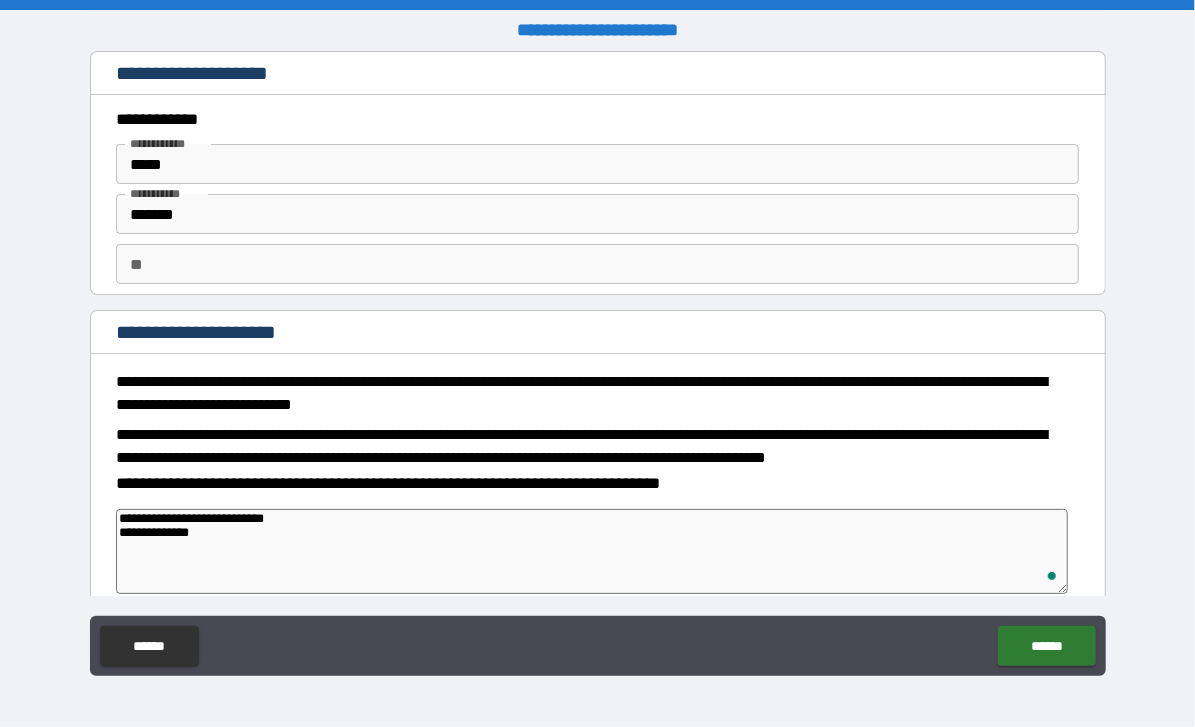 type on "*" 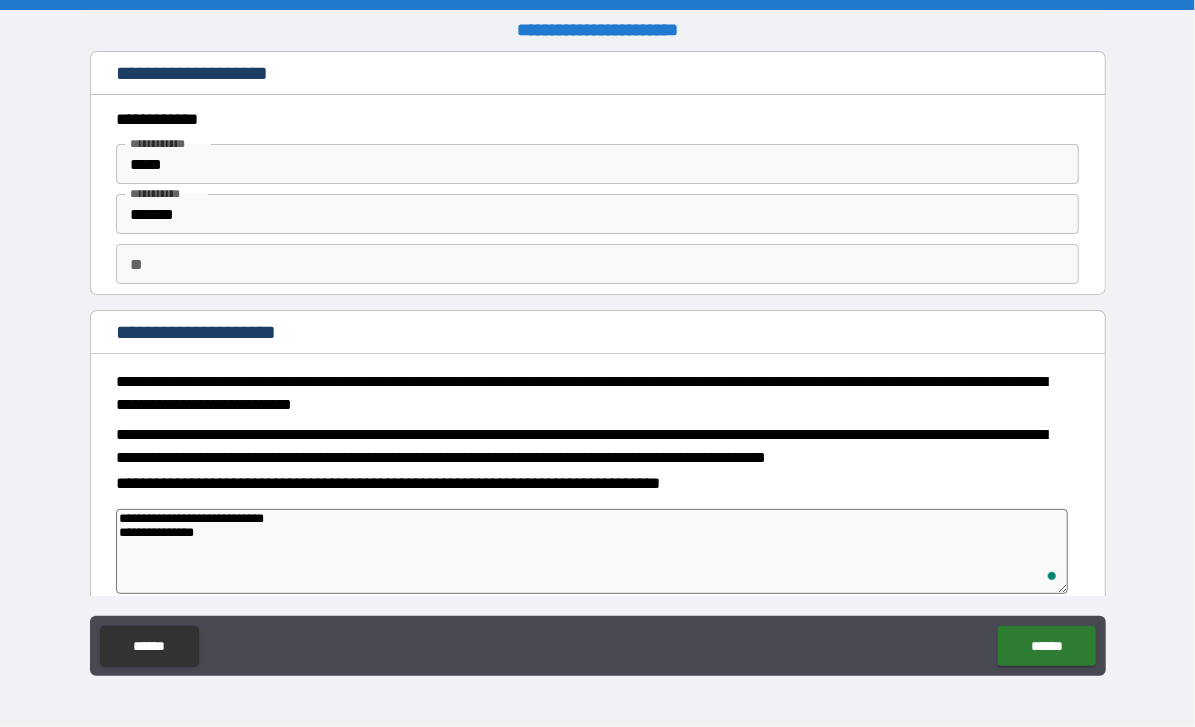 type on "**********" 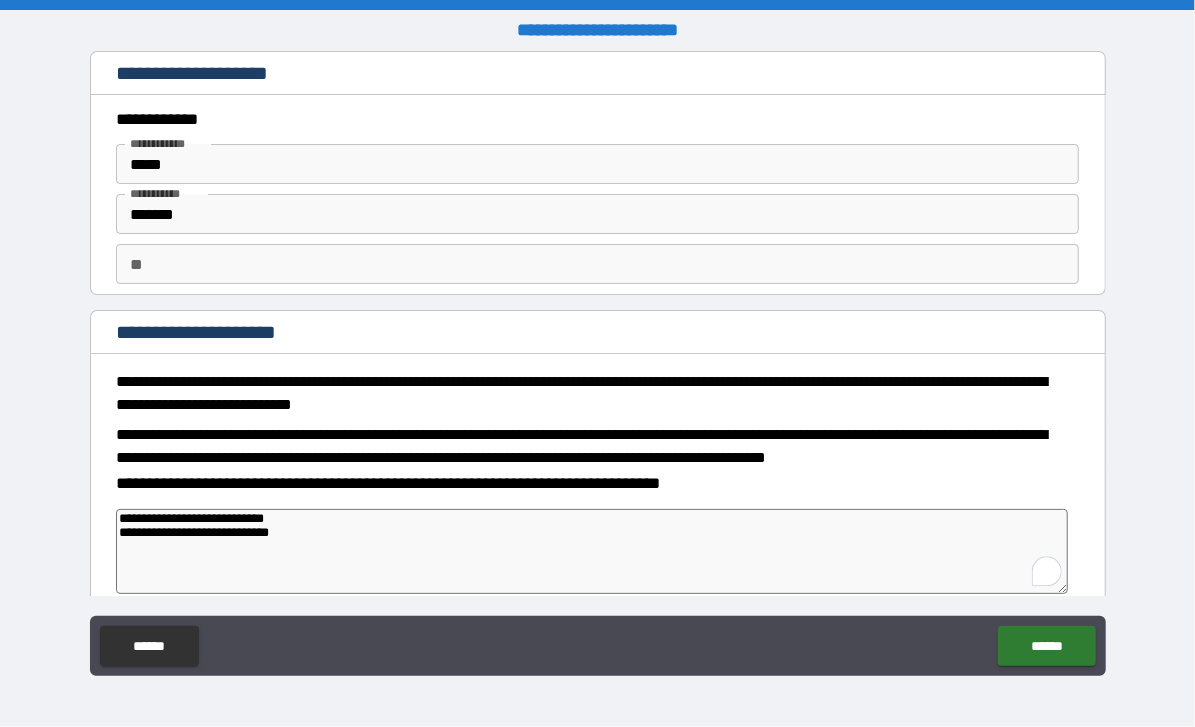 scroll, scrollTop: 397, scrollLeft: 0, axis: vertical 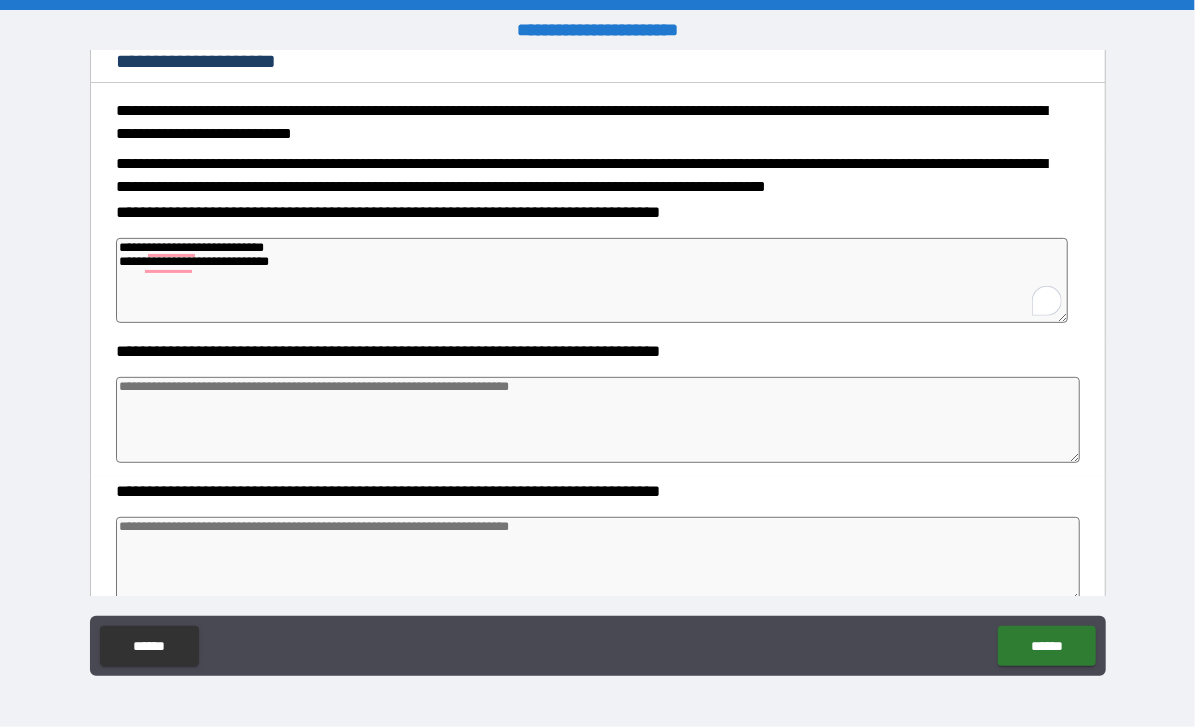 drag, startPoint x: 324, startPoint y: 267, endPoint x: 118, endPoint y: 275, distance: 206.15529 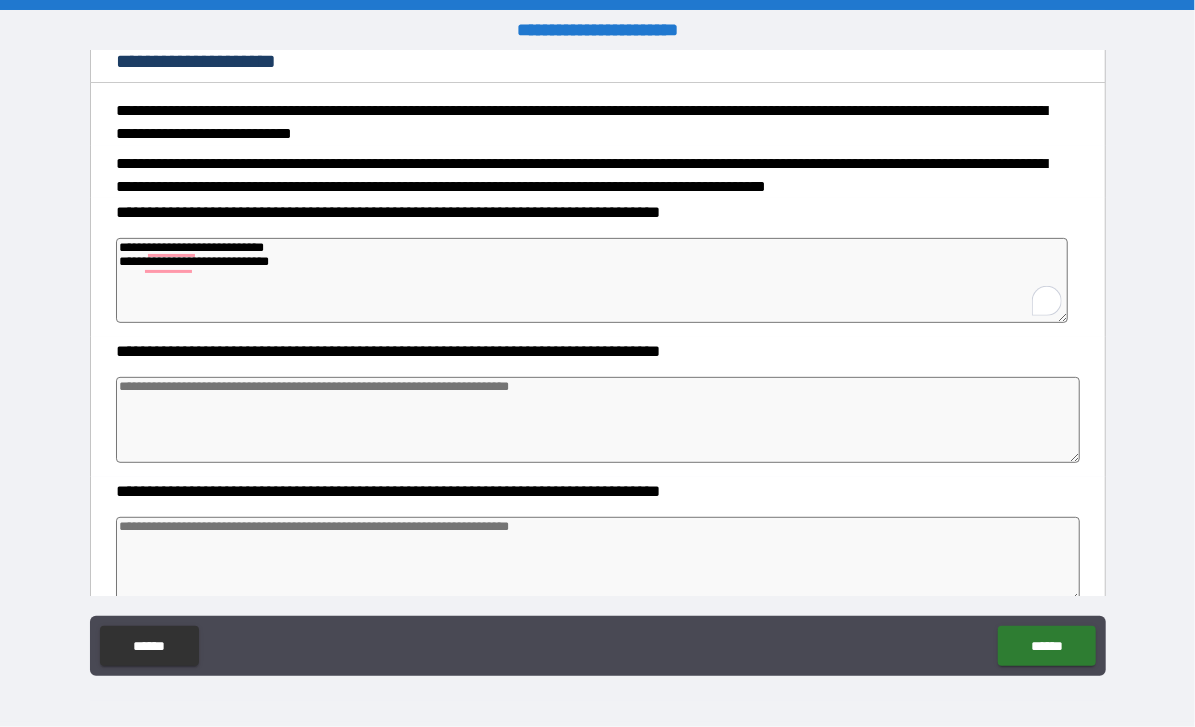 click on "**********" at bounding box center [592, 280] 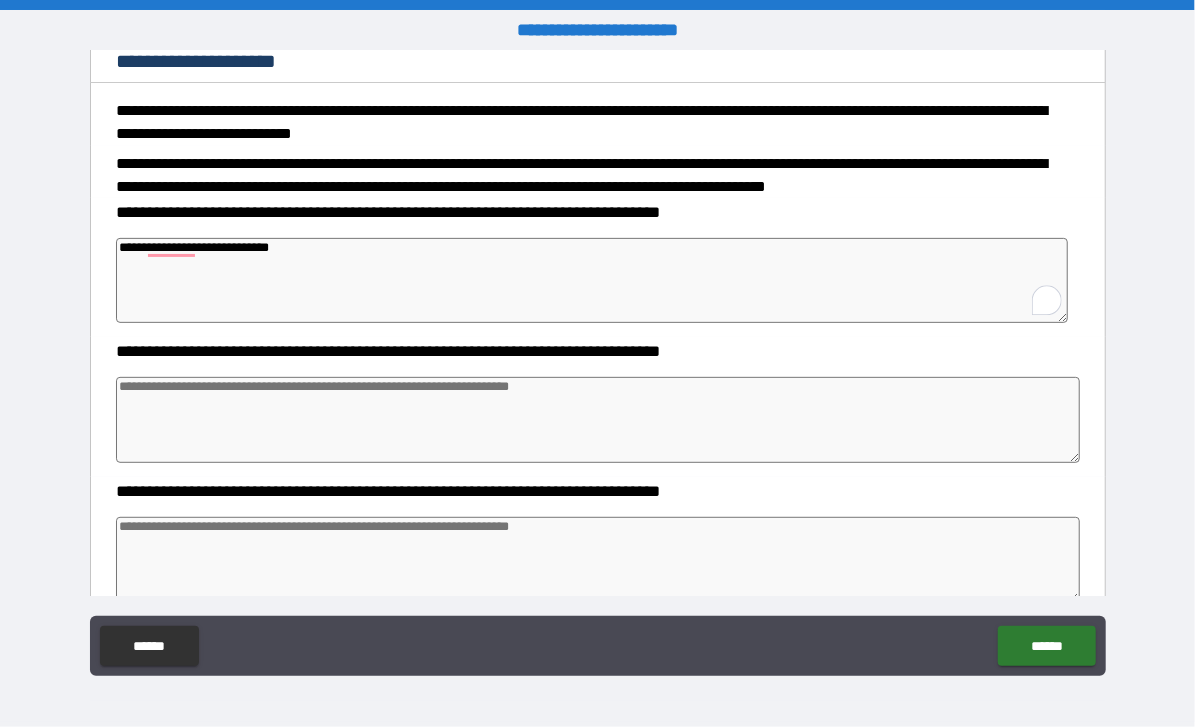 click at bounding box center [598, 420] 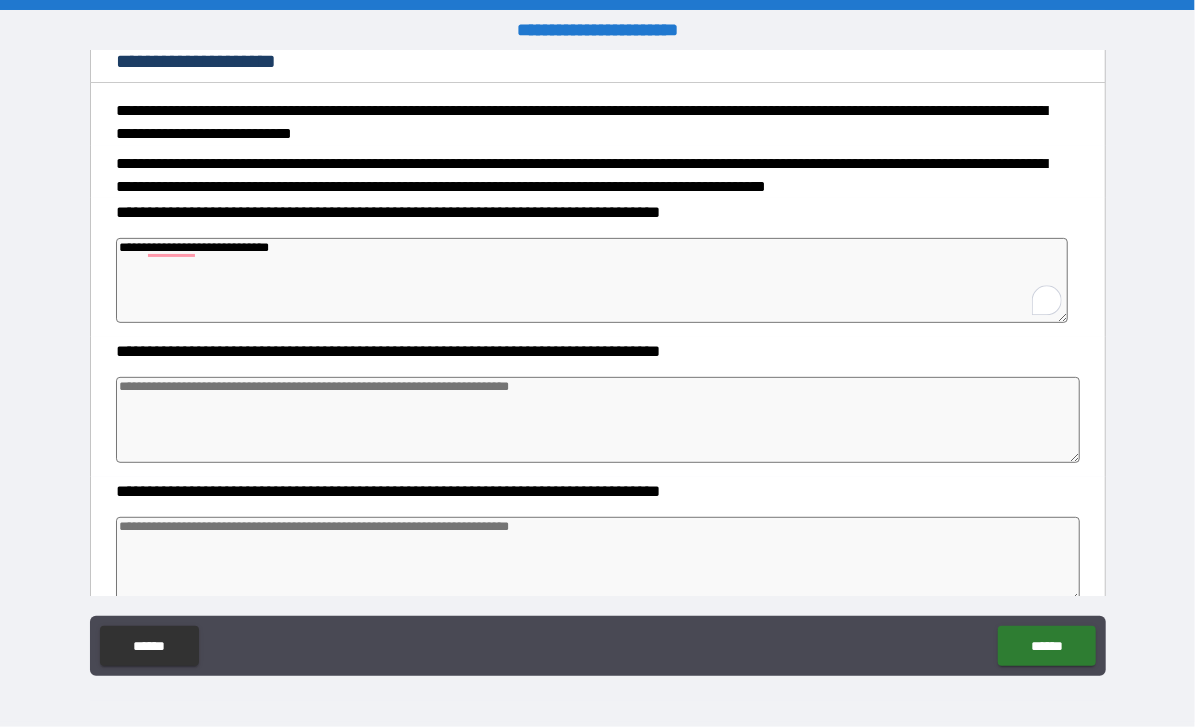 scroll, scrollTop: 271, scrollLeft: 0, axis: vertical 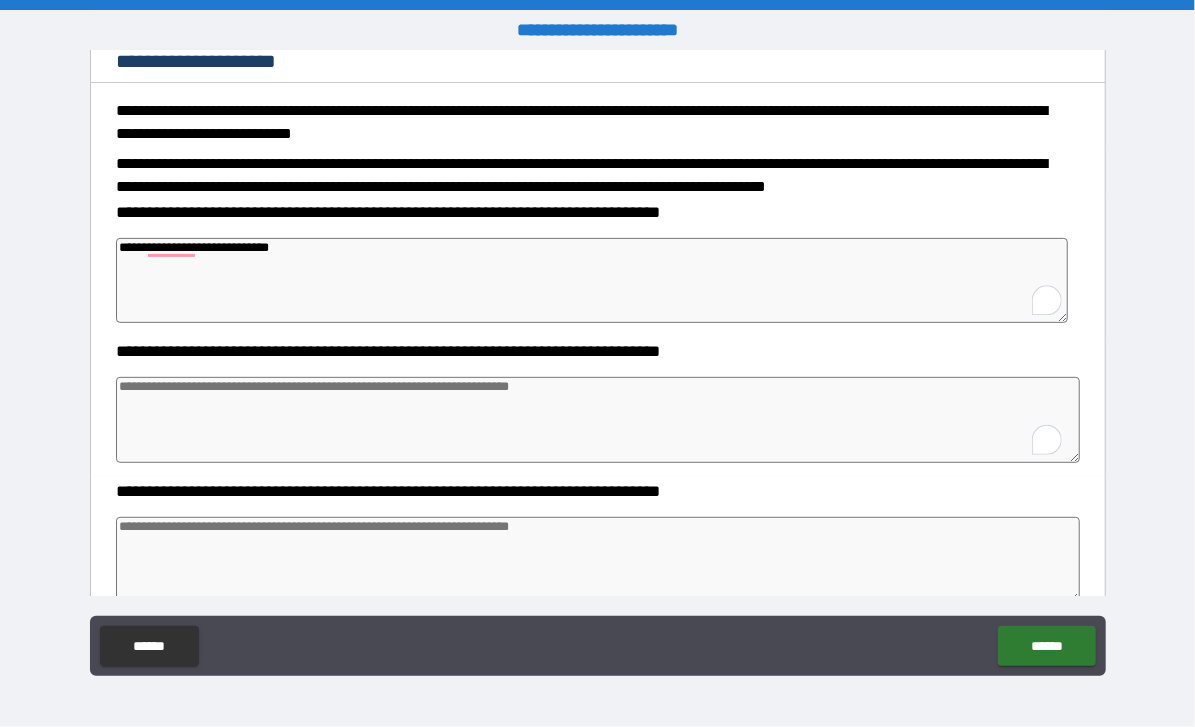 paste on "**********" 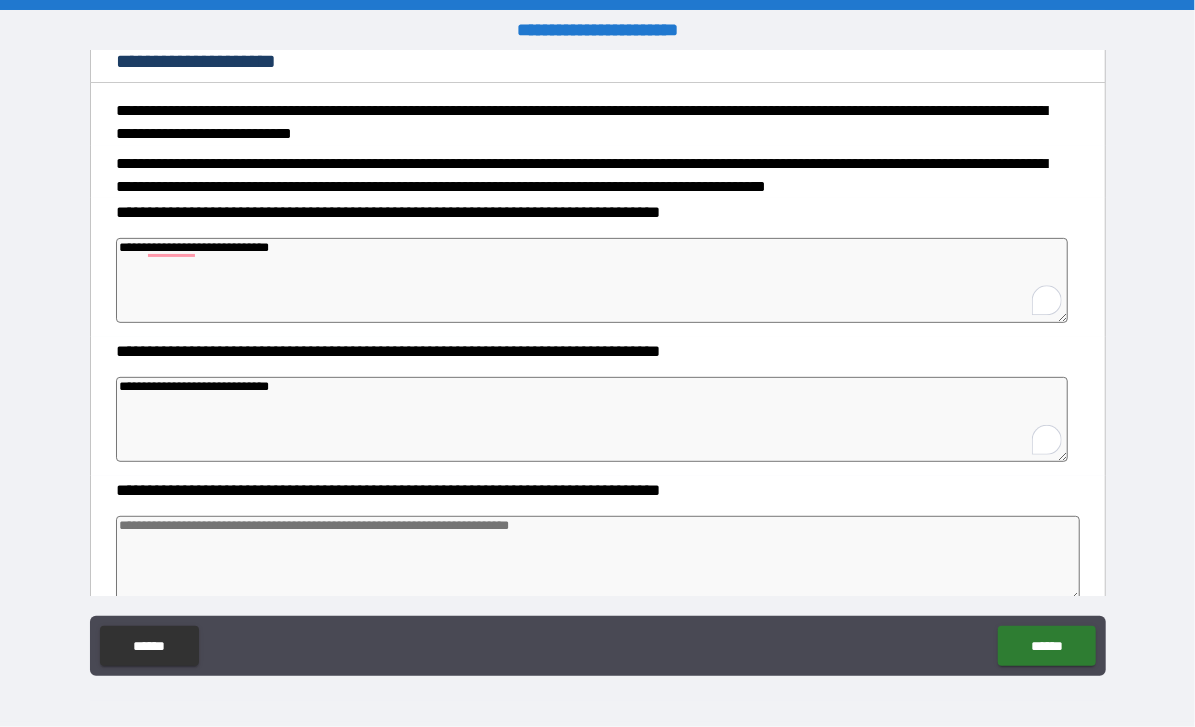 click on "**********" at bounding box center [592, 175] 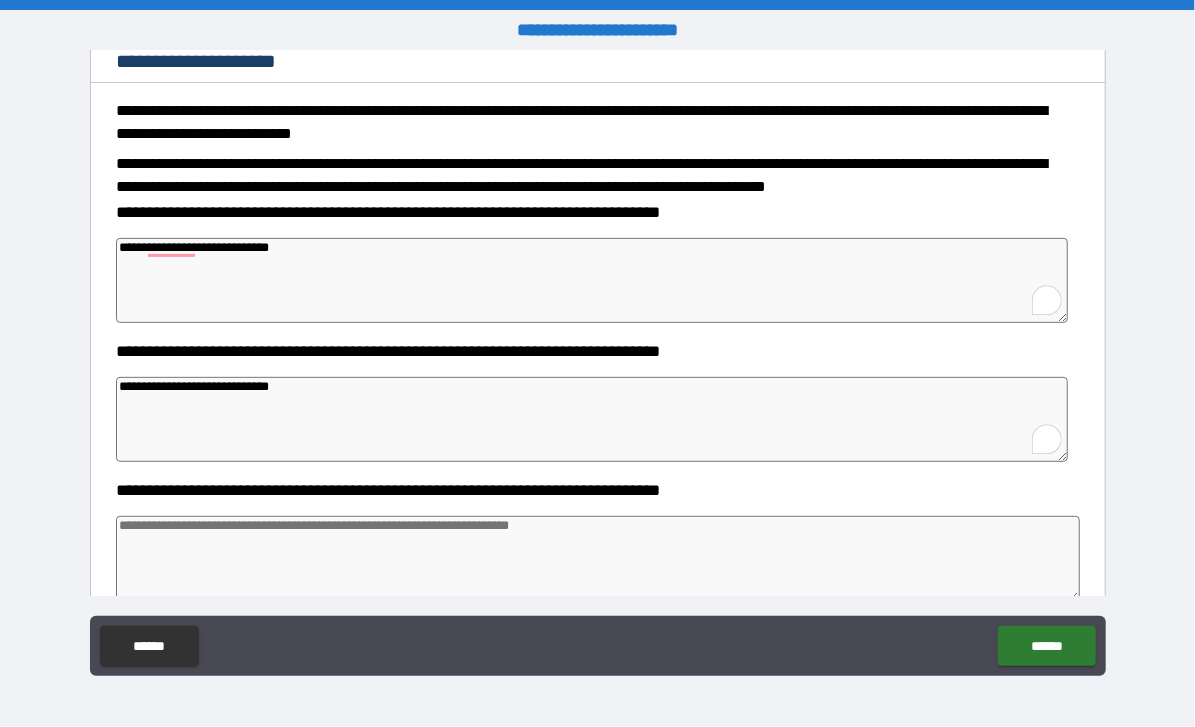 click at bounding box center [598, 559] 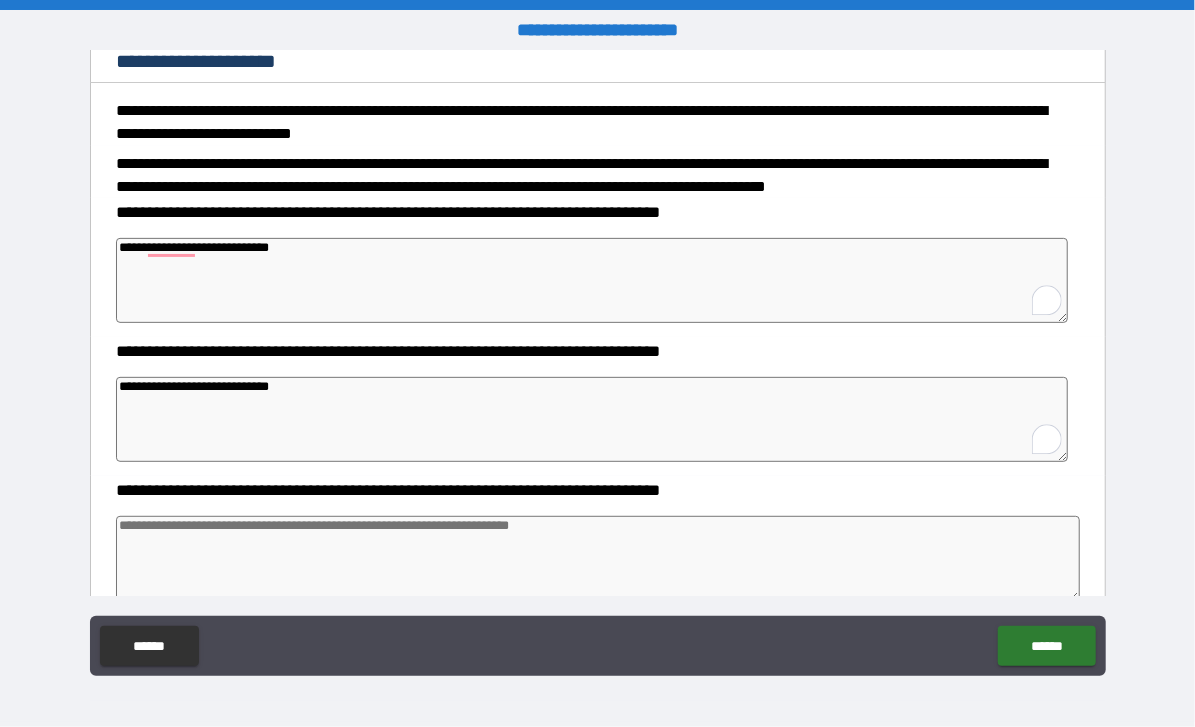 scroll, scrollTop: 245, scrollLeft: 0, axis: vertical 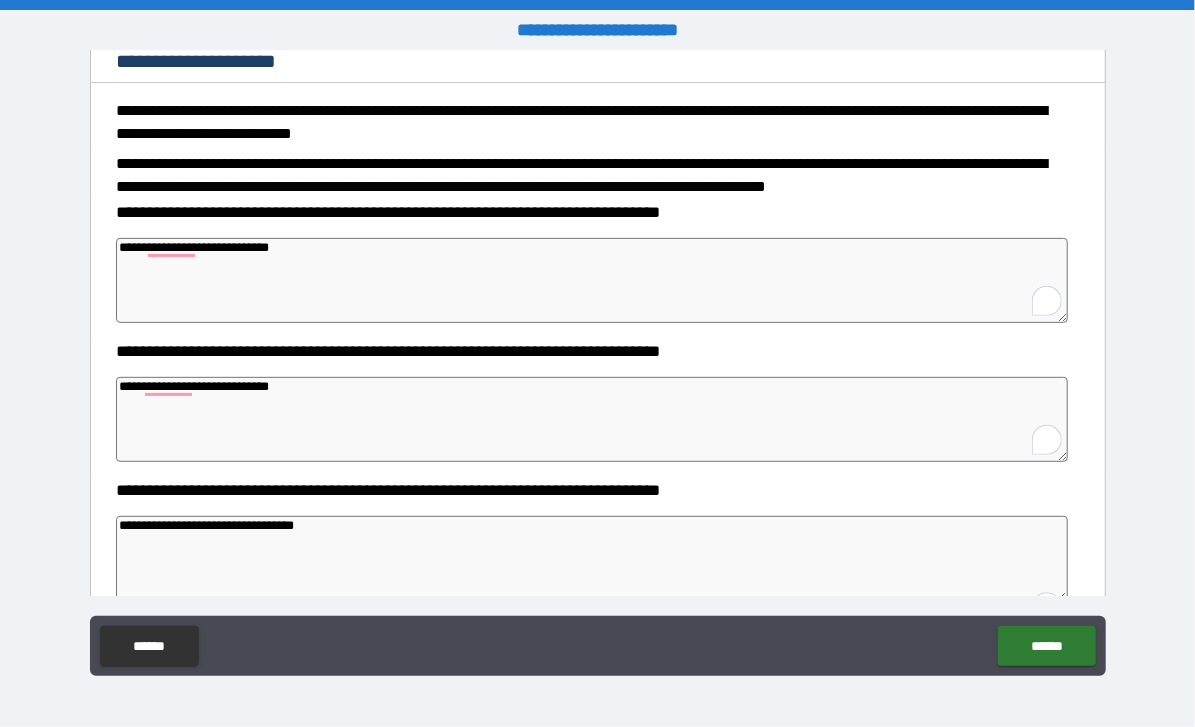 click on "**********" at bounding box center [598, 545] 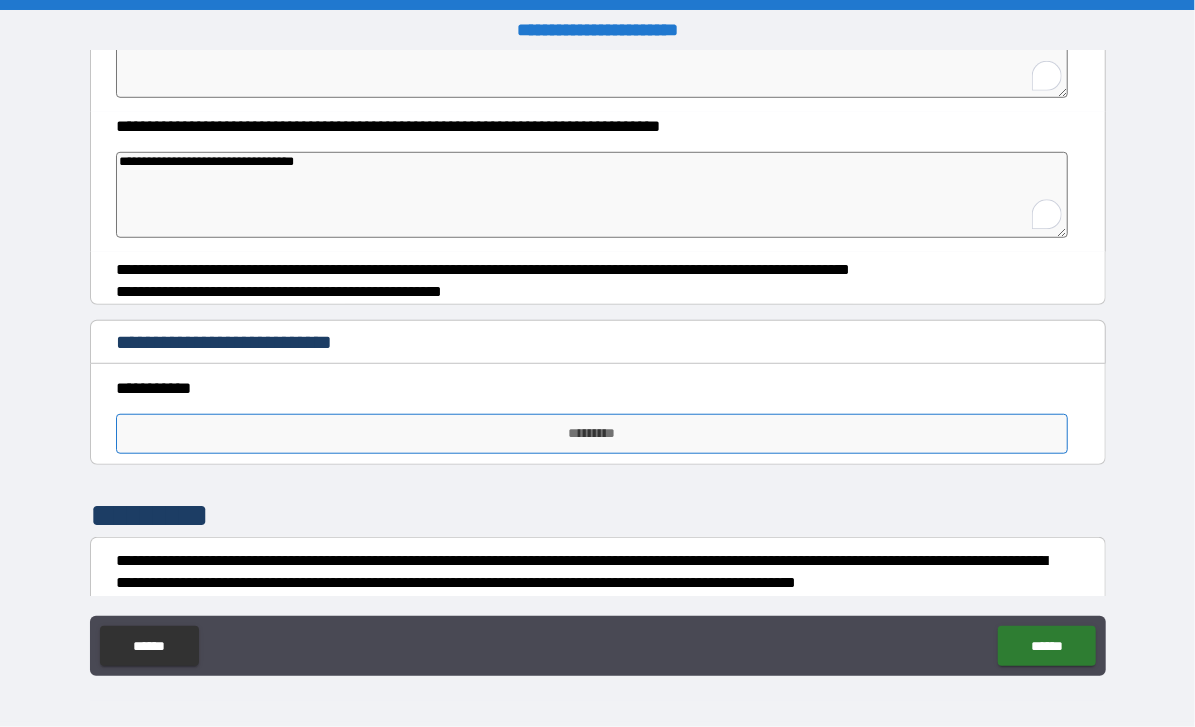 click on "*********" at bounding box center (592, 434) 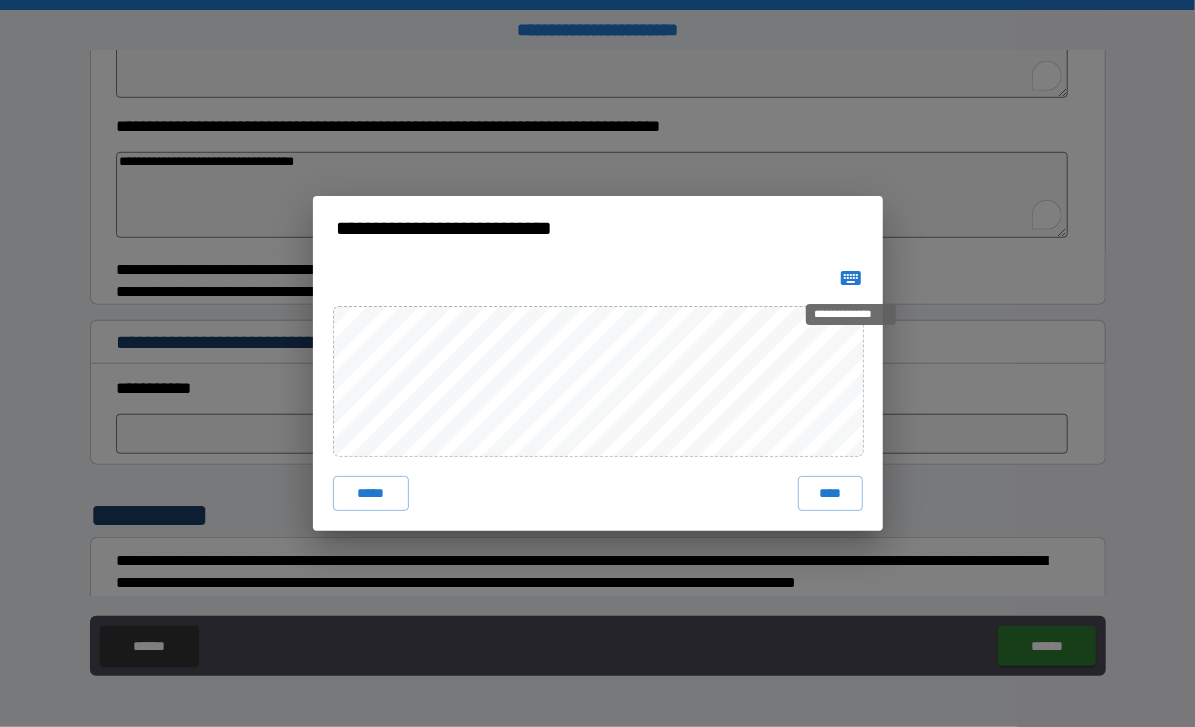 click 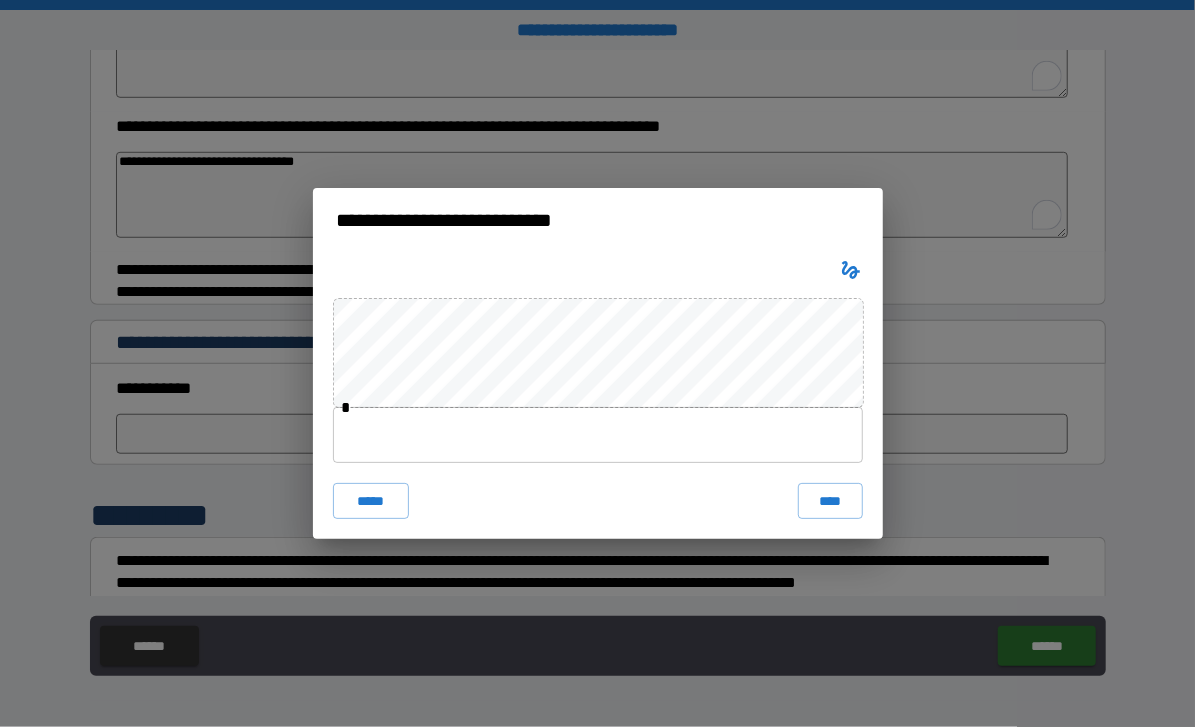 click at bounding box center [598, 435] 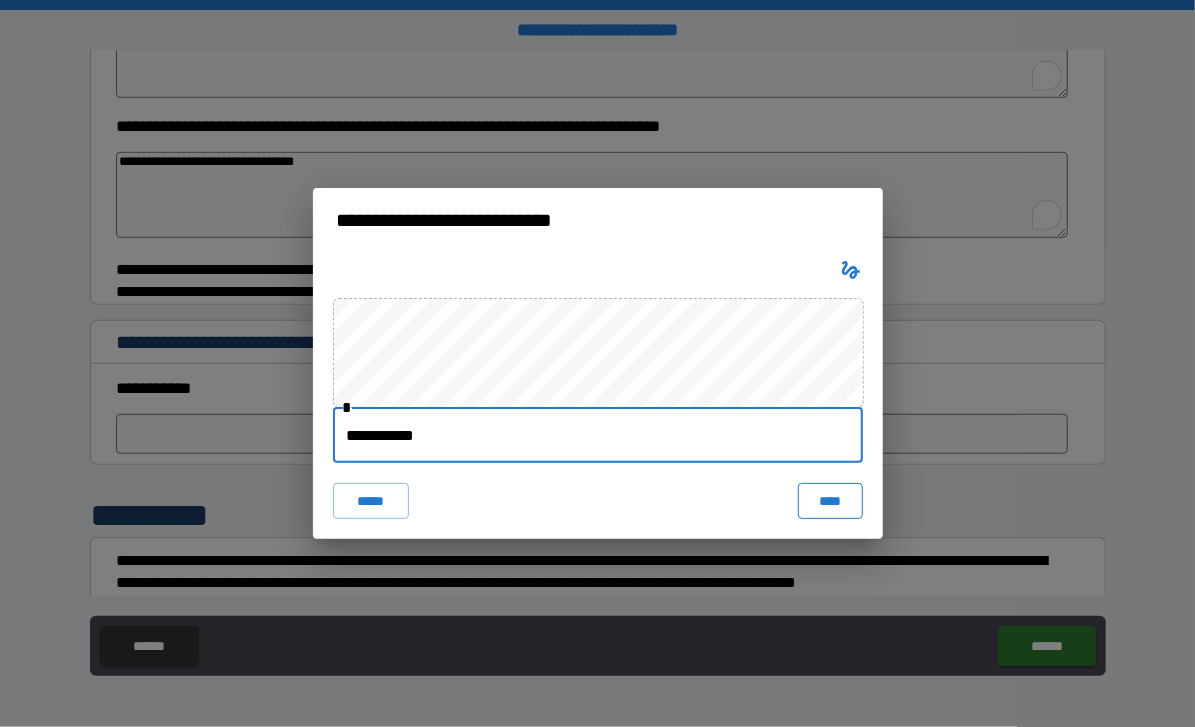 click on "****" at bounding box center (830, 501) 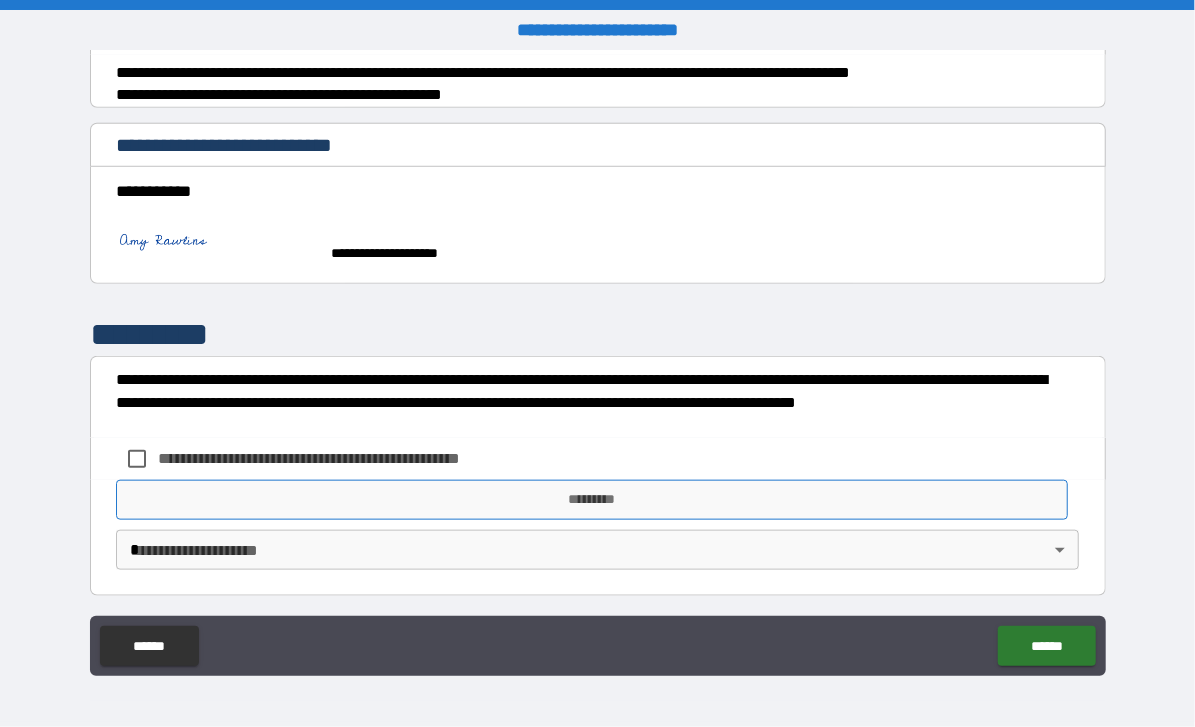 click on "*********" at bounding box center [592, 500] 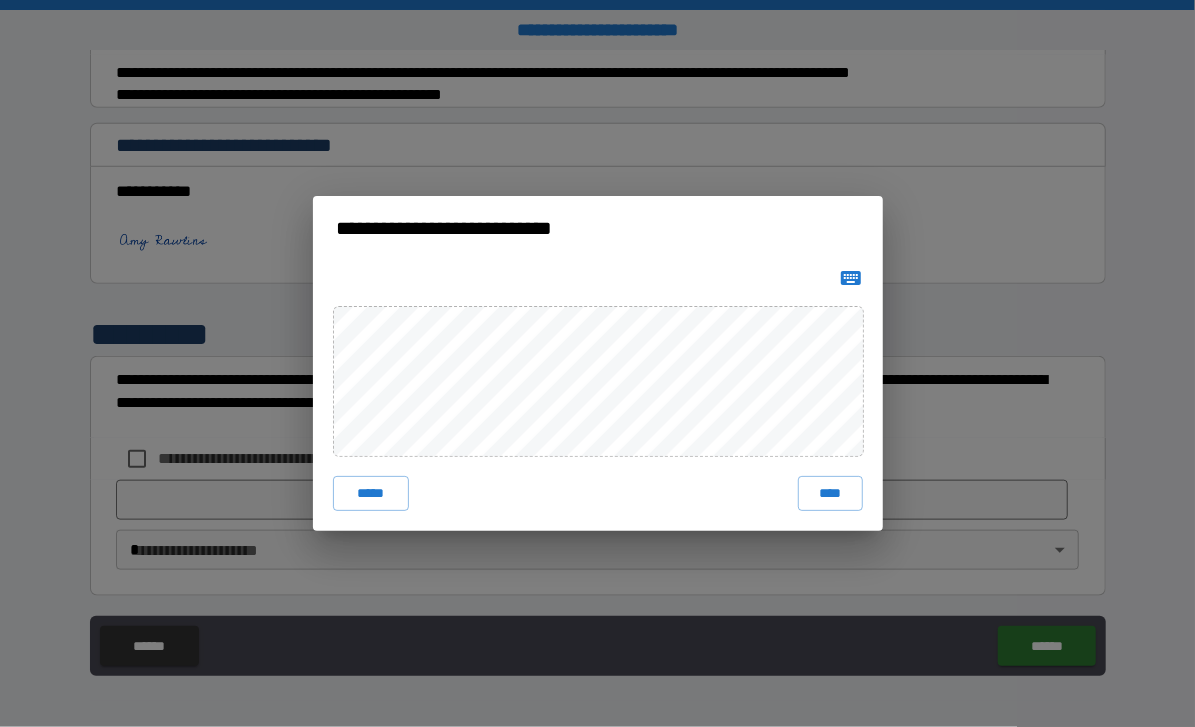 click 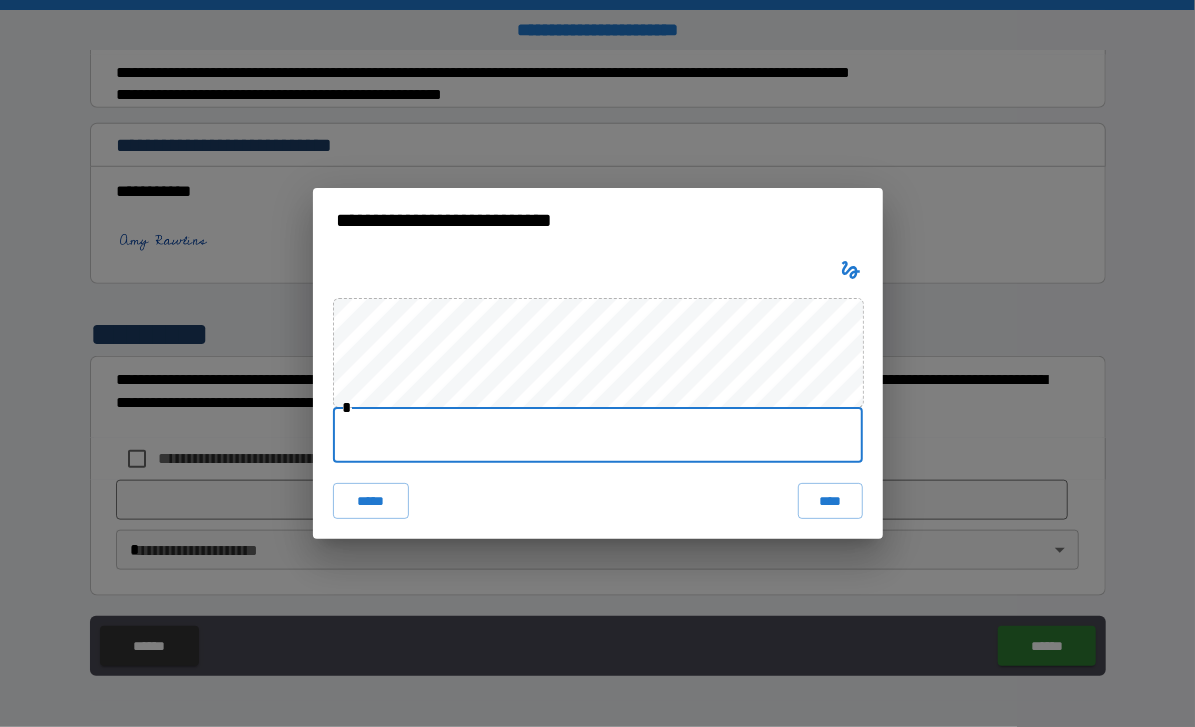 click at bounding box center [598, 435] 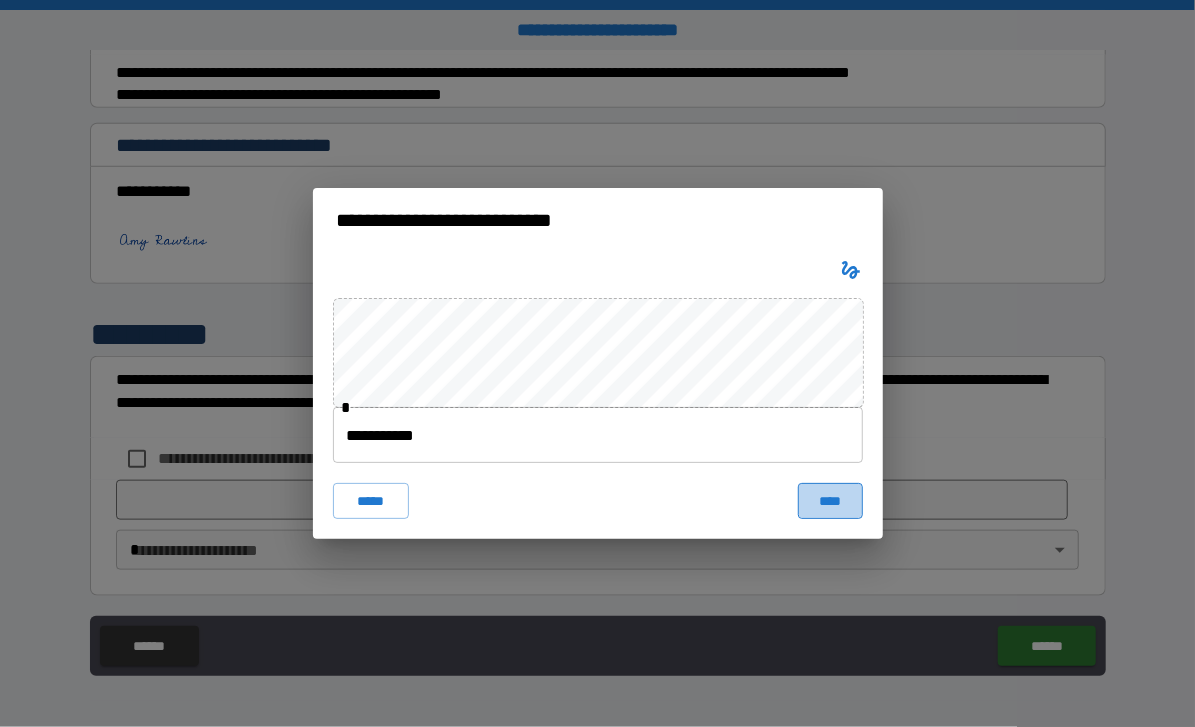 click on "****" at bounding box center [830, 501] 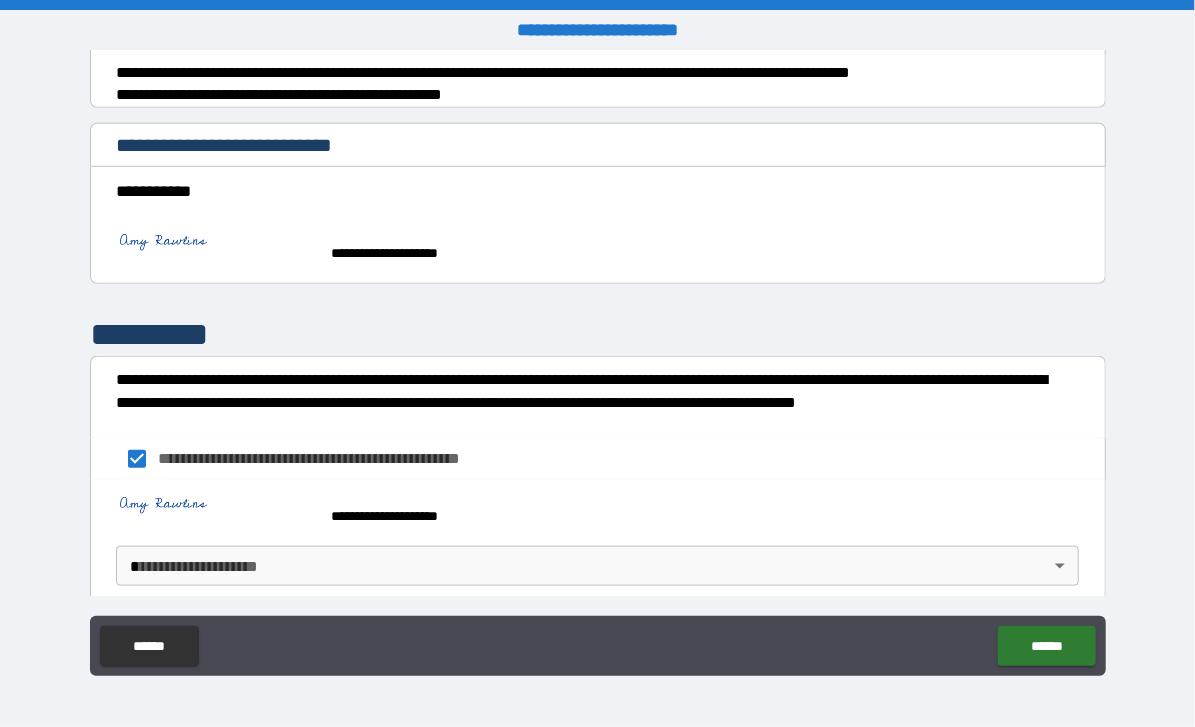 click on "**********" at bounding box center [597, 363] 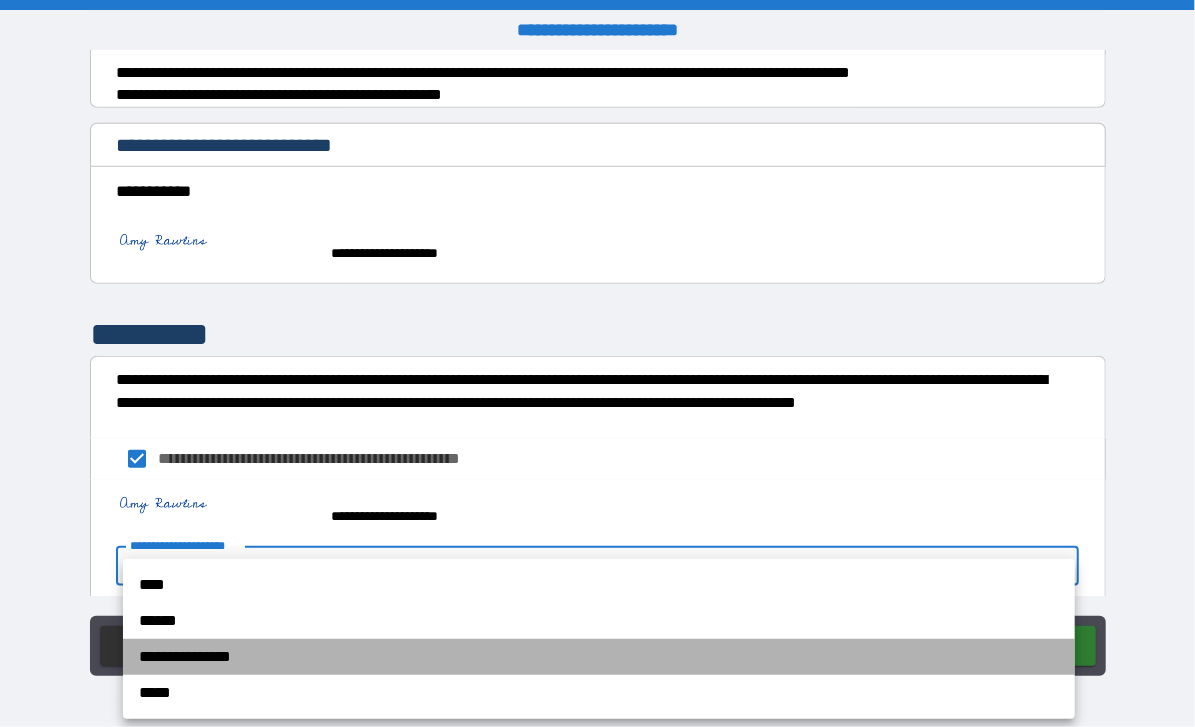 click on "**********" at bounding box center [599, 657] 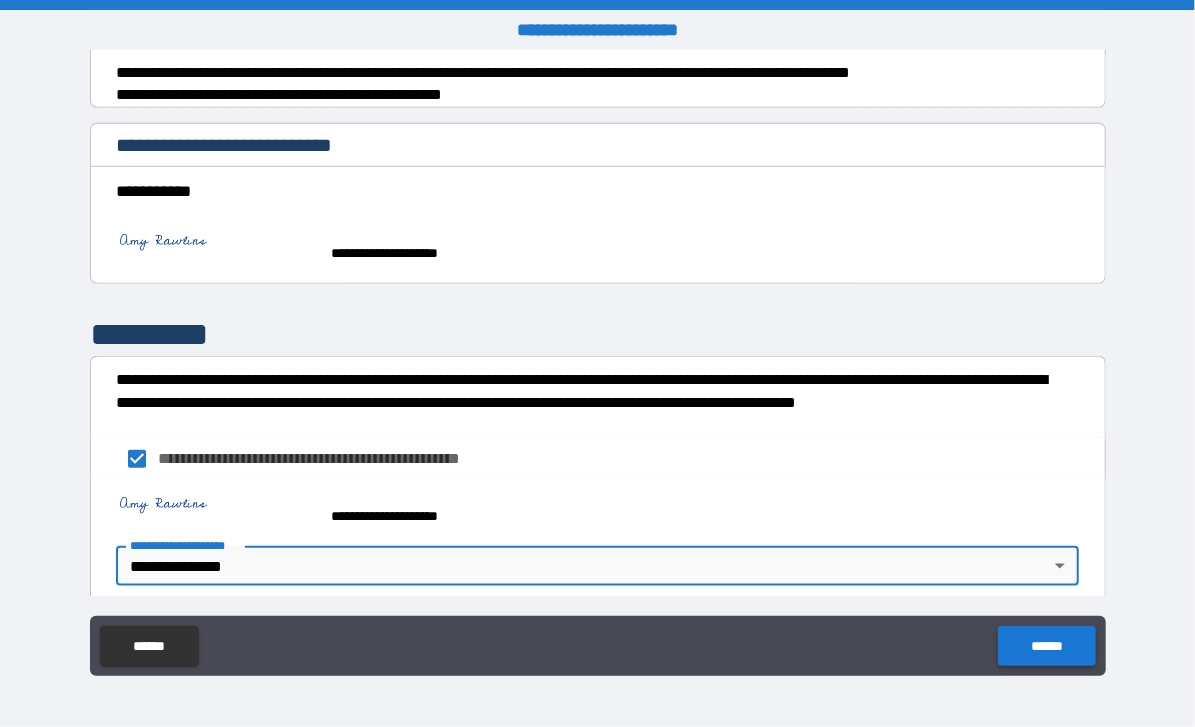 click on "******" at bounding box center [1046, 646] 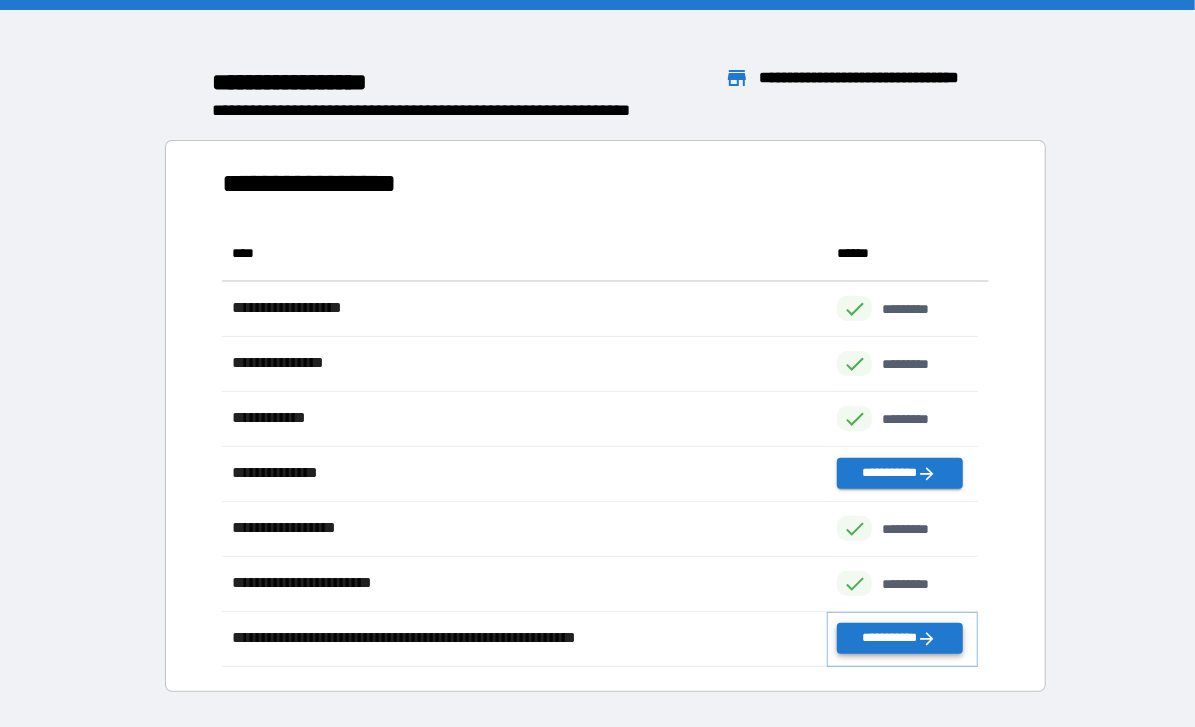 click on "**********" at bounding box center (899, 638) 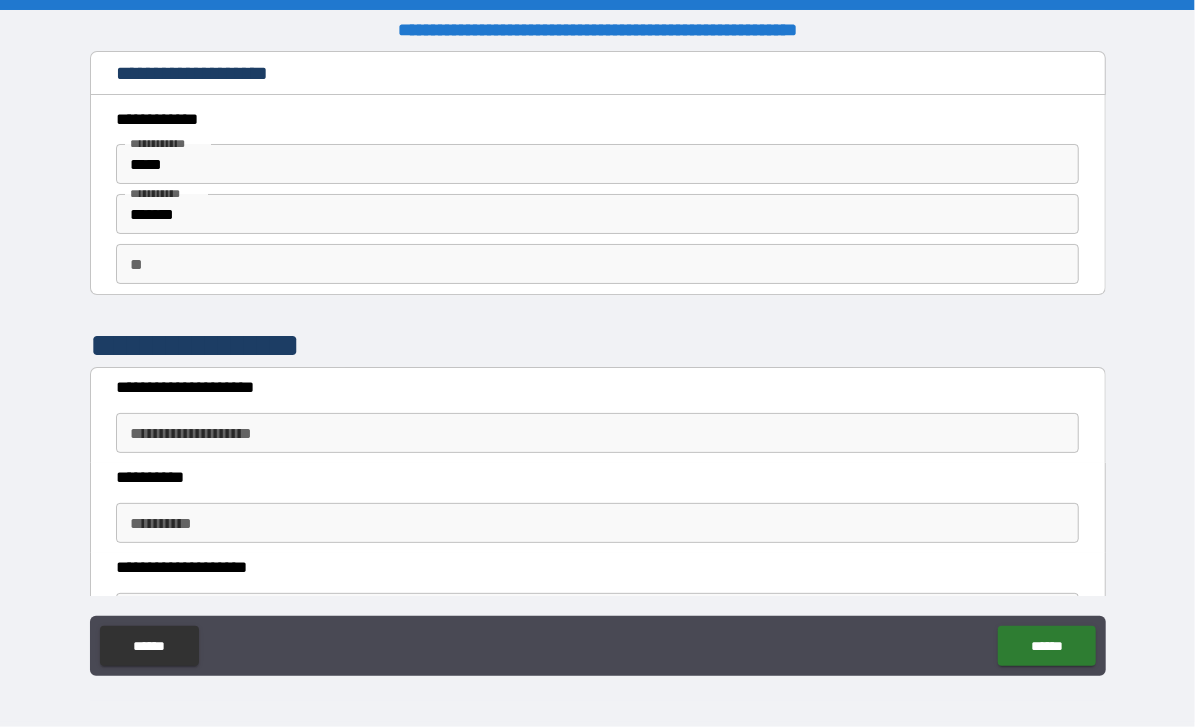 click on "**********" at bounding box center (597, 433) 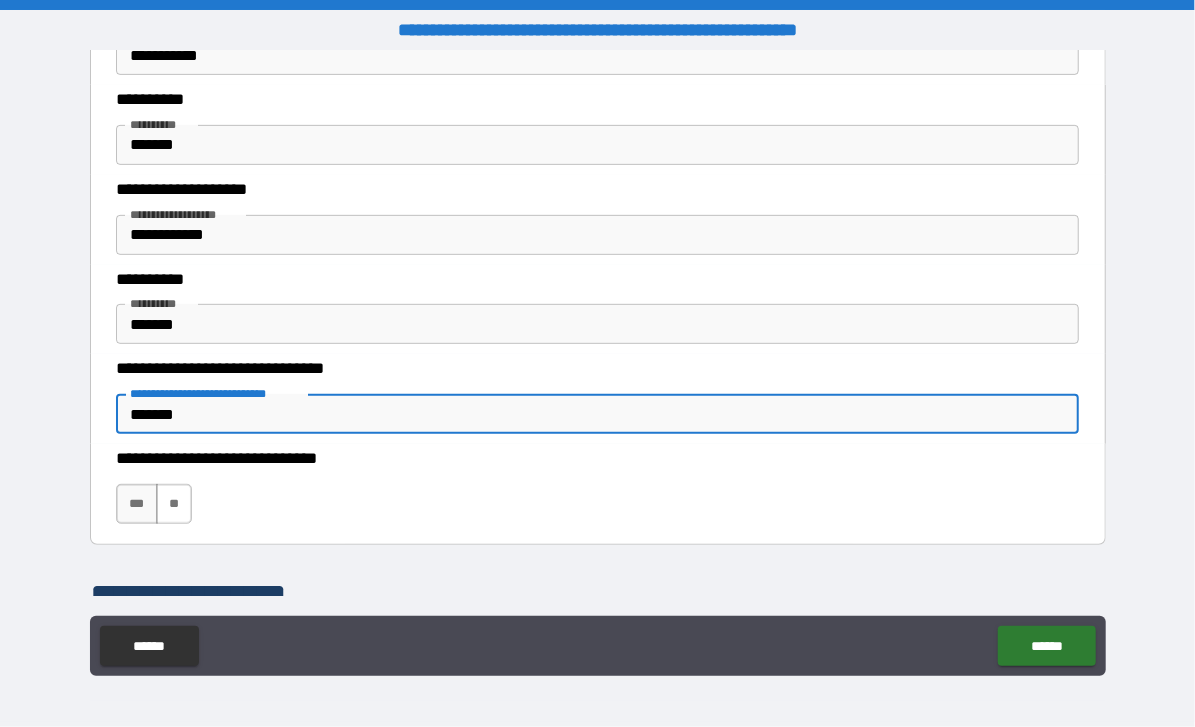 click on "**" at bounding box center [174, 504] 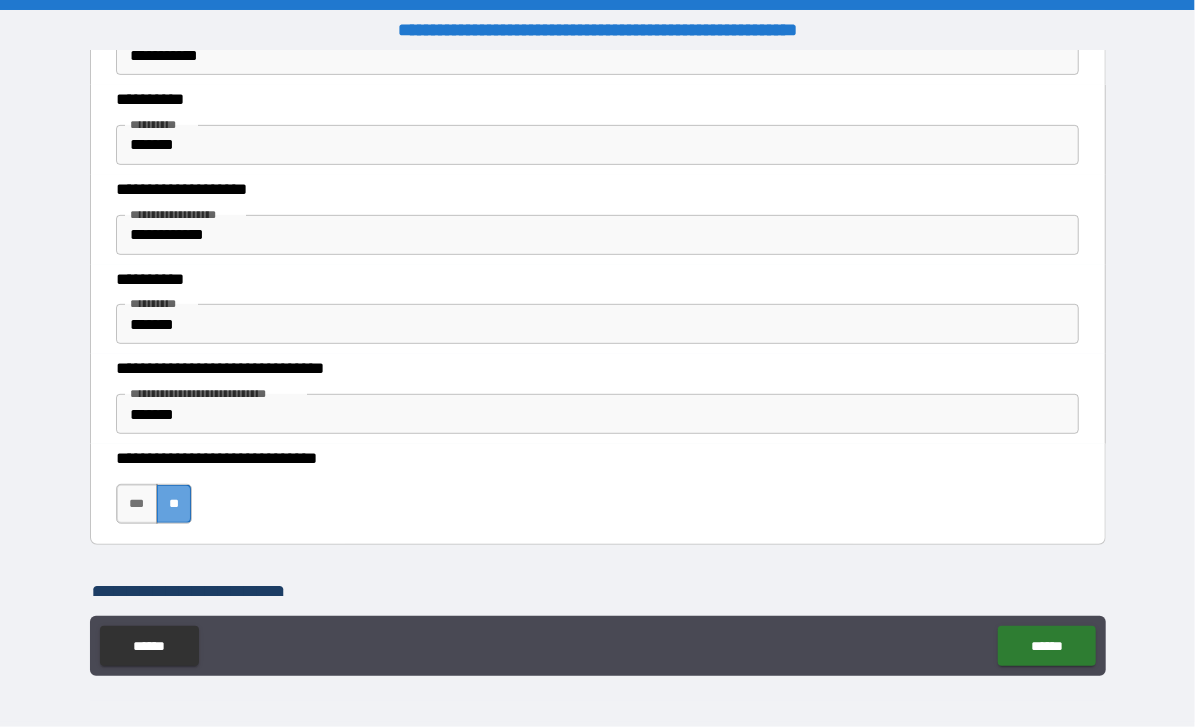 click on "**" at bounding box center (174, 504) 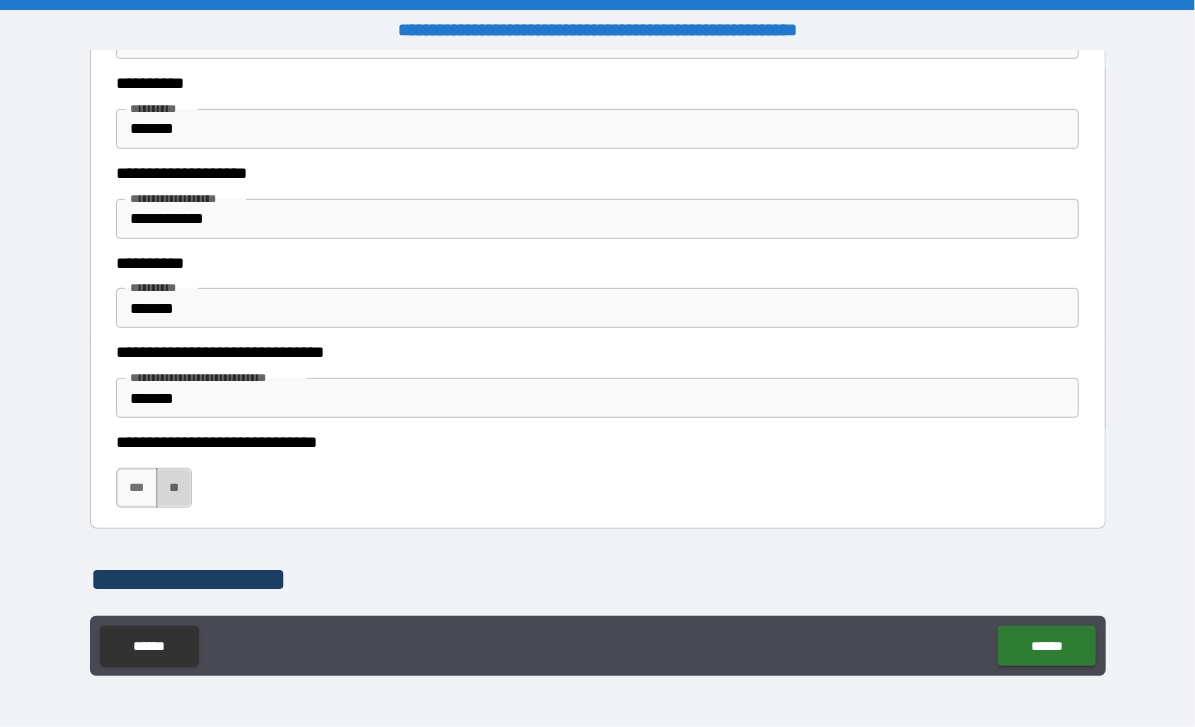 click on "**" at bounding box center (174, 488) 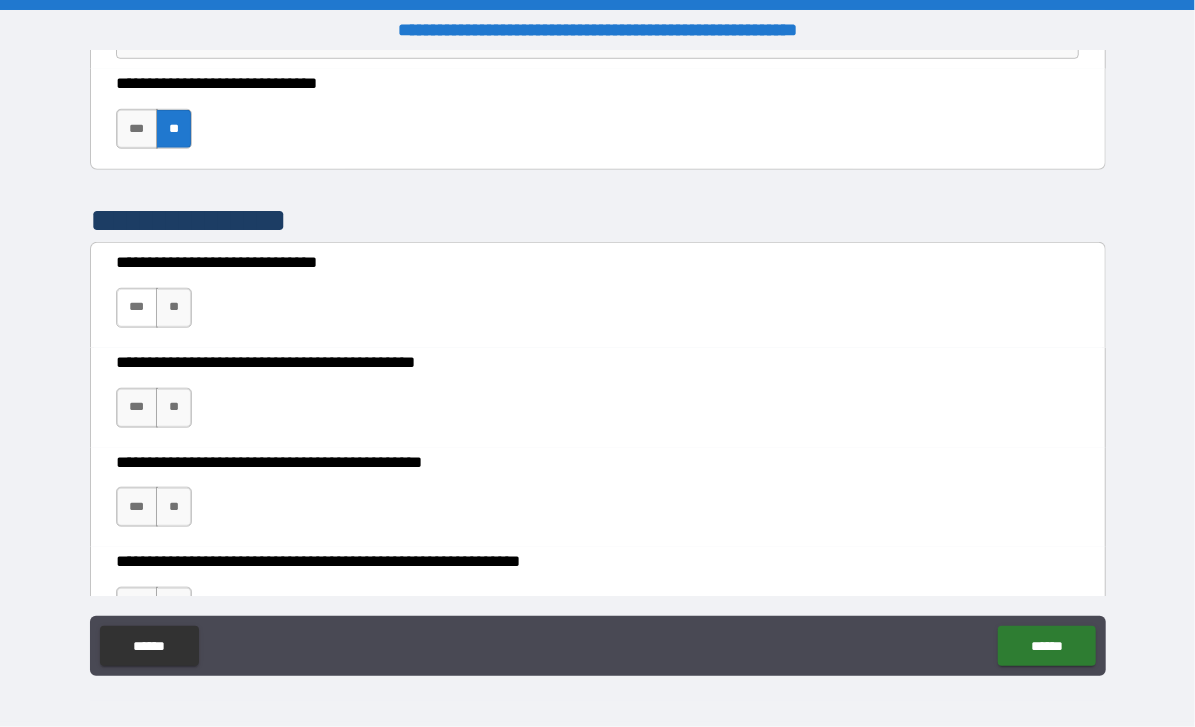 click on "***" at bounding box center (137, 308) 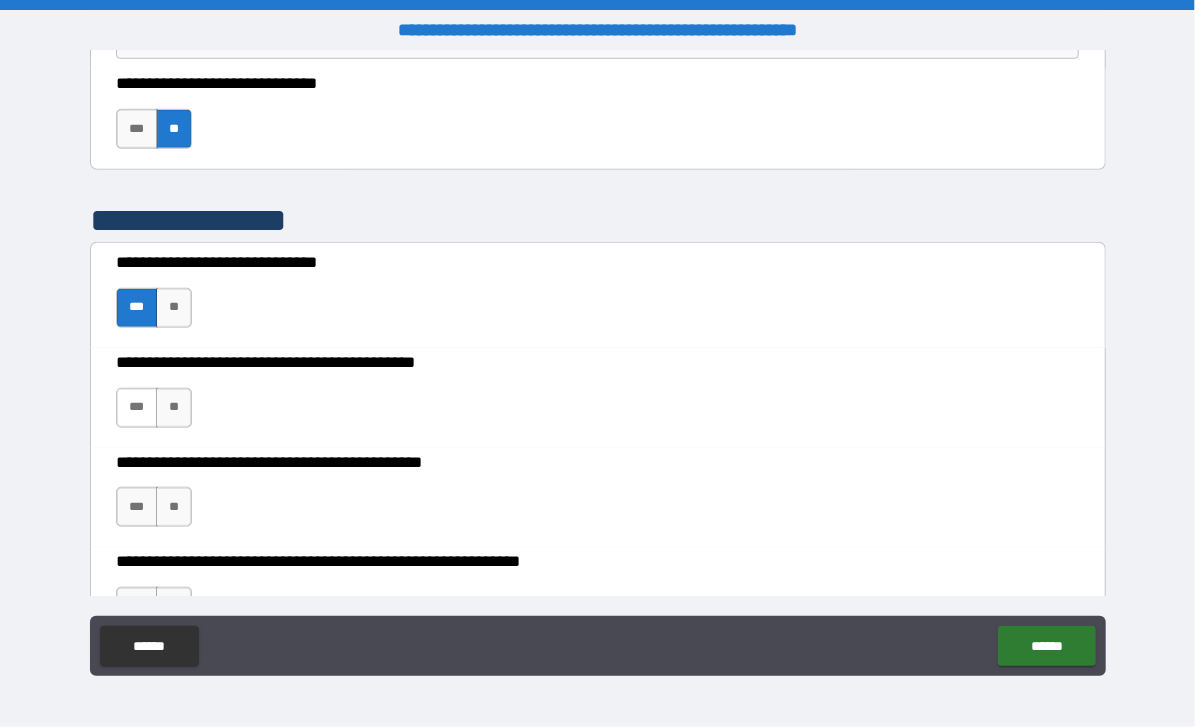 click on "***" at bounding box center [137, 408] 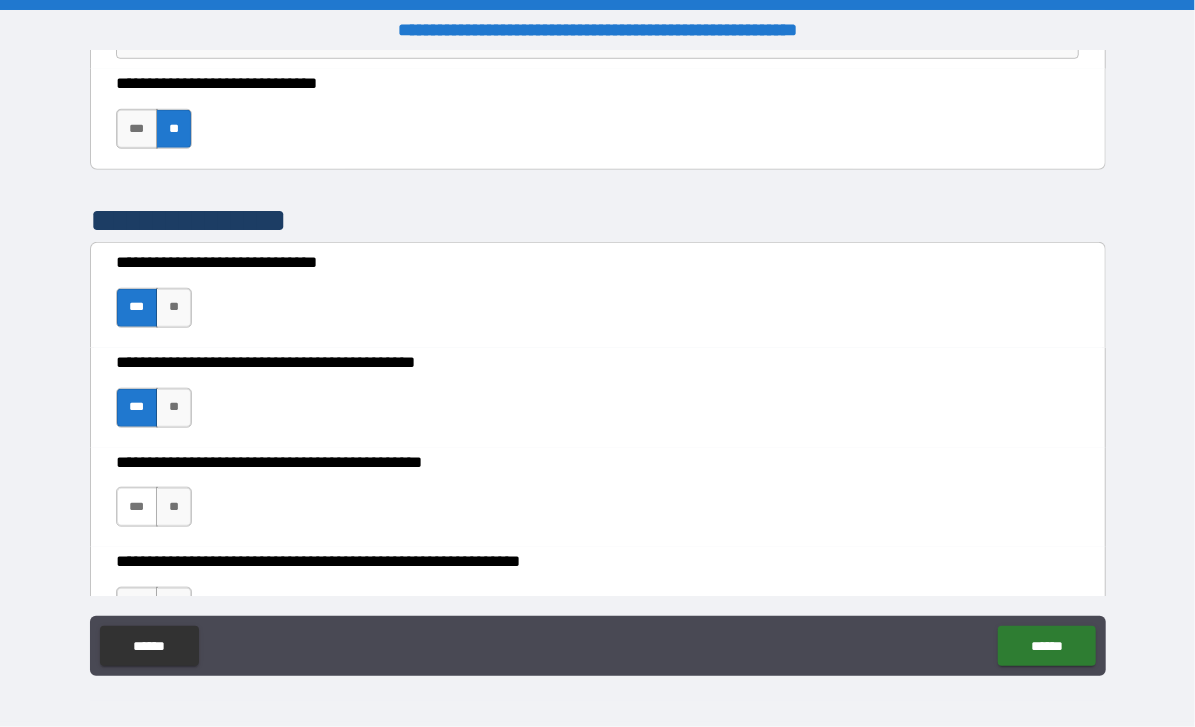 click on "***" at bounding box center (137, 507) 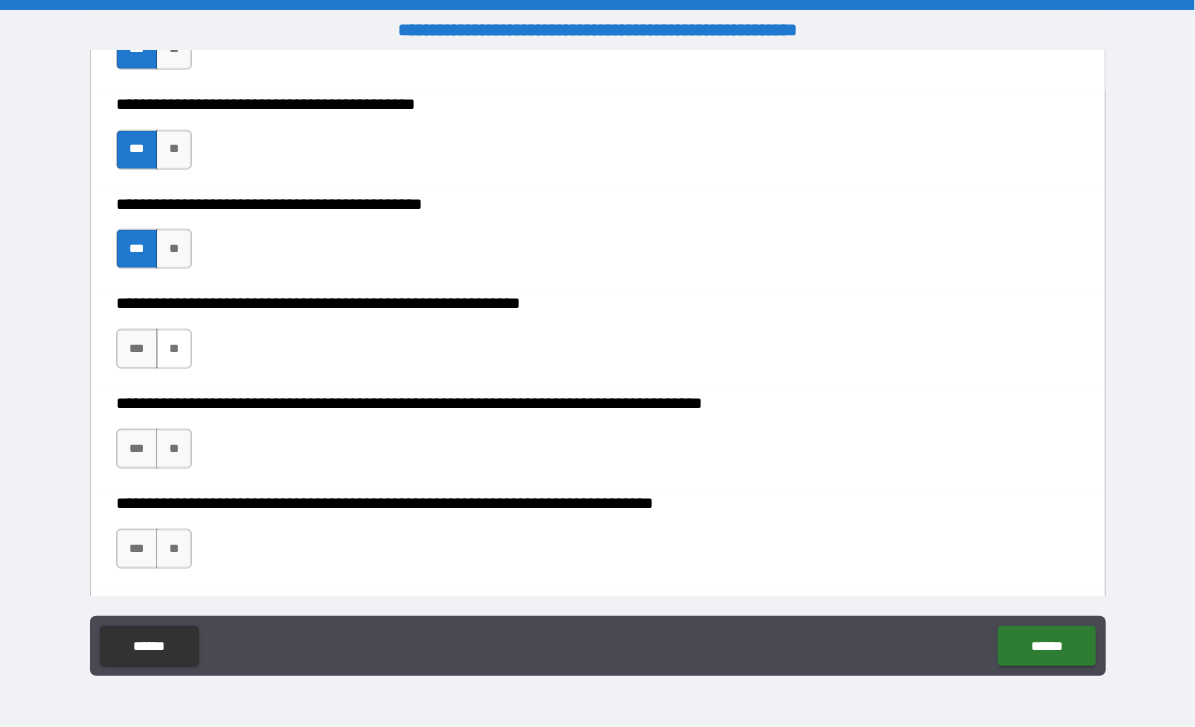 click on "**" at bounding box center [174, 349] 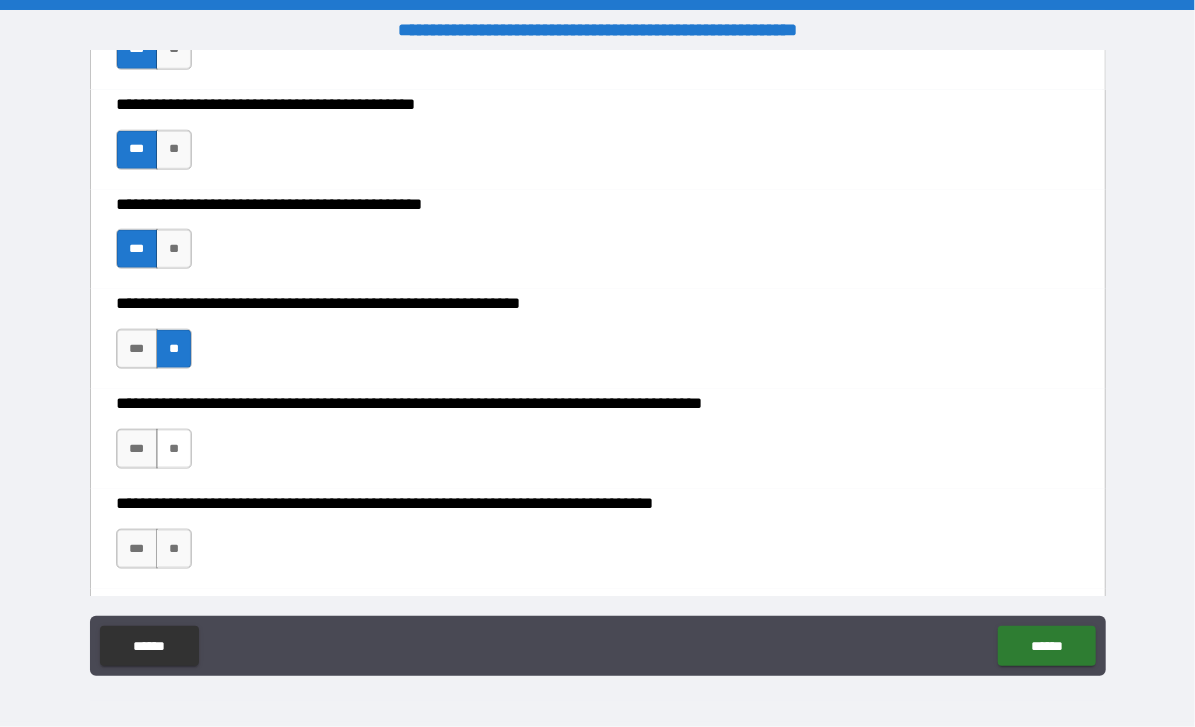 click on "**" at bounding box center (174, 449) 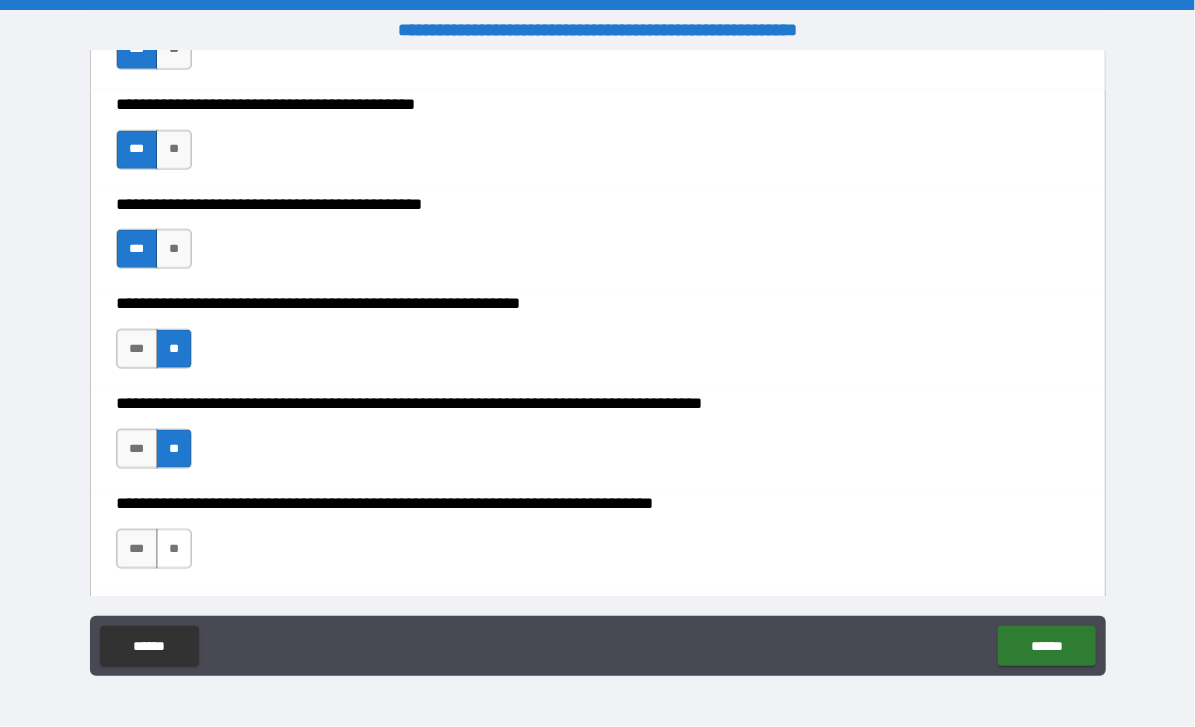 click on "**" at bounding box center [174, 549] 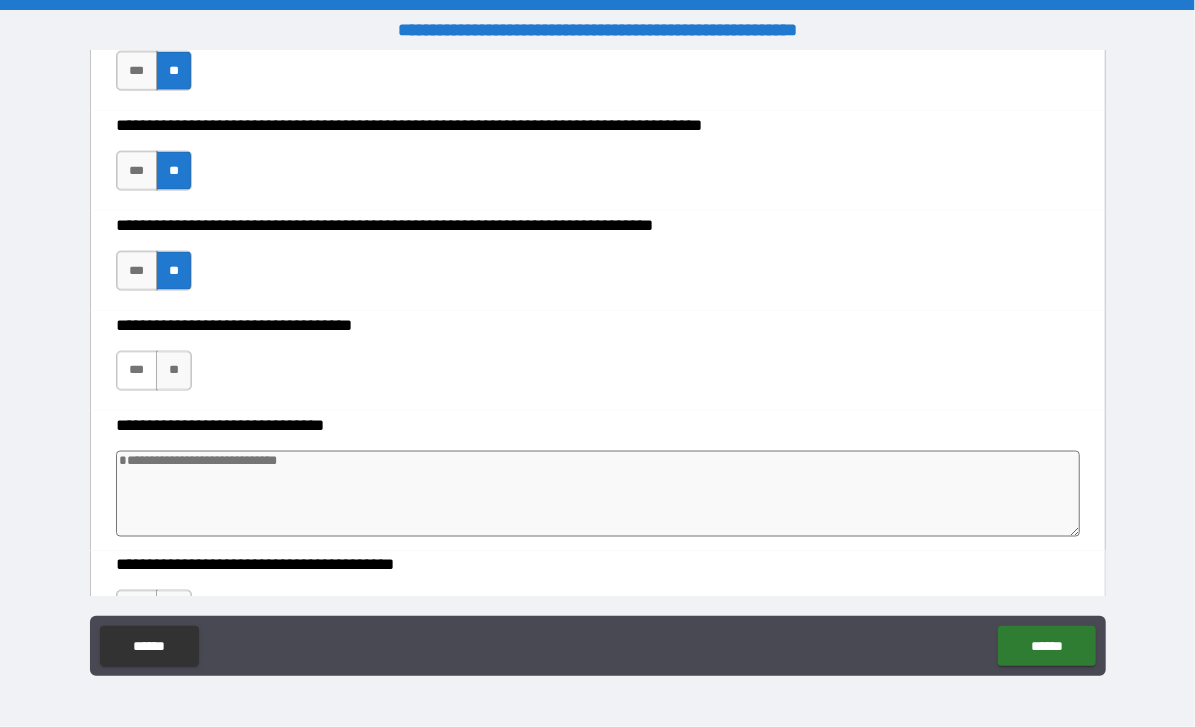 click on "***" at bounding box center [137, 371] 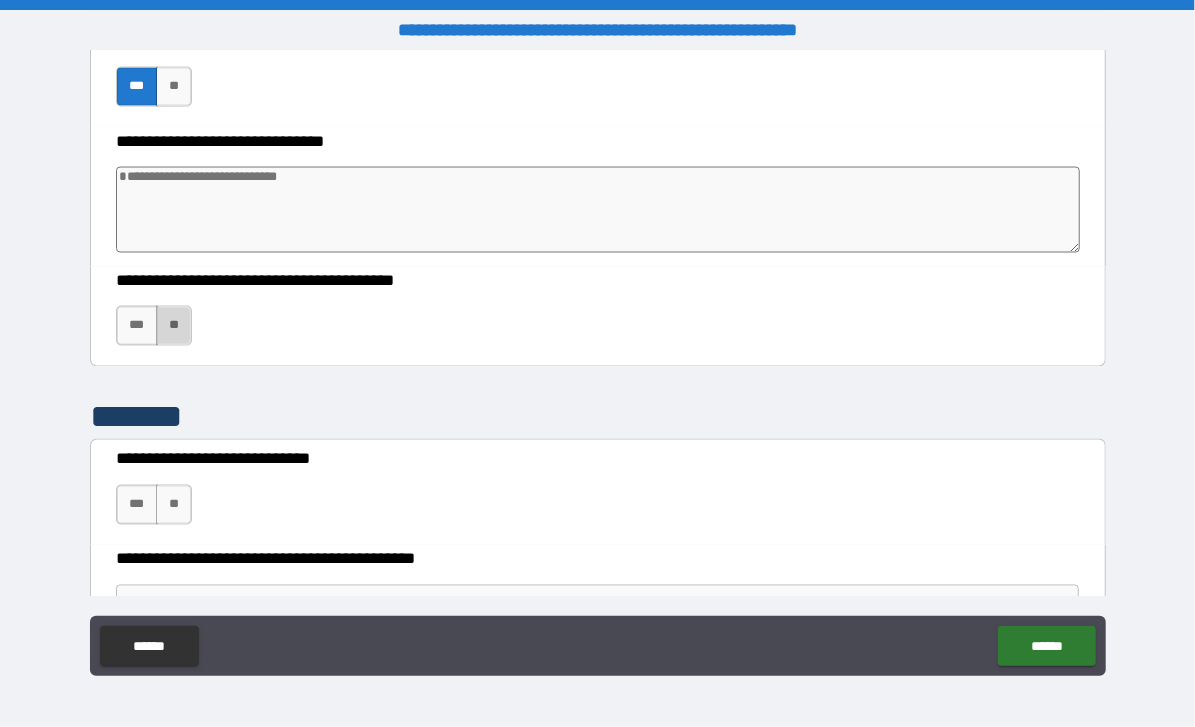 click on "**" at bounding box center (174, 326) 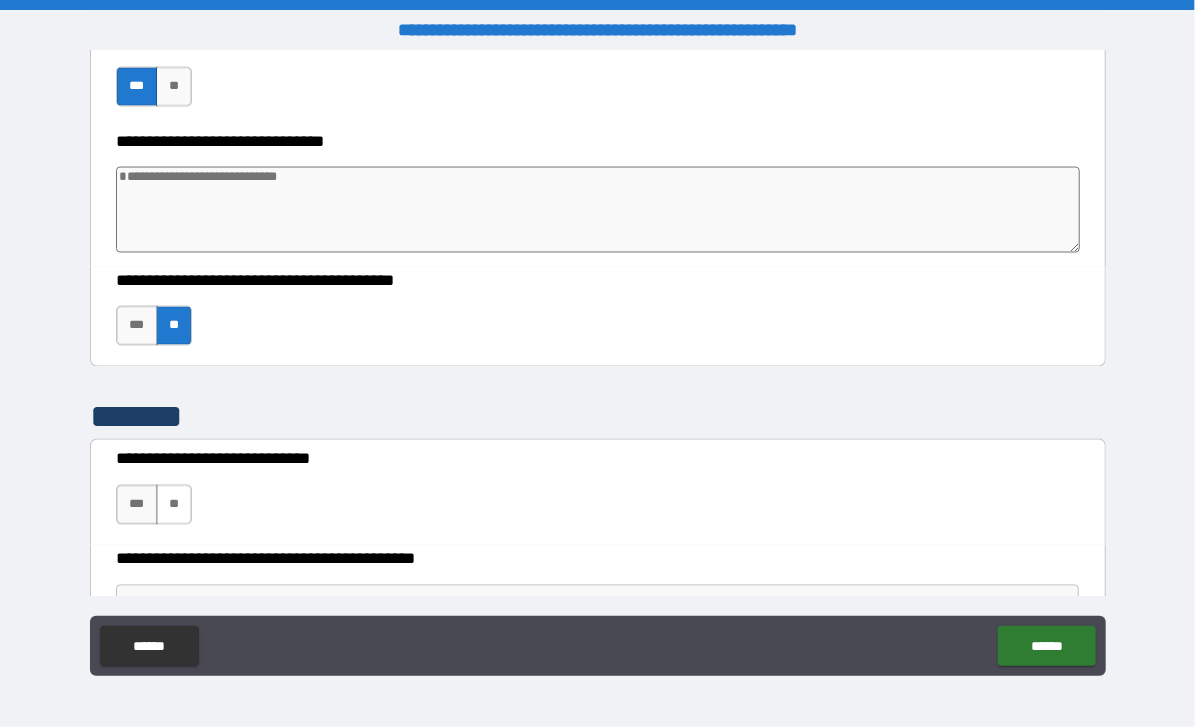 click on "**" at bounding box center (174, 505) 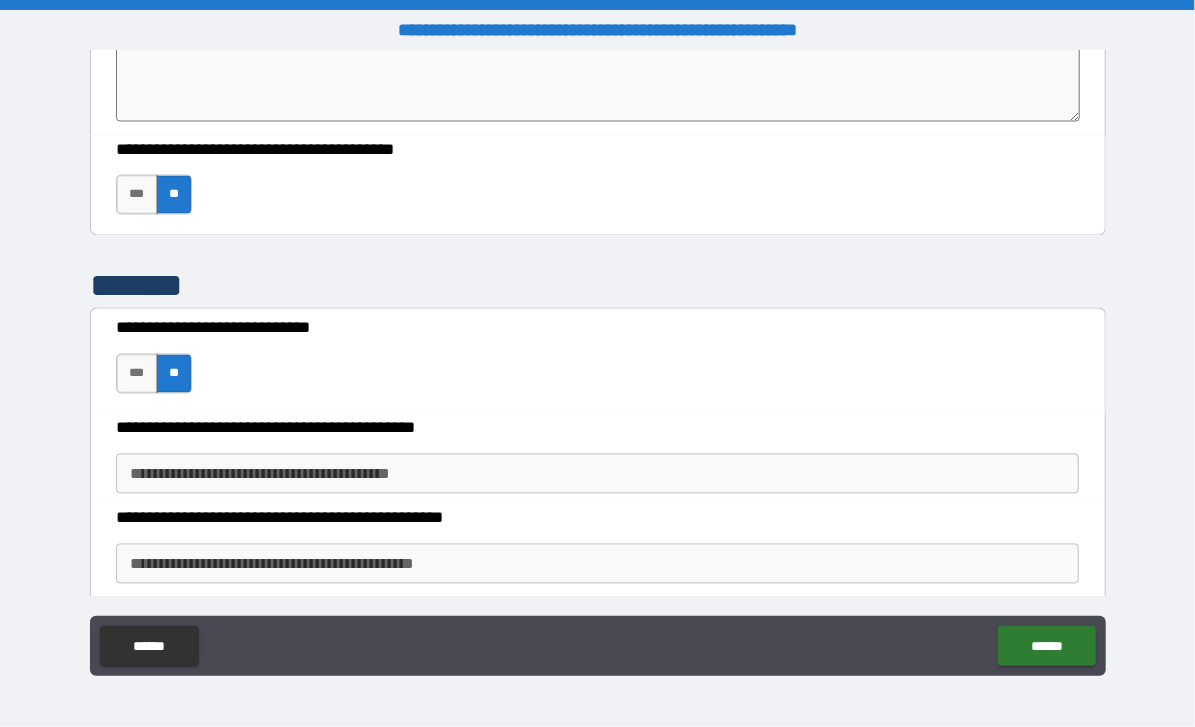 scroll, scrollTop: 1705, scrollLeft: 0, axis: vertical 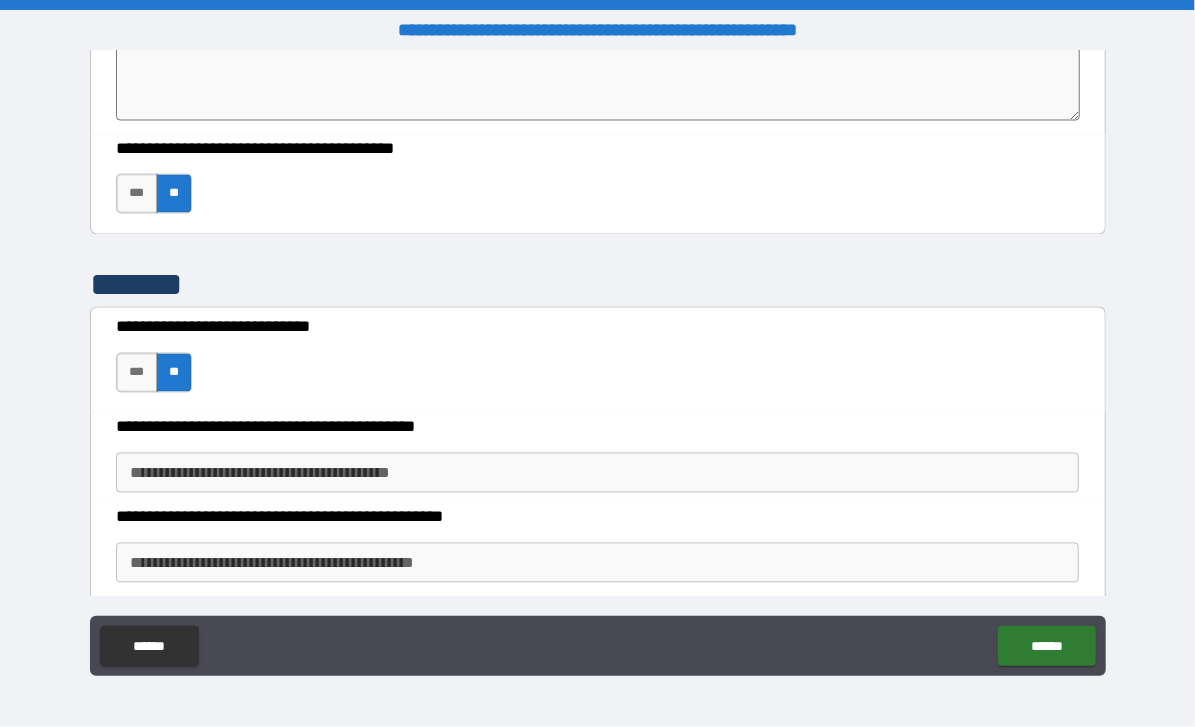 click on "**********" at bounding box center (597, 473) 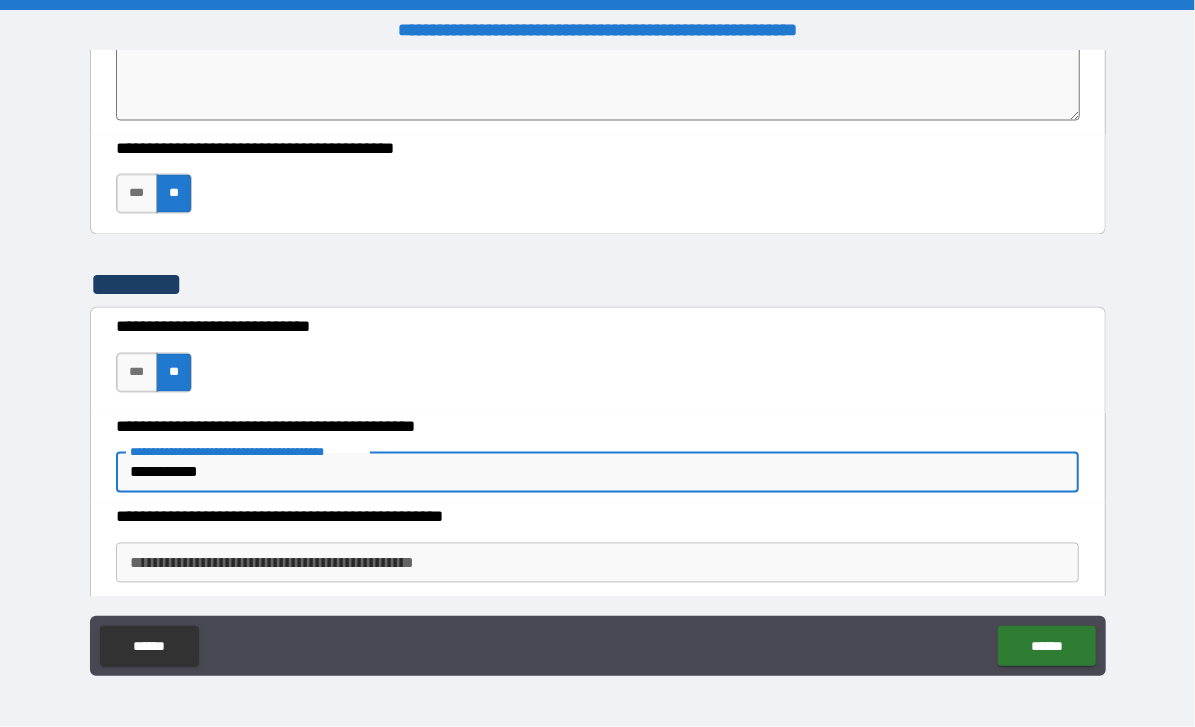 click on "**********" at bounding box center (597, 563) 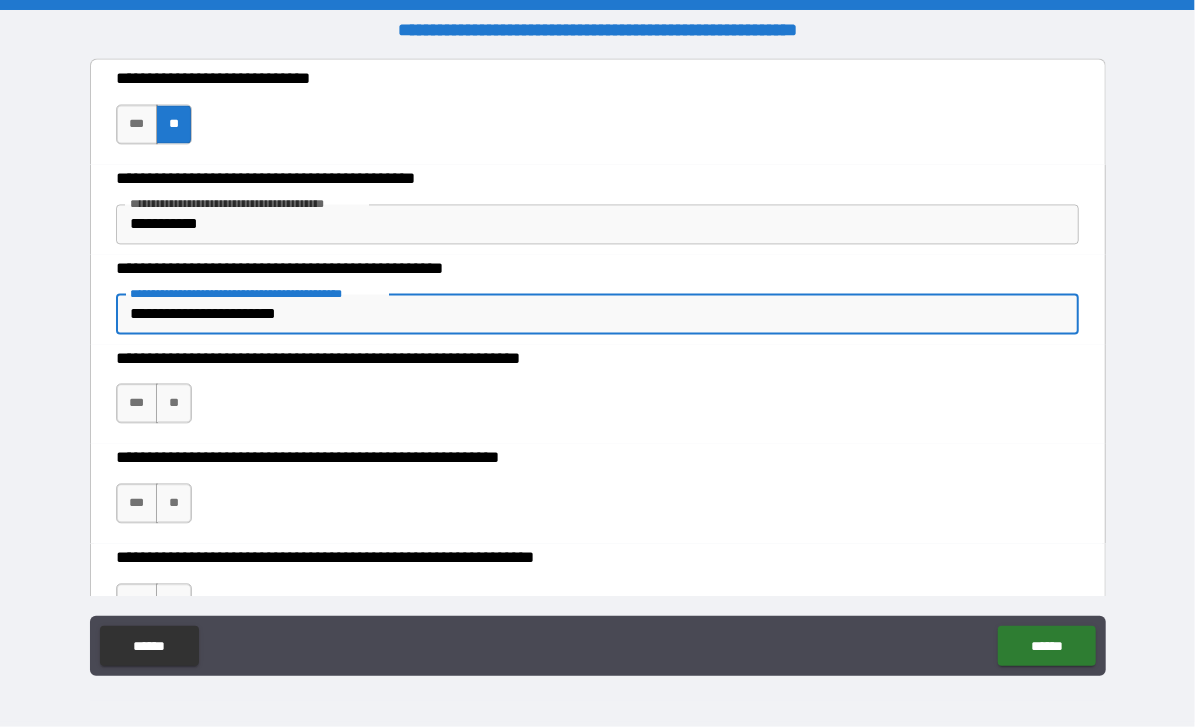scroll, scrollTop: 1955, scrollLeft: 0, axis: vertical 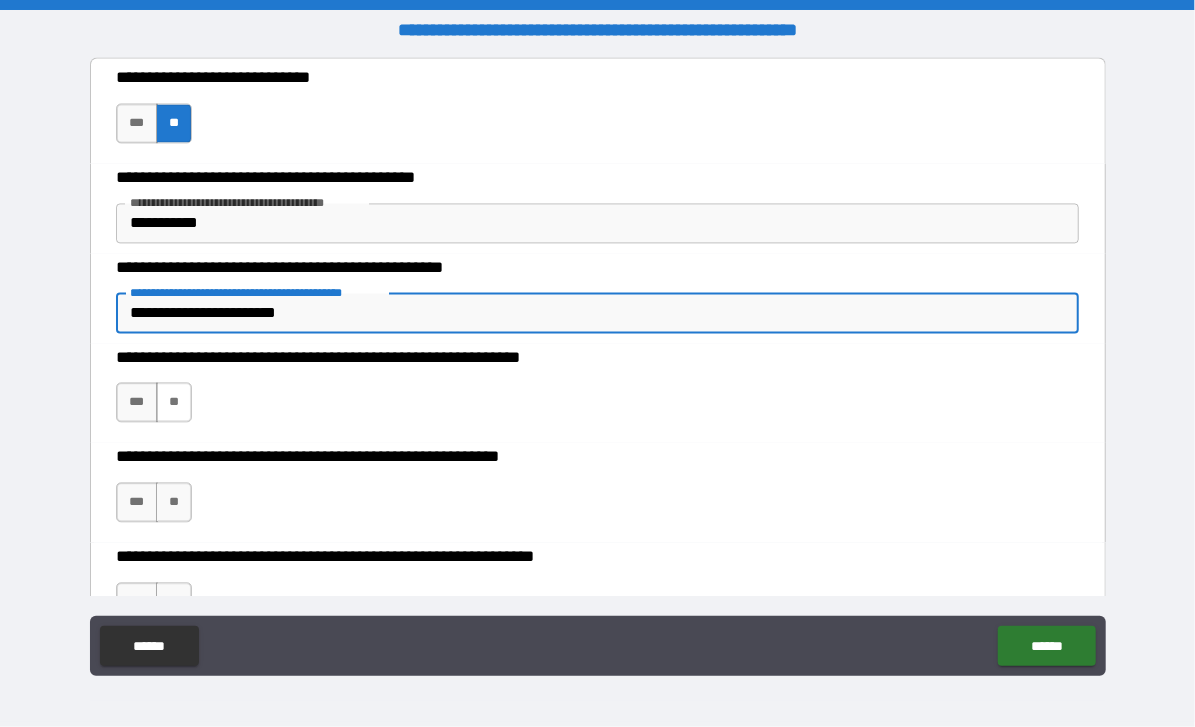click on "**" at bounding box center (174, 402) 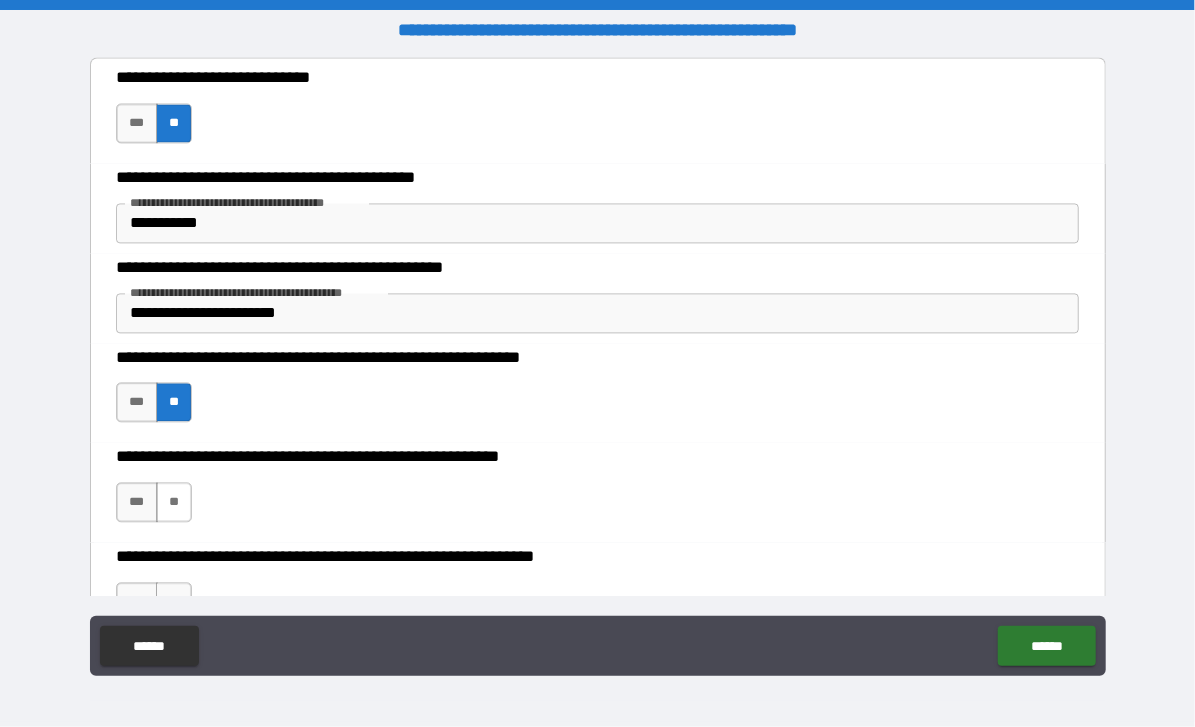 click on "**" at bounding box center (174, 502) 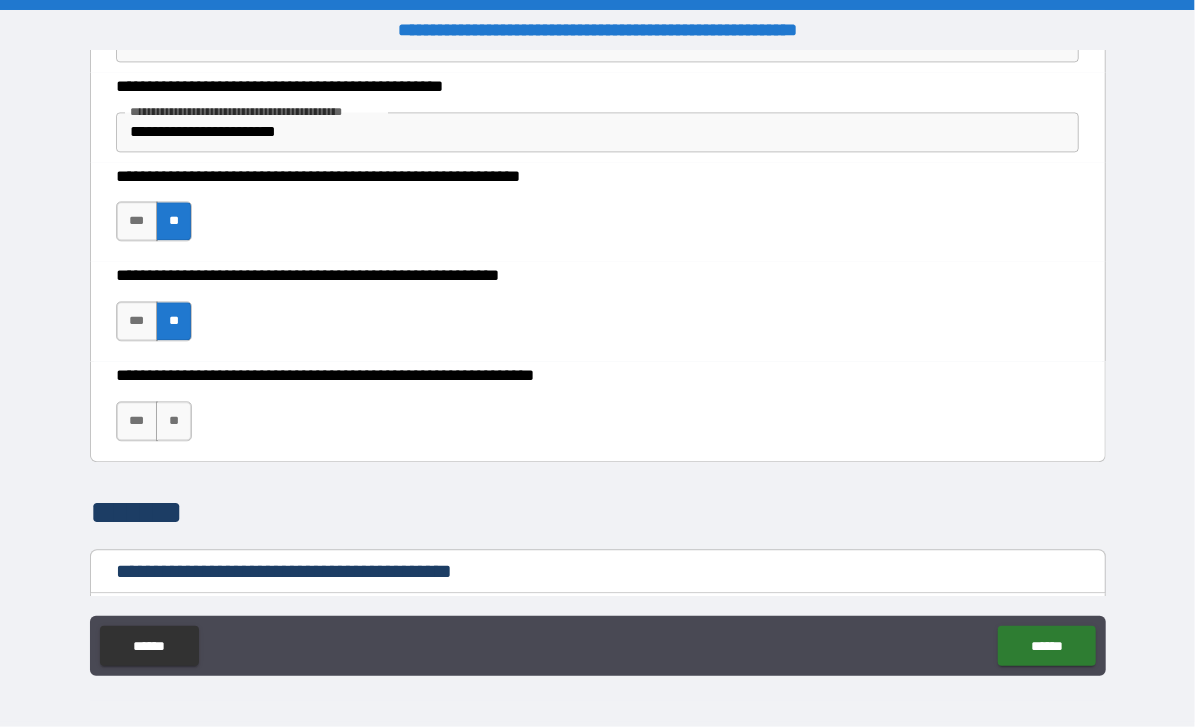 scroll, scrollTop: 2140, scrollLeft: 0, axis: vertical 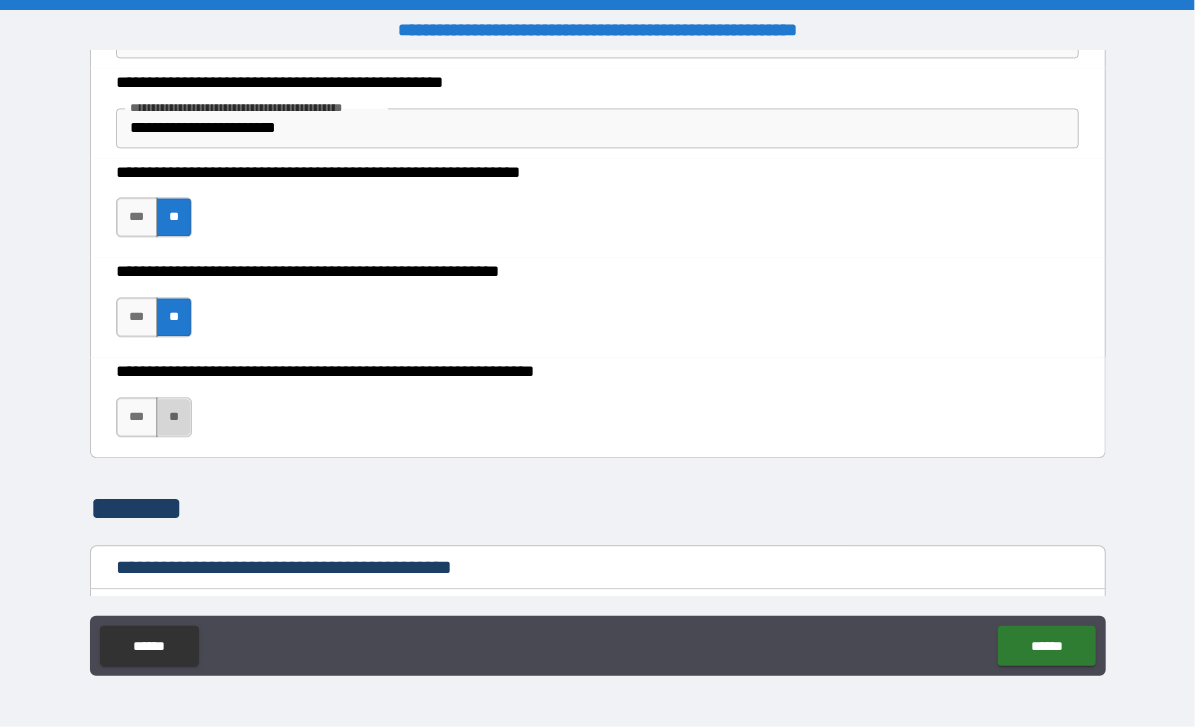 click on "**" at bounding box center (174, 417) 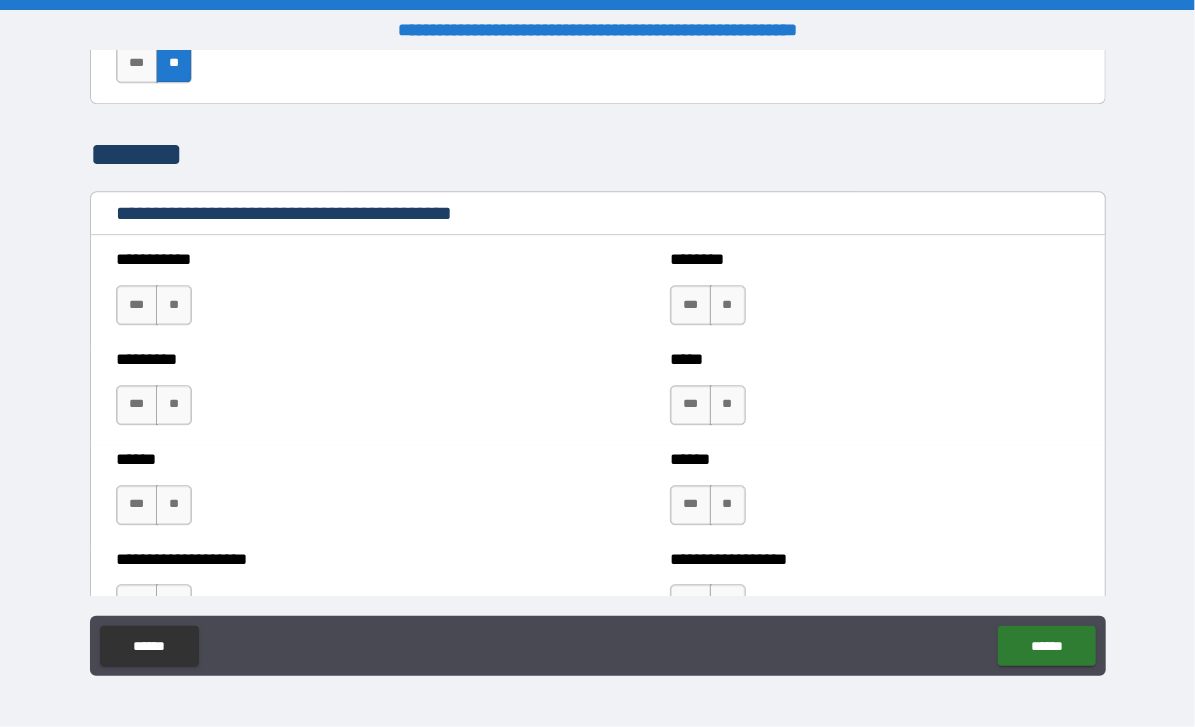 scroll, scrollTop: 2495, scrollLeft: 0, axis: vertical 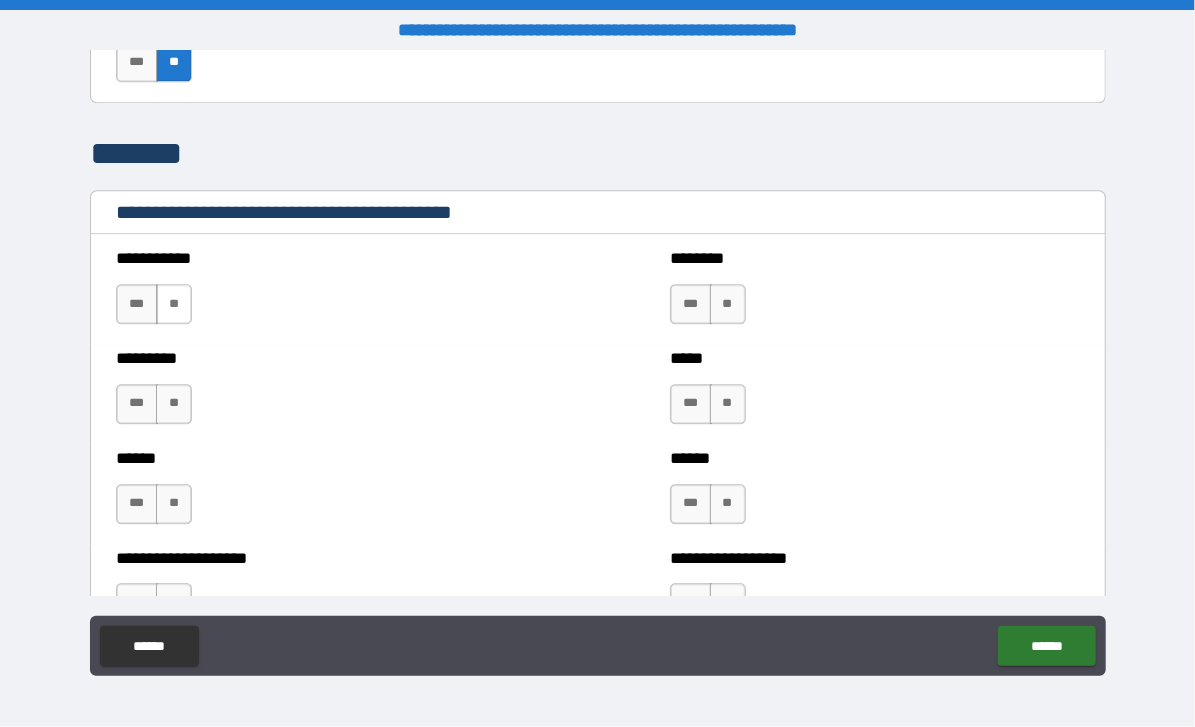 click on "**" at bounding box center (174, 304) 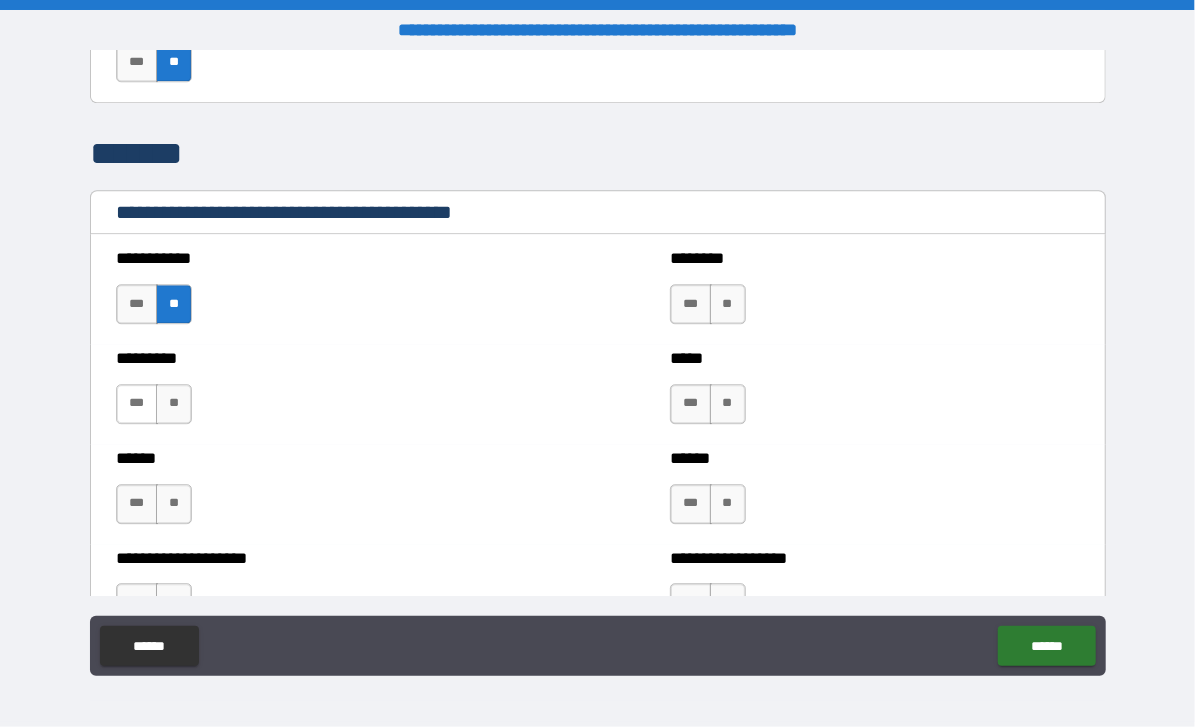 click on "***" at bounding box center [137, 404] 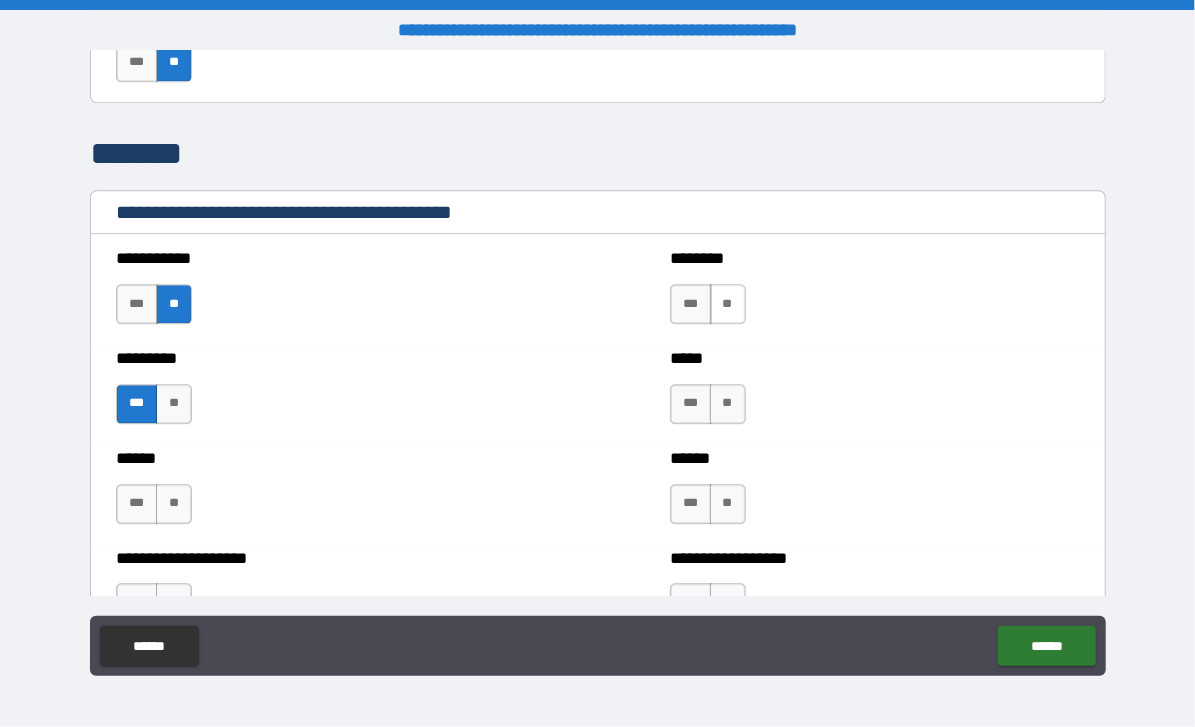 click on "**" at bounding box center [728, 304] 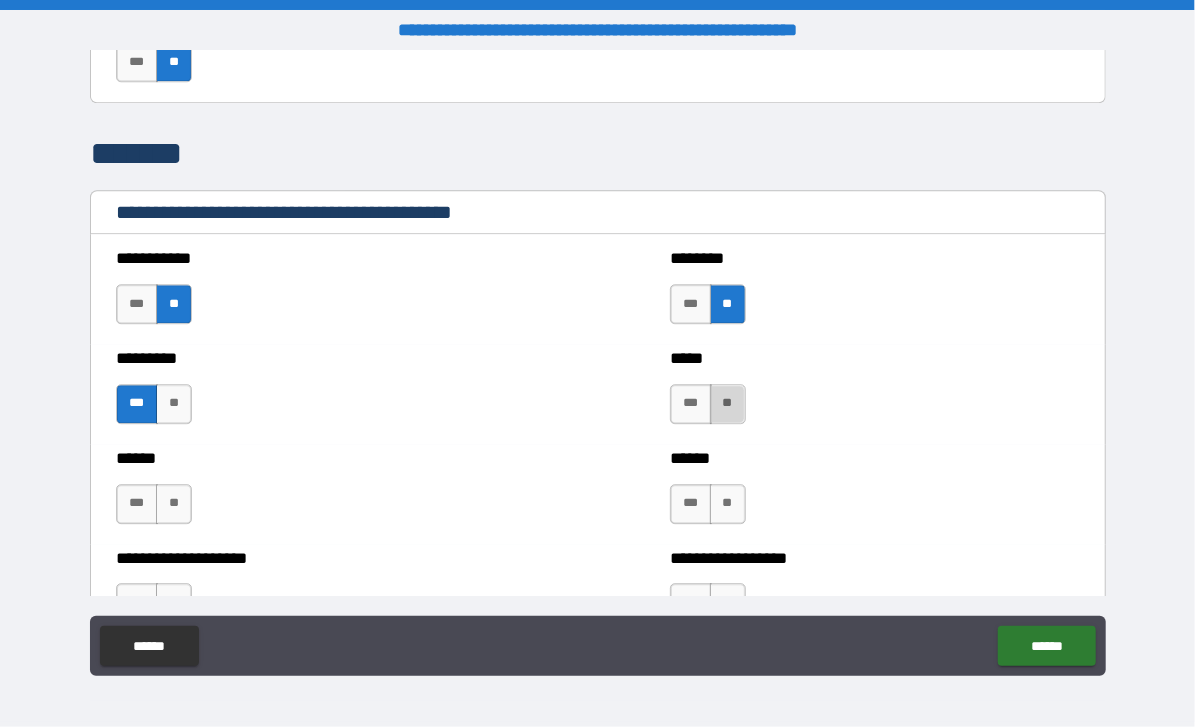 click on "**" at bounding box center (728, 404) 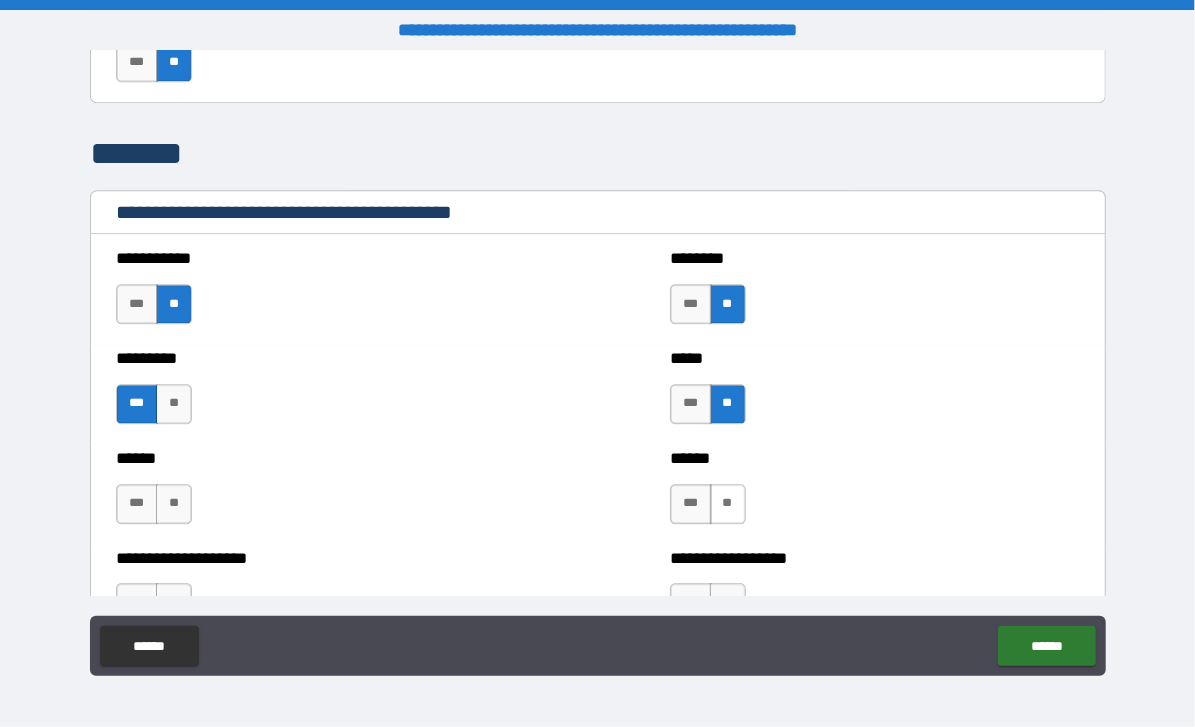 click on "**" at bounding box center [728, 504] 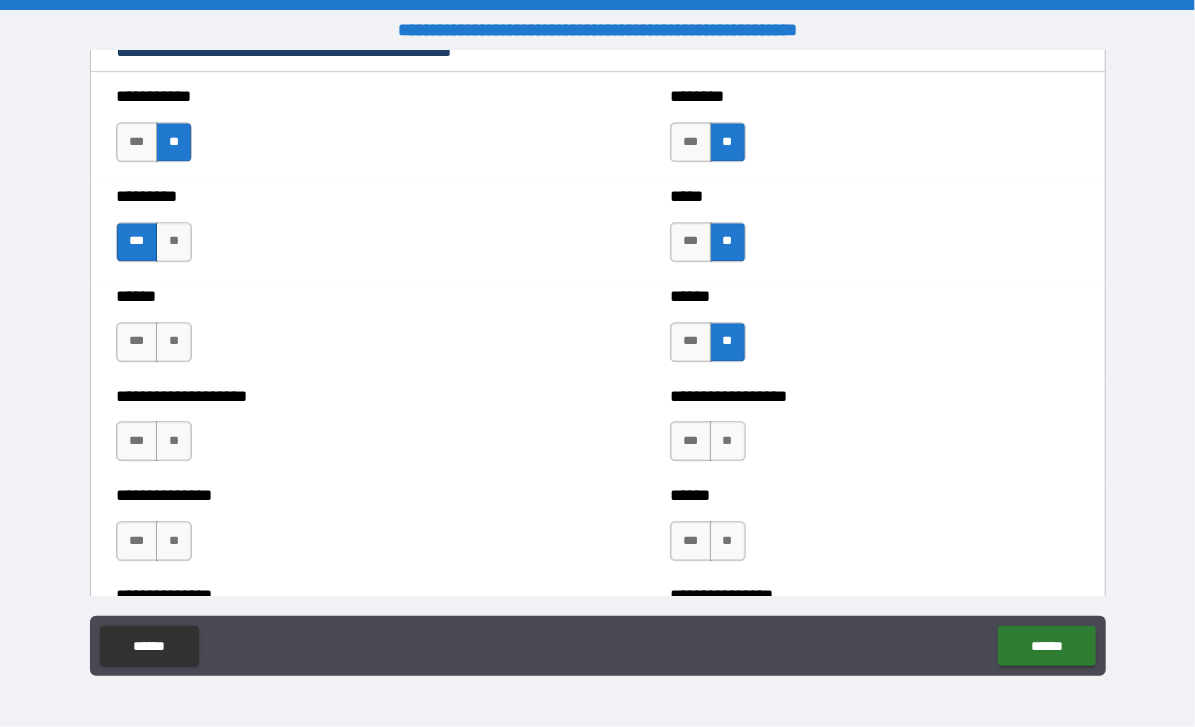 scroll, scrollTop: 2659, scrollLeft: 0, axis: vertical 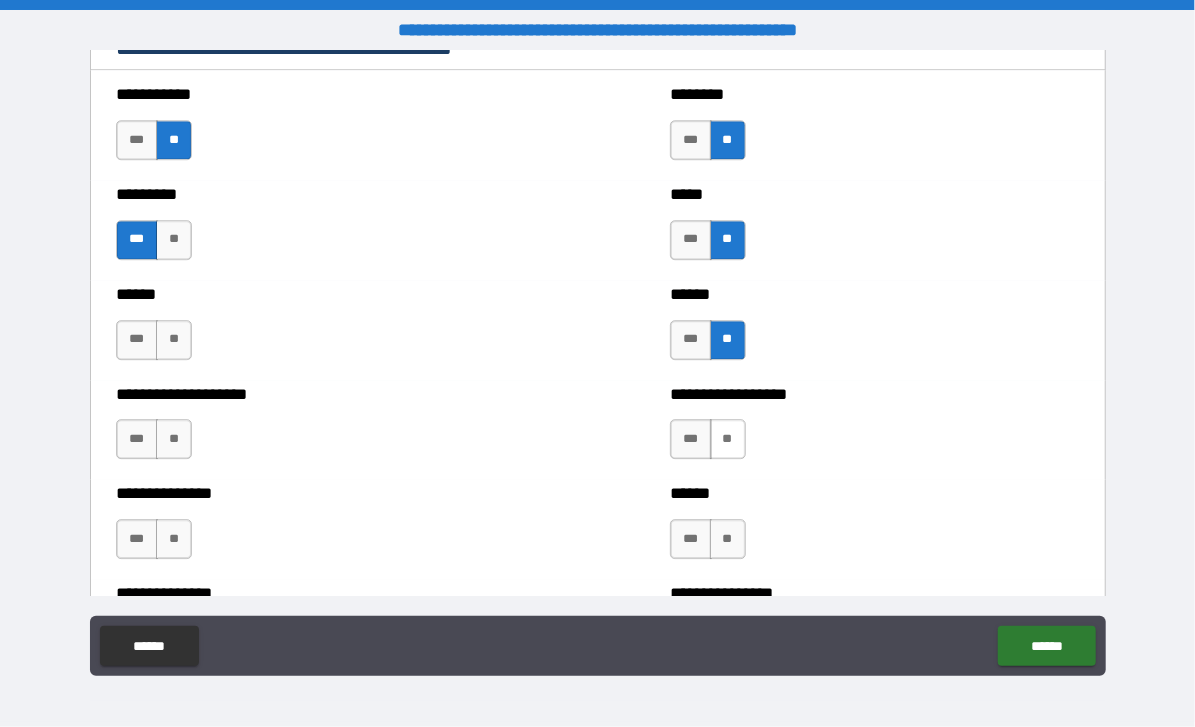 click on "**" at bounding box center [728, 439] 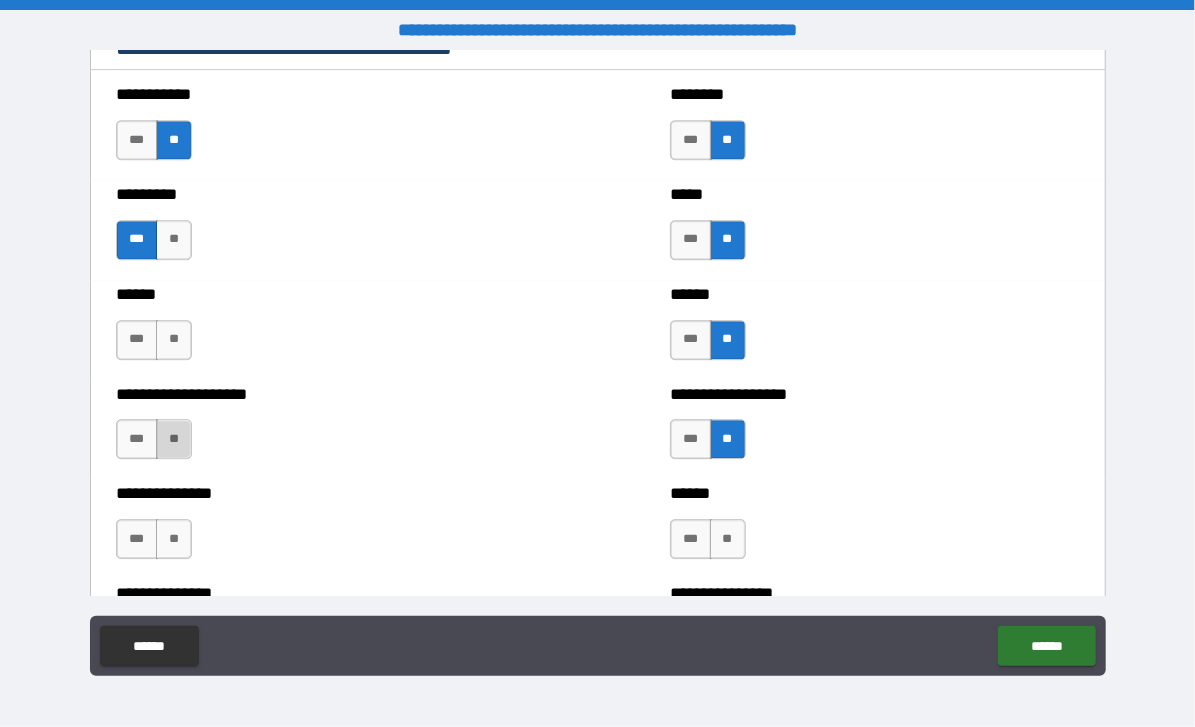 click on "**" at bounding box center [174, 439] 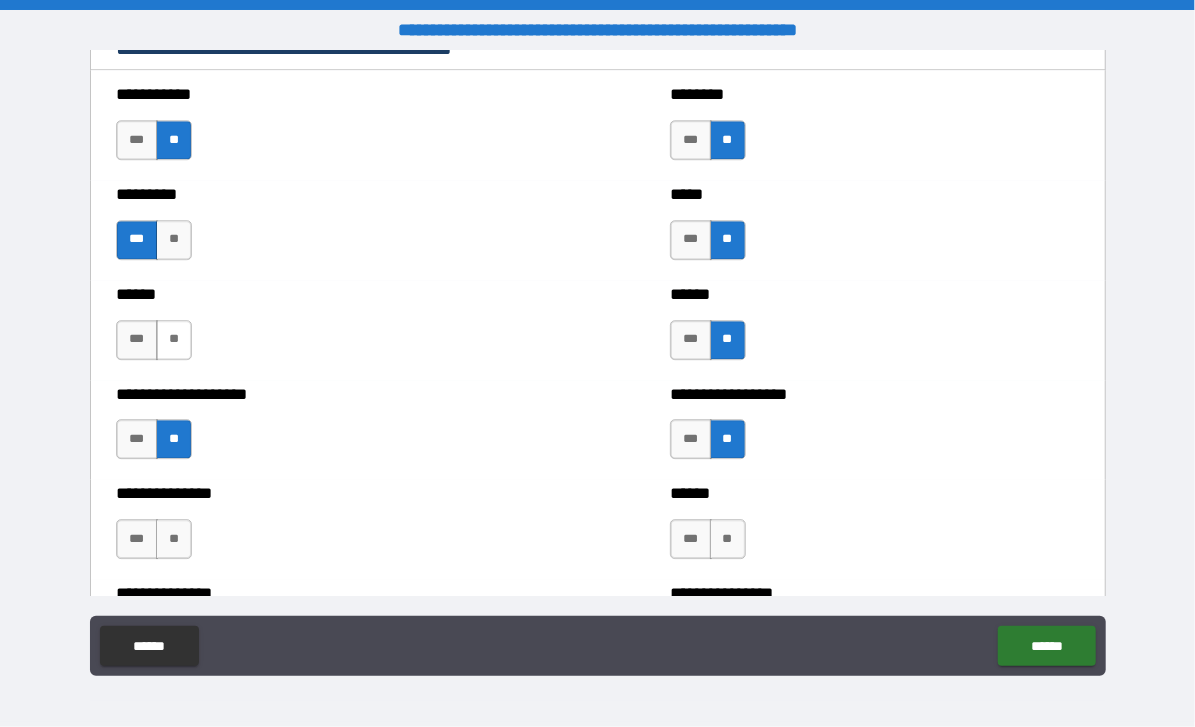 click on "**" at bounding box center [174, 340] 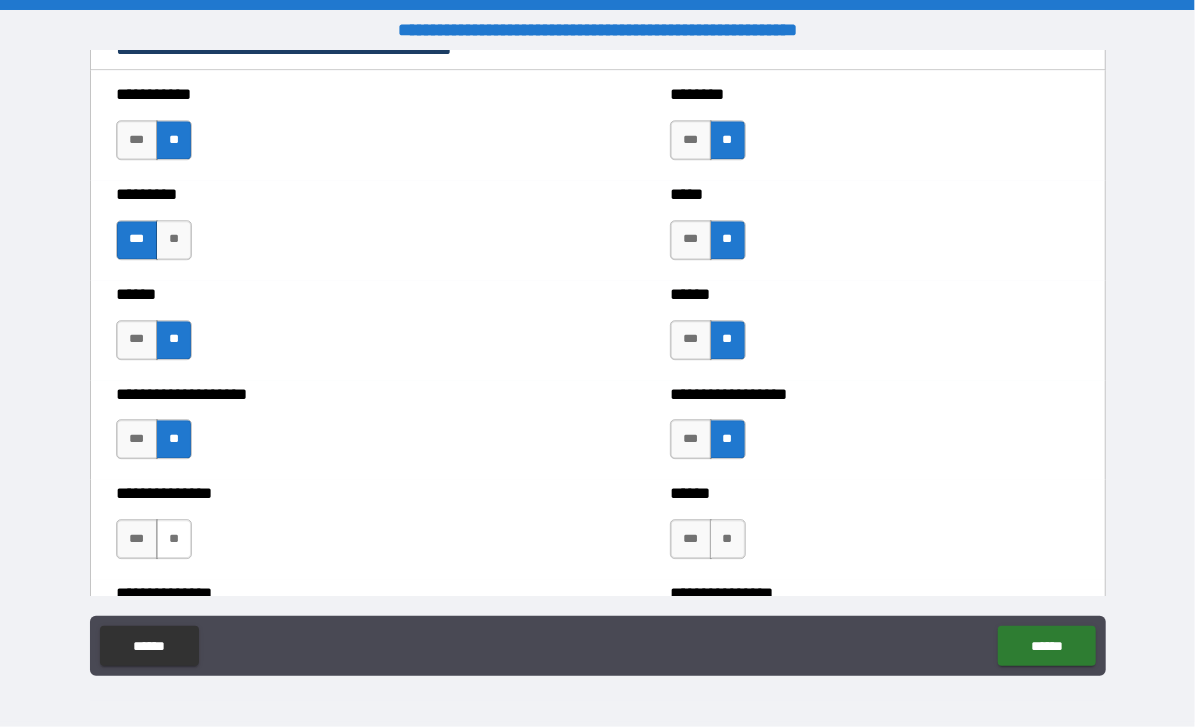 click on "**" at bounding box center [174, 539] 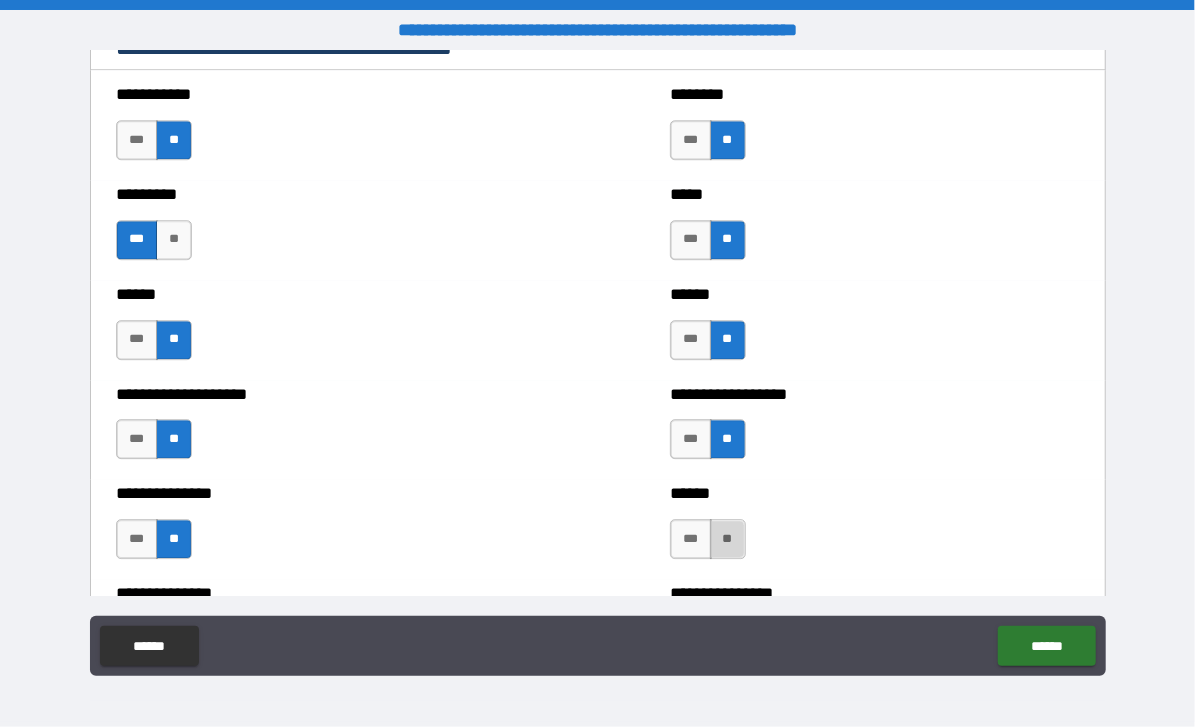 click on "**" at bounding box center [728, 539] 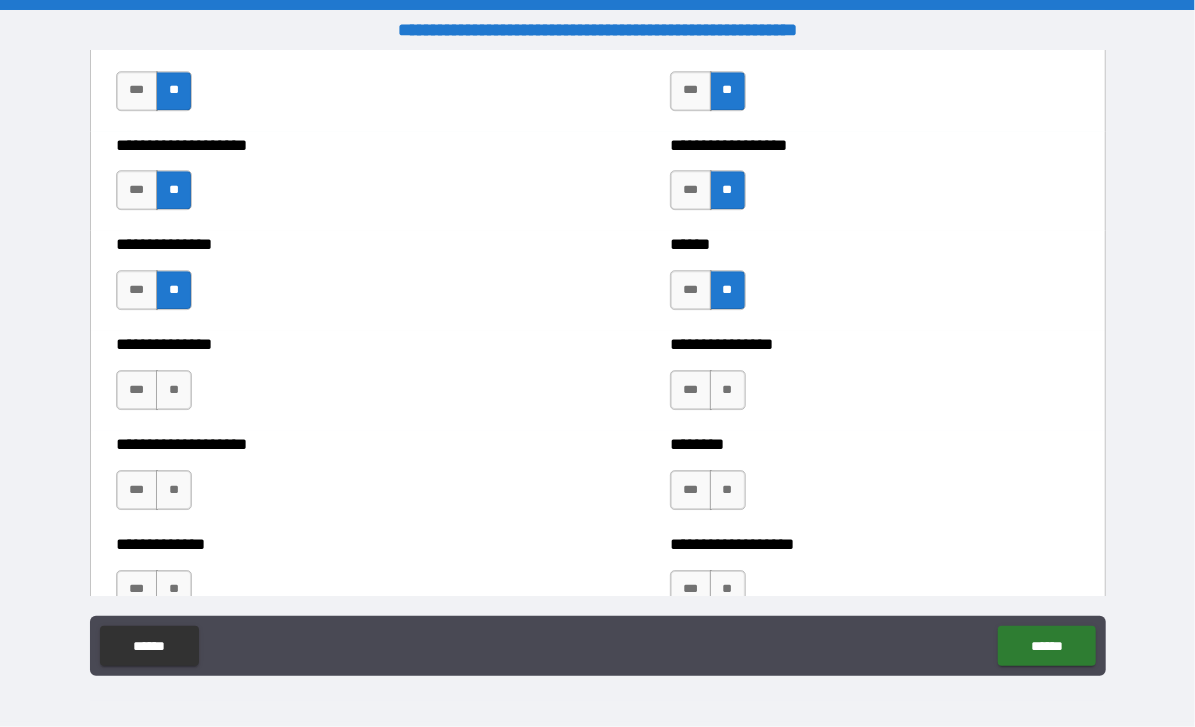 scroll, scrollTop: 2909, scrollLeft: 0, axis: vertical 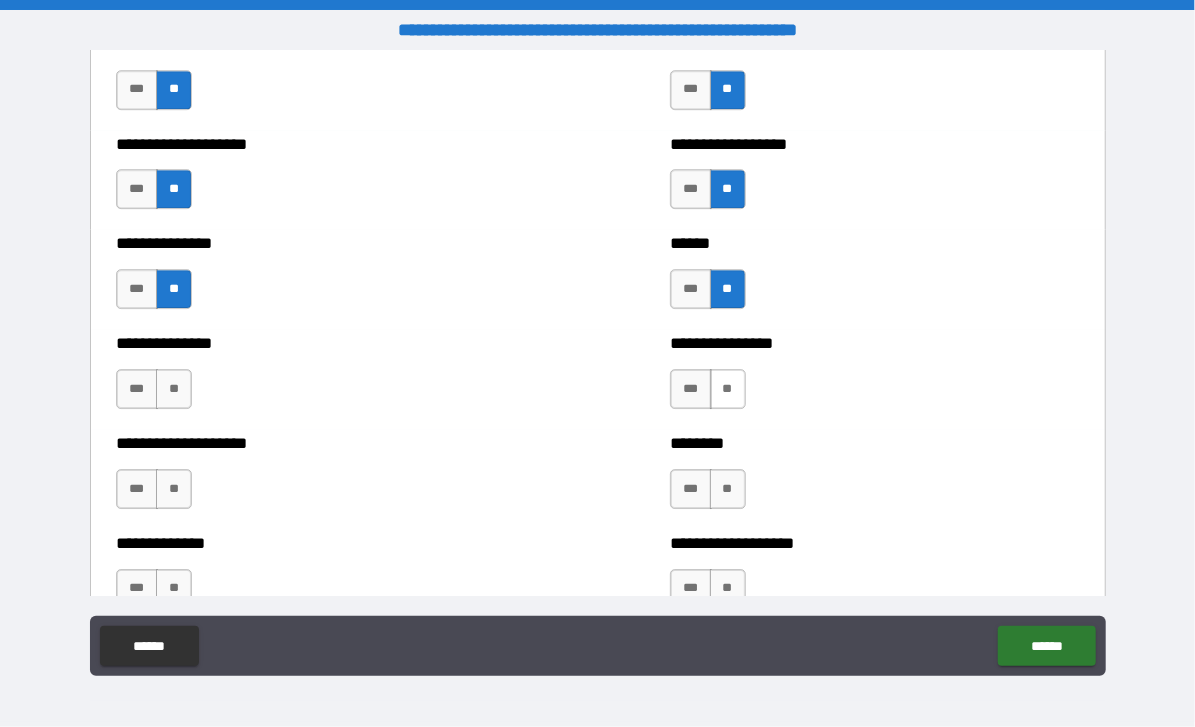 click on "**" at bounding box center (728, 389) 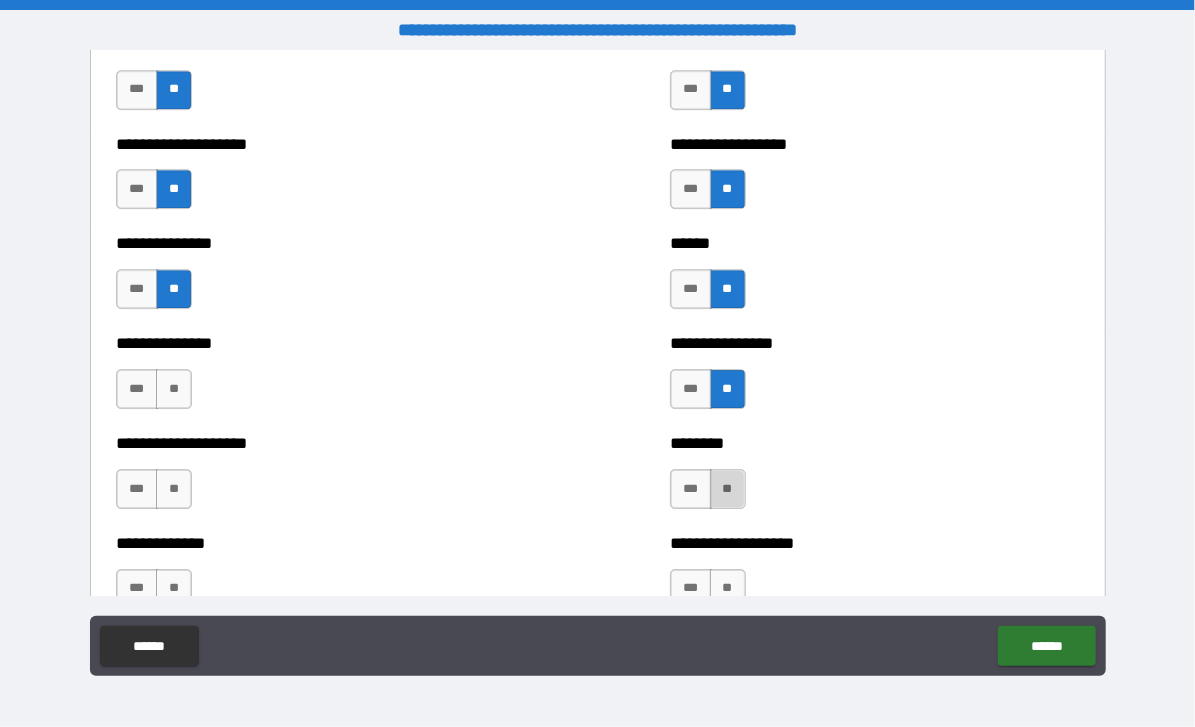 click on "**" at bounding box center [728, 489] 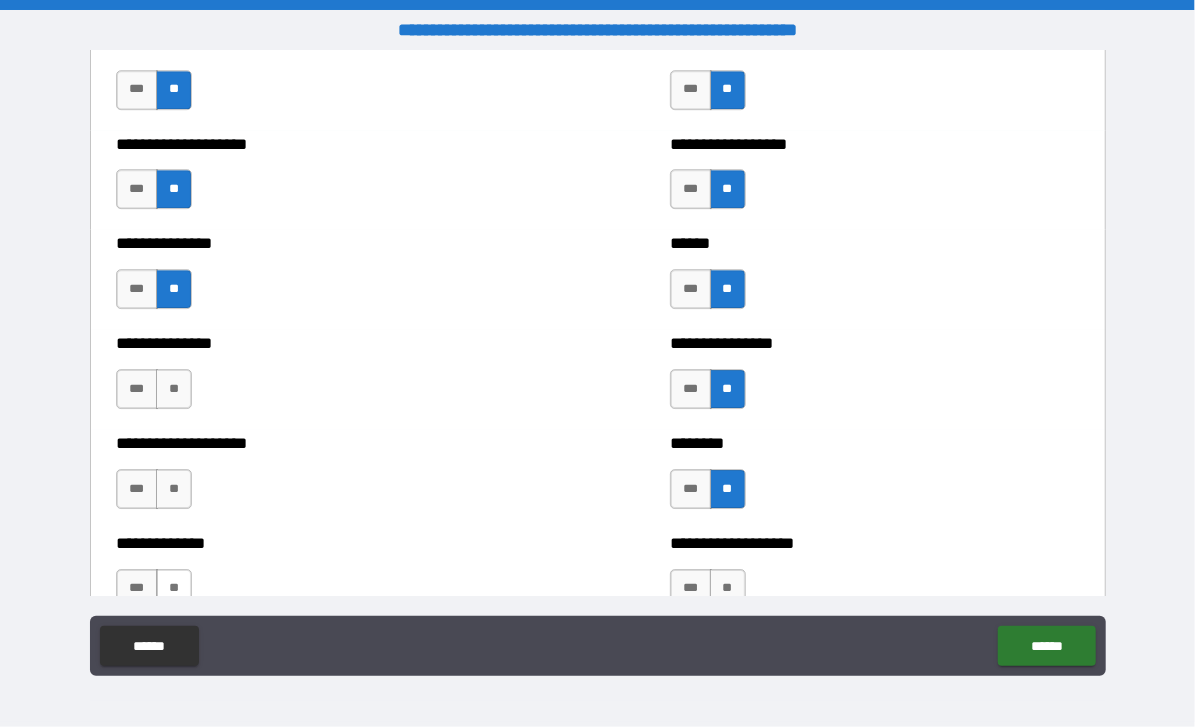 click on "**" at bounding box center [174, 589] 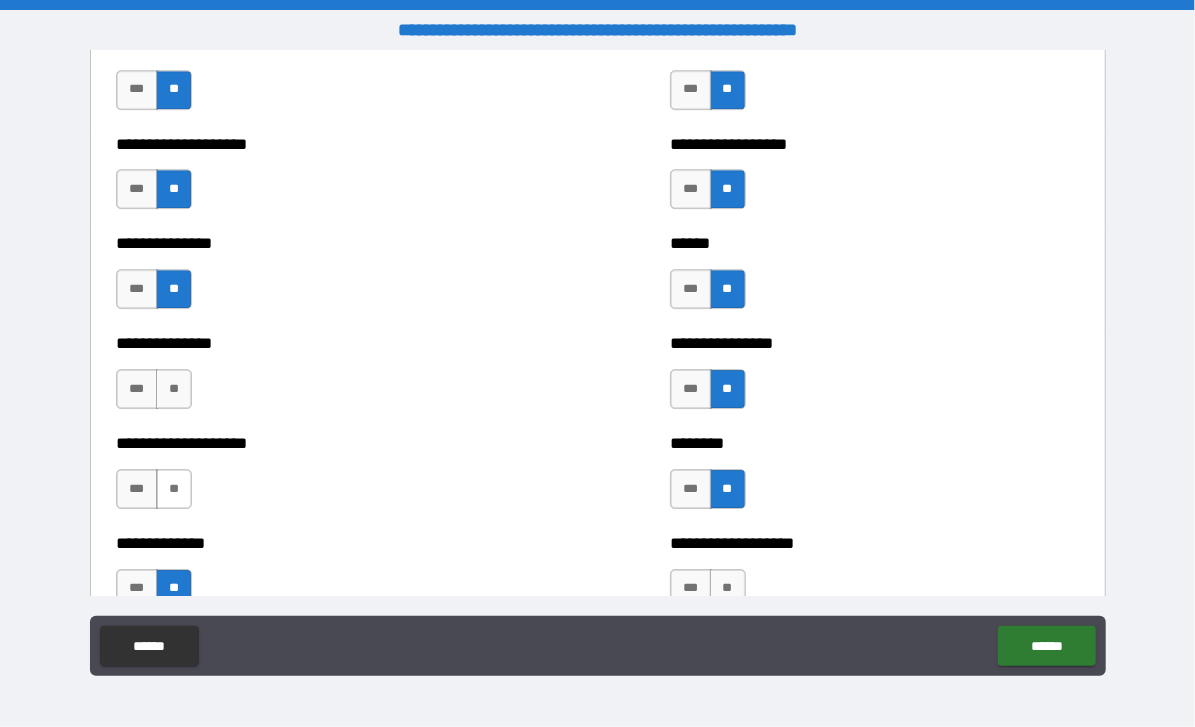click on "**" at bounding box center (174, 489) 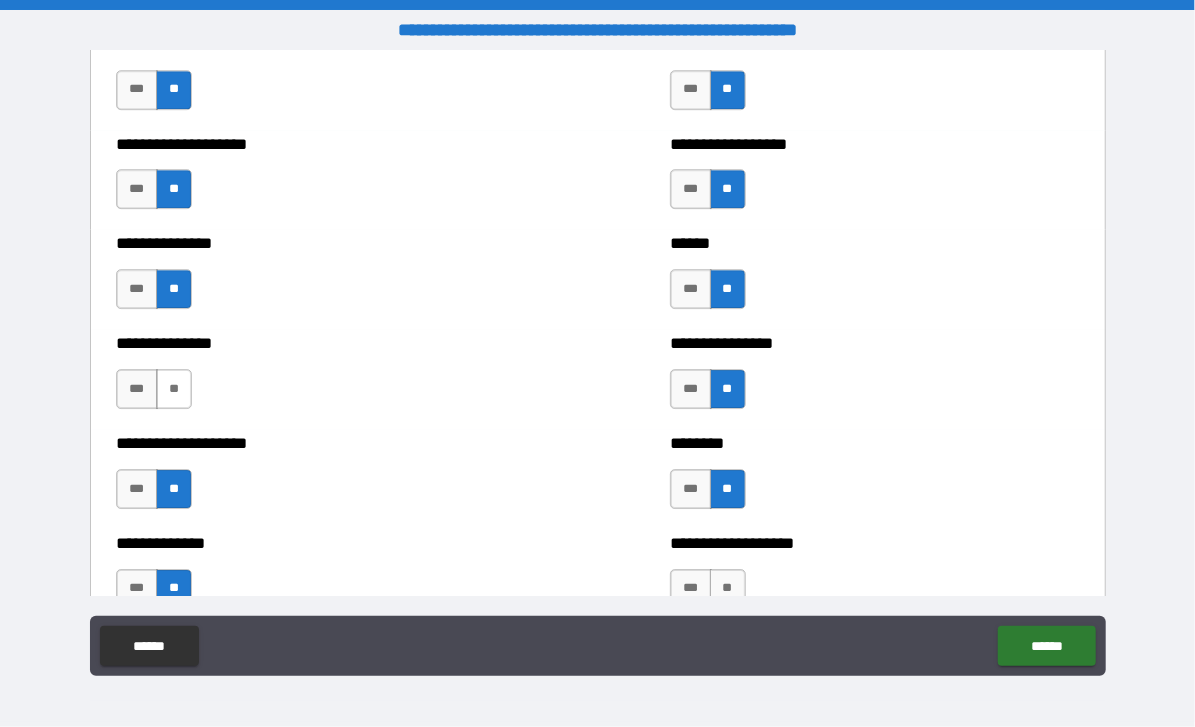 click on "**" at bounding box center [174, 389] 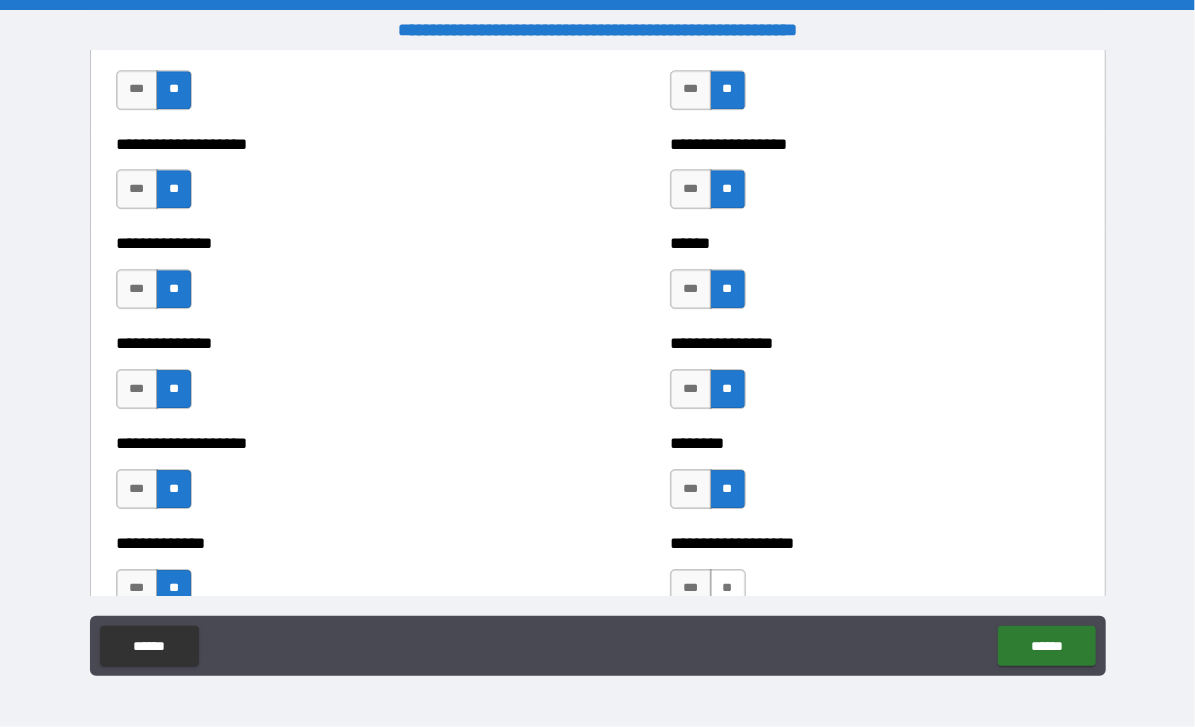 click on "**" at bounding box center (728, 589) 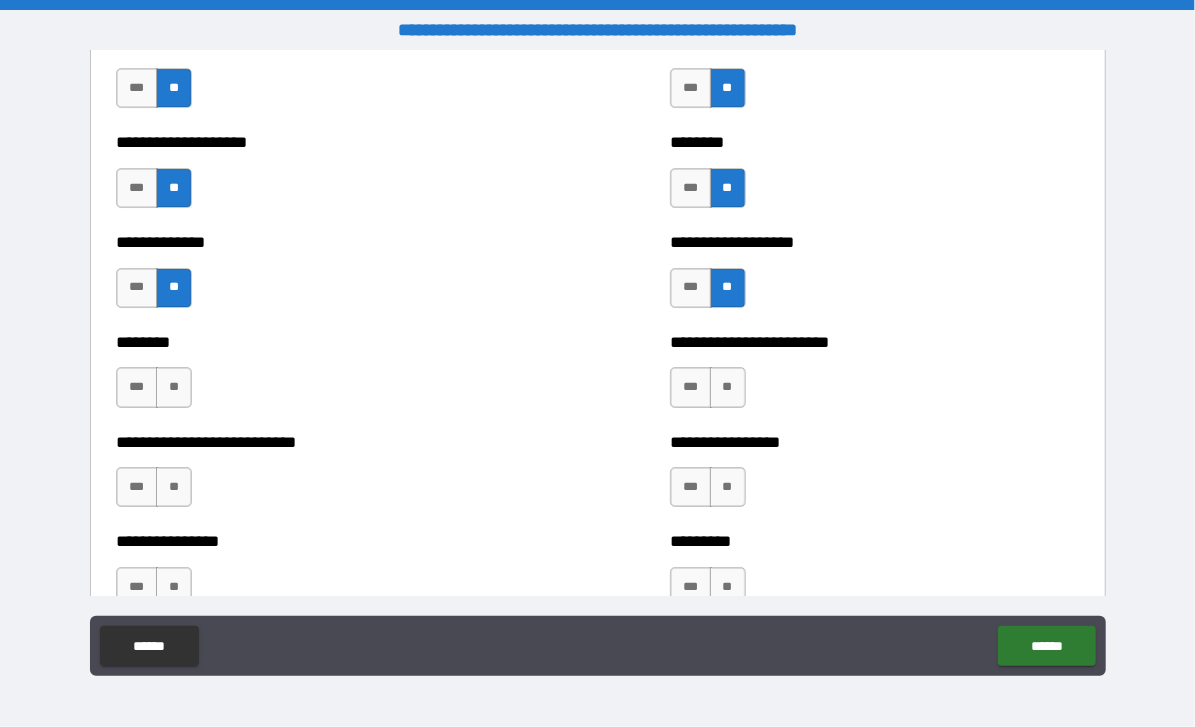 scroll, scrollTop: 3213, scrollLeft: 0, axis: vertical 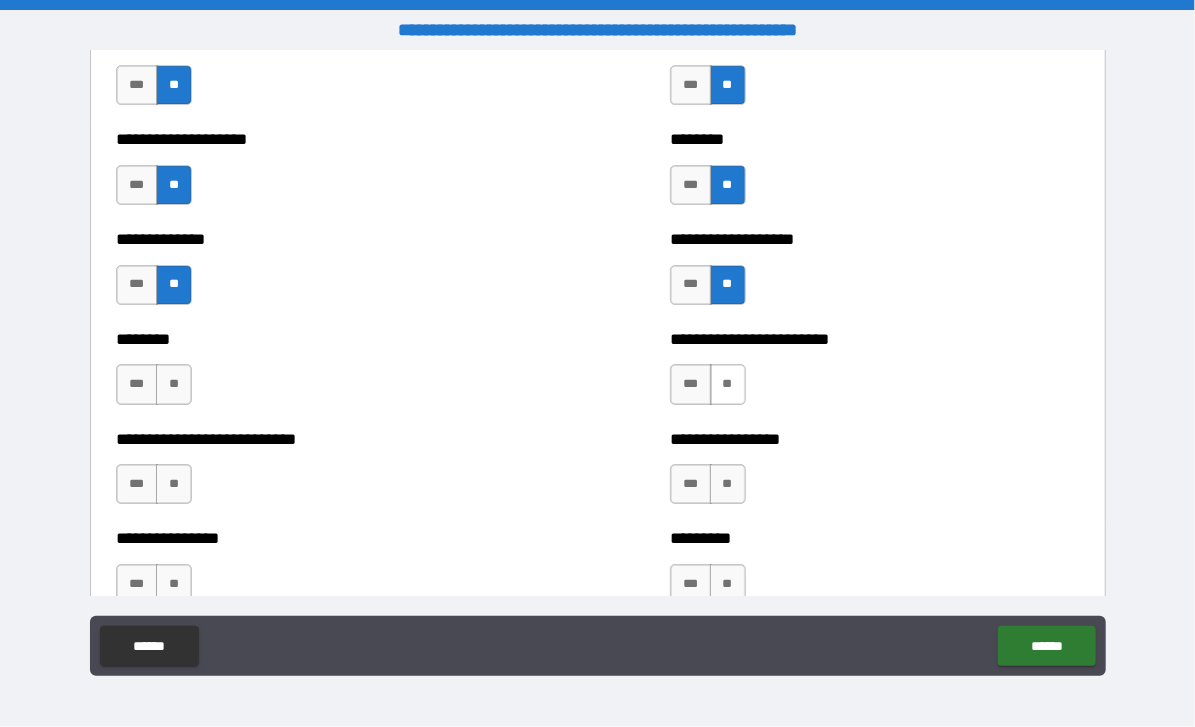 click on "**" at bounding box center [728, 384] 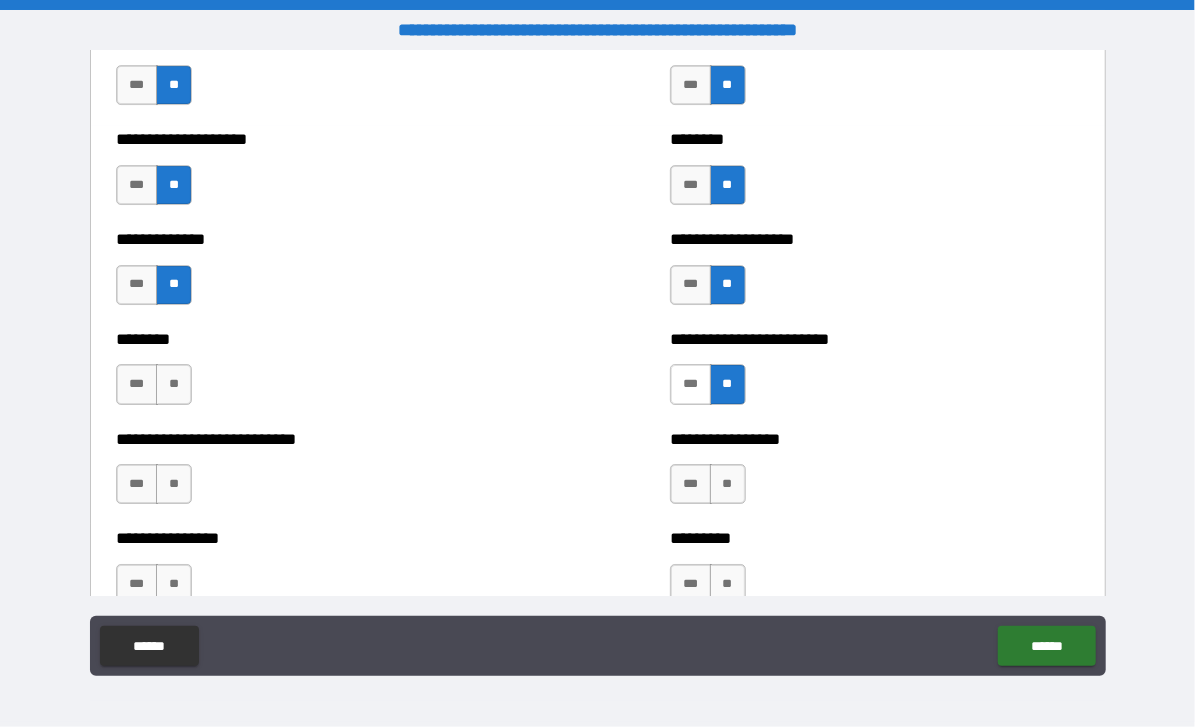 click on "***" at bounding box center (691, 384) 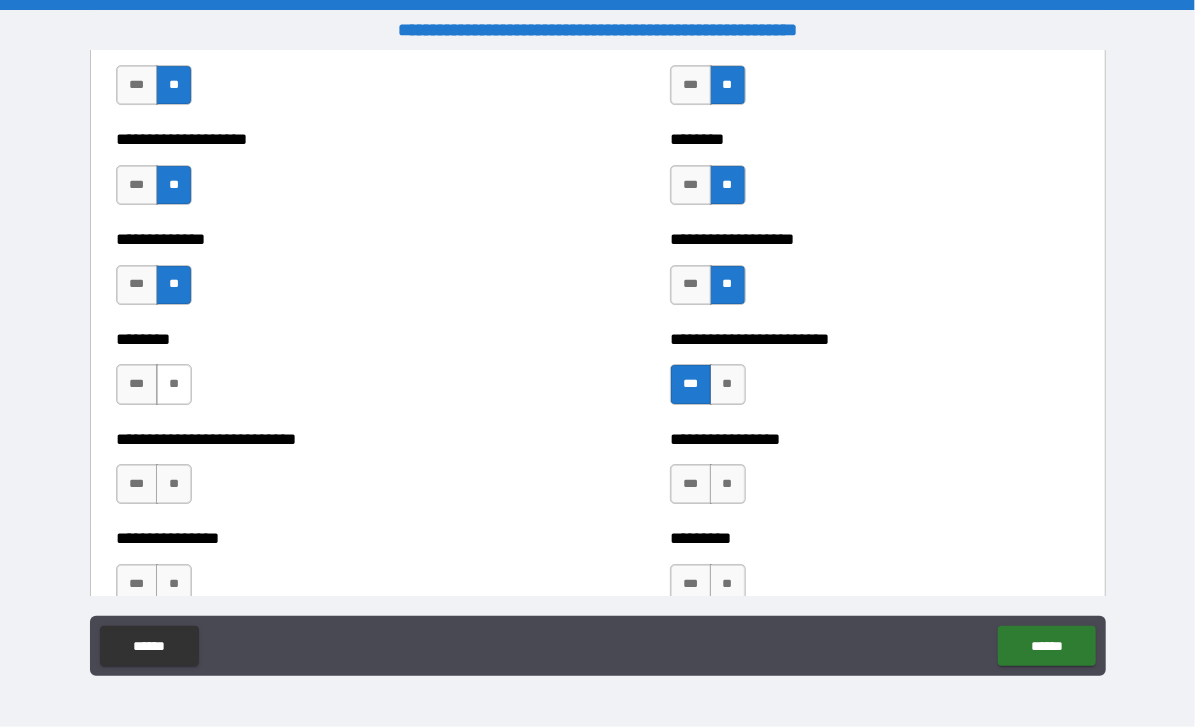 click on "**" at bounding box center [174, 384] 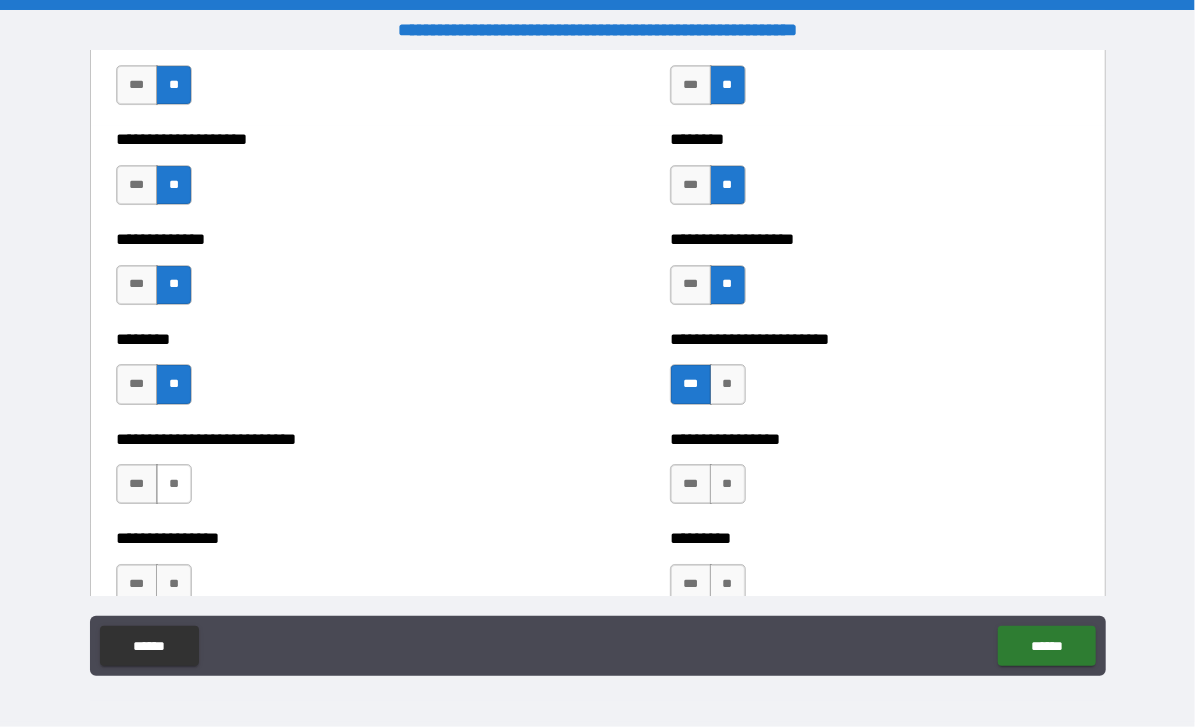click on "**" at bounding box center (174, 484) 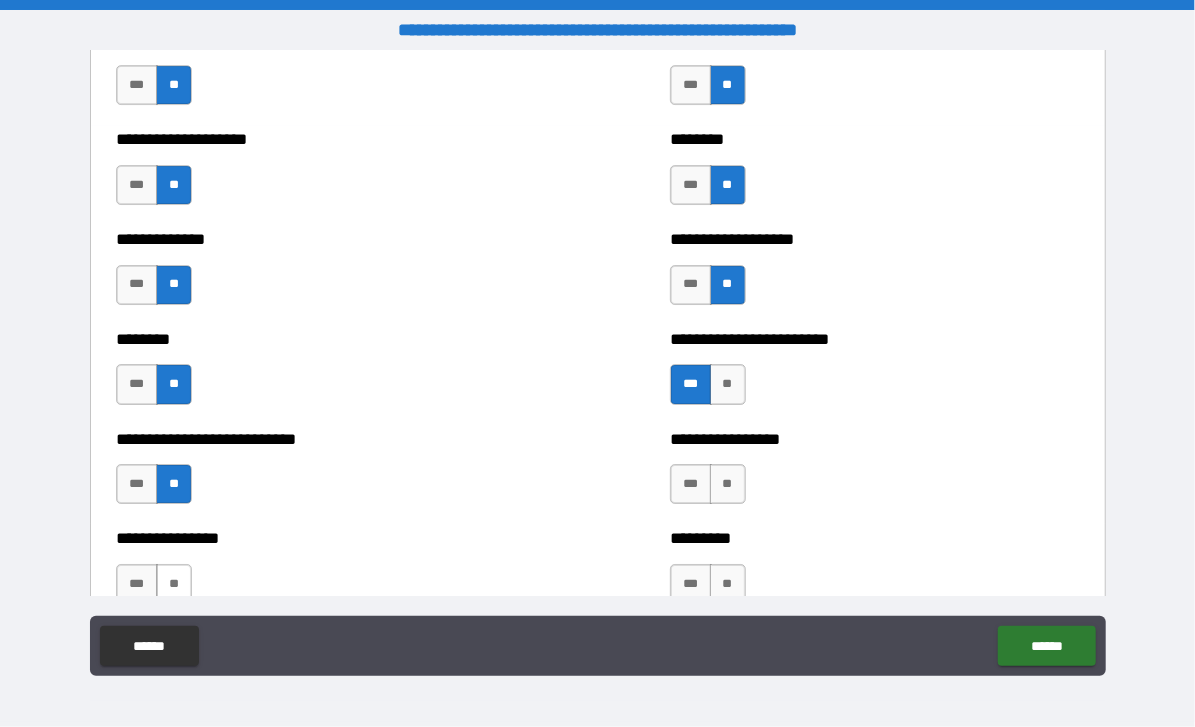 click on "**" at bounding box center (174, 584) 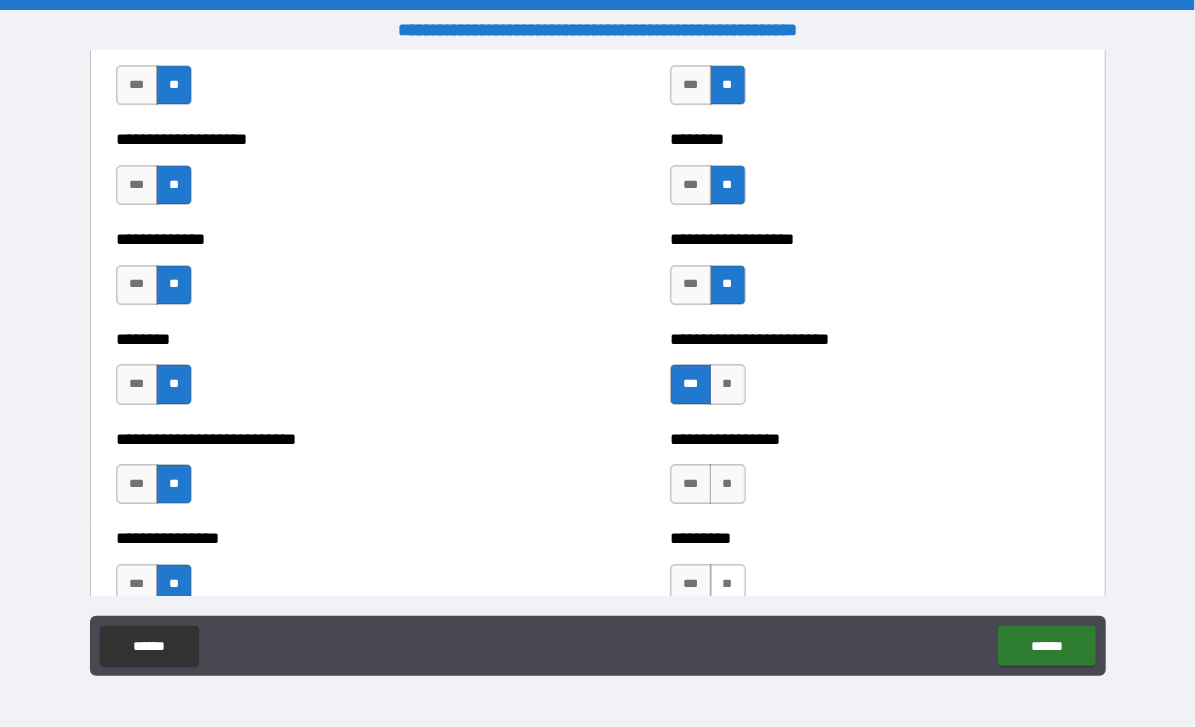 click on "**" at bounding box center [728, 584] 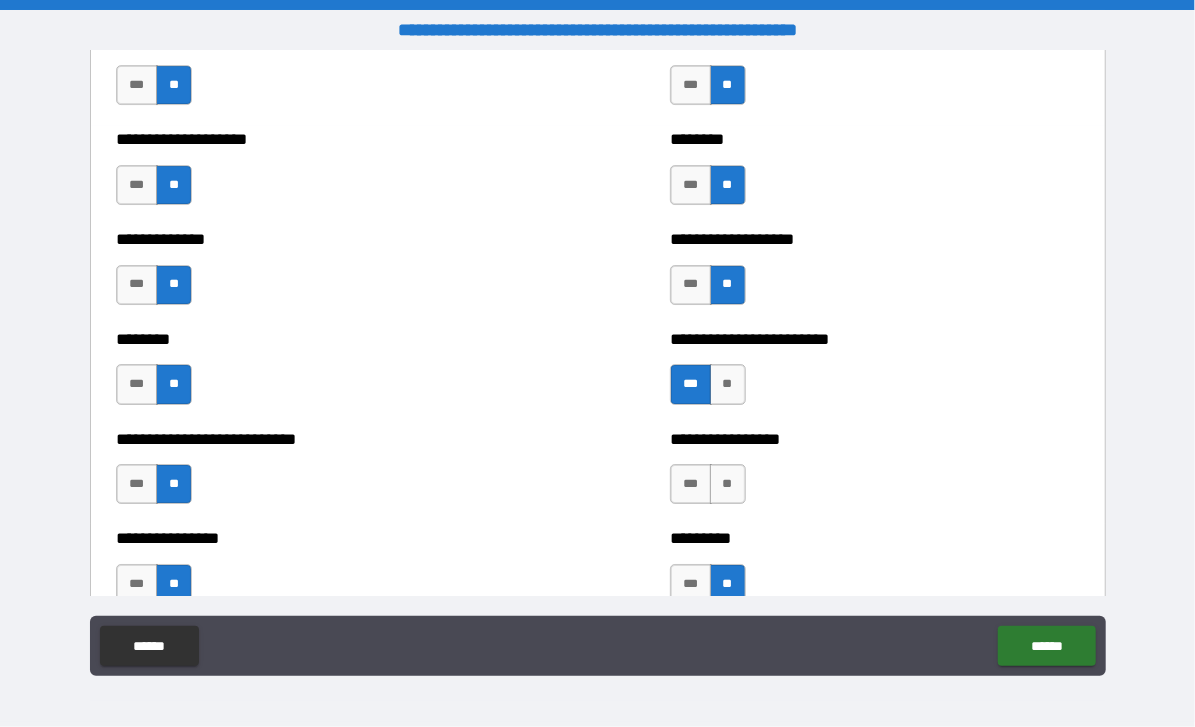 click on "*** **" at bounding box center [710, 489] 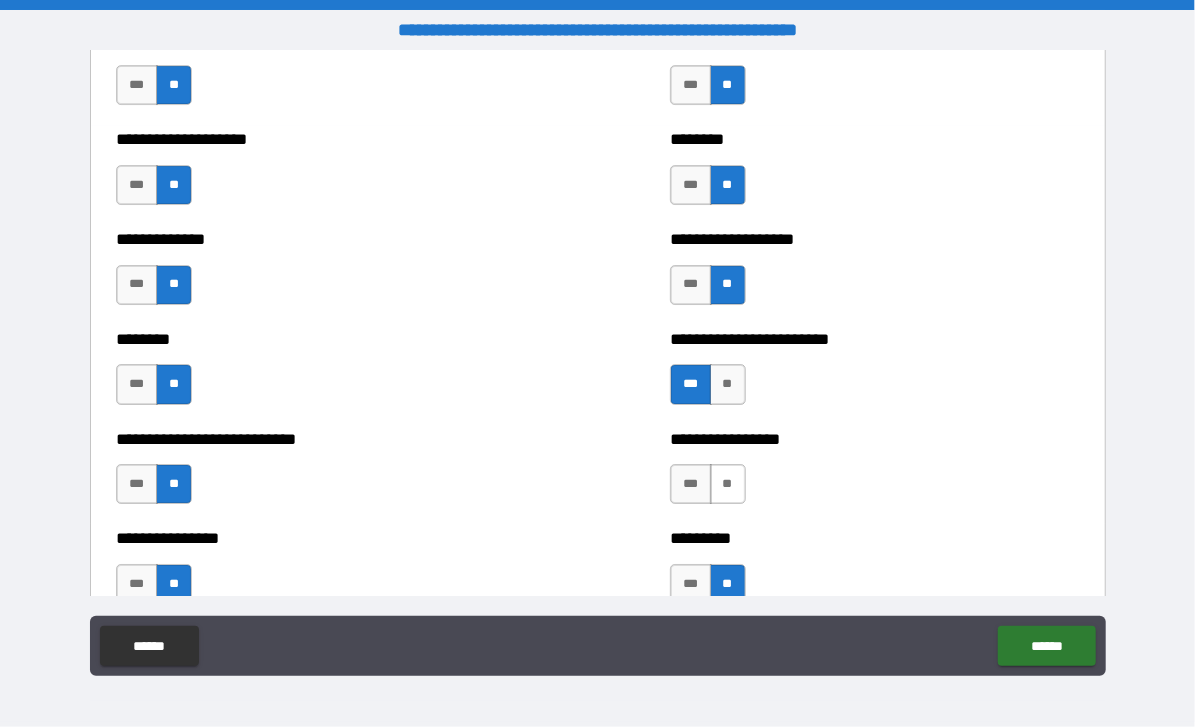 click on "**" at bounding box center (728, 484) 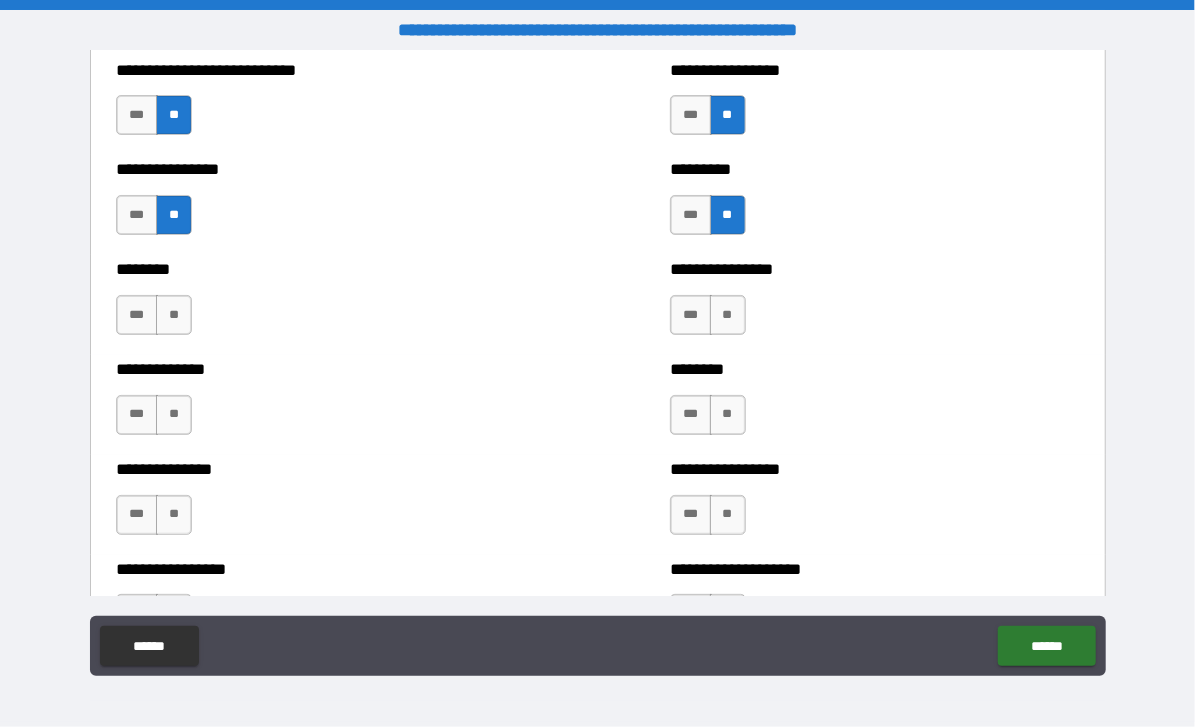 scroll, scrollTop: 3584, scrollLeft: 0, axis: vertical 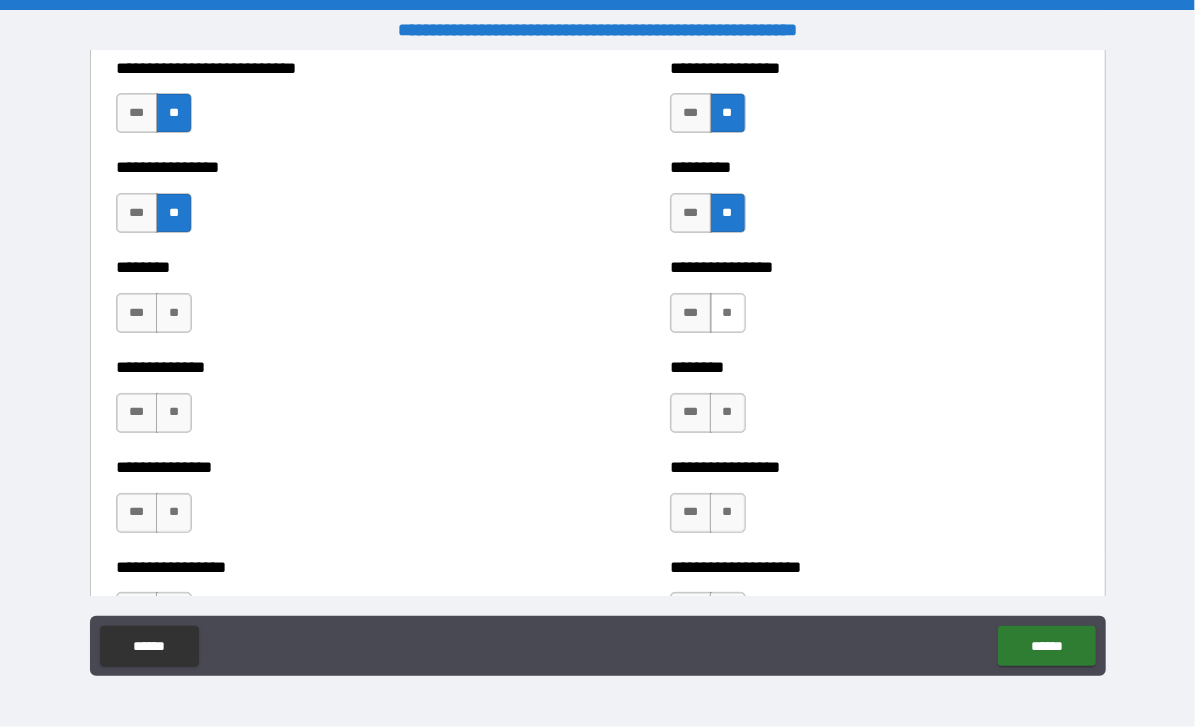 click on "**" at bounding box center [728, 313] 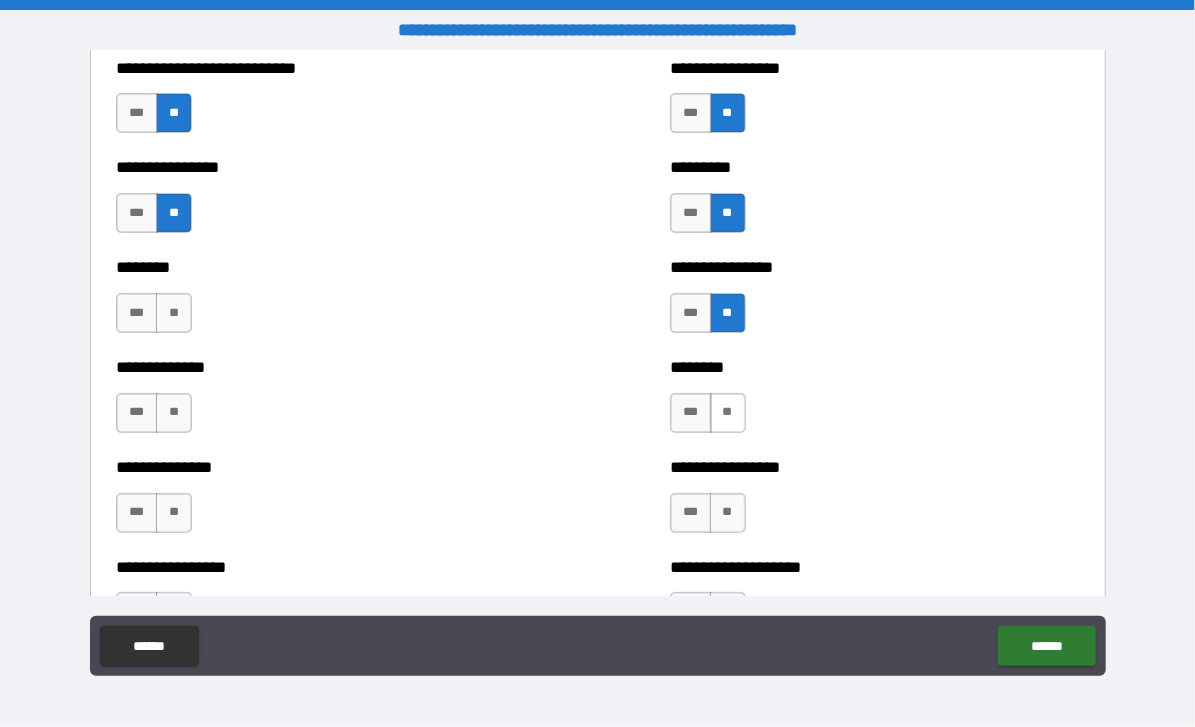 click on "**" at bounding box center [728, 413] 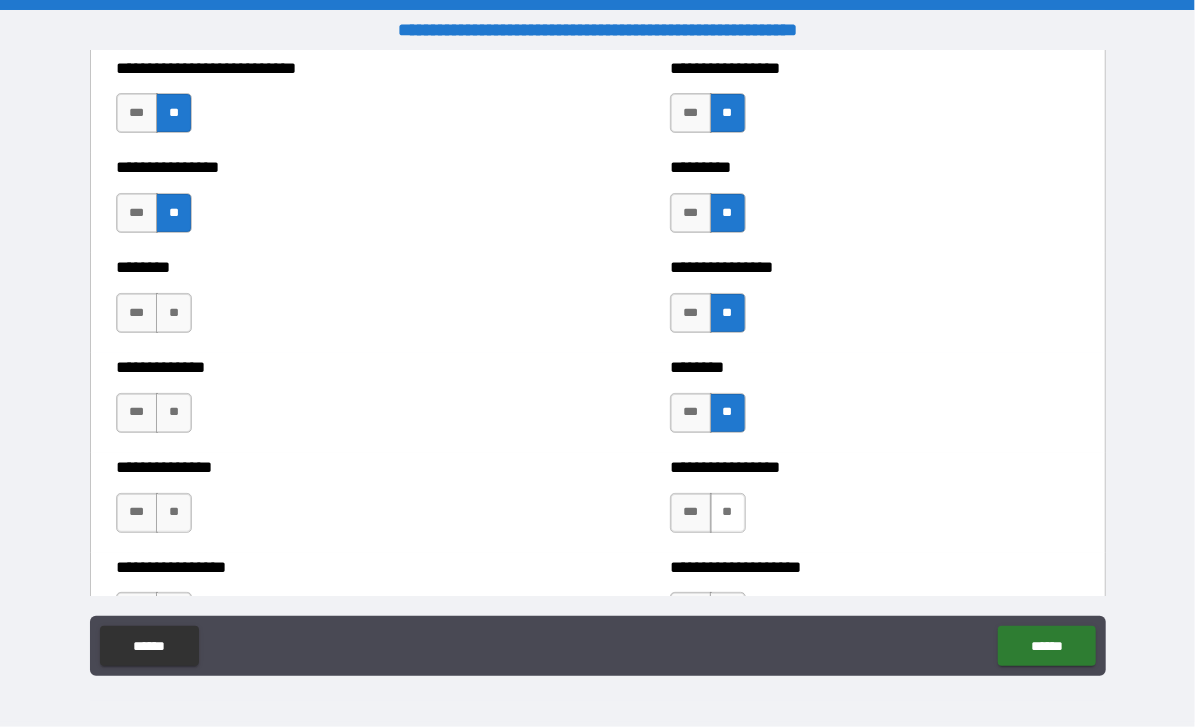 click on "**" at bounding box center [728, 513] 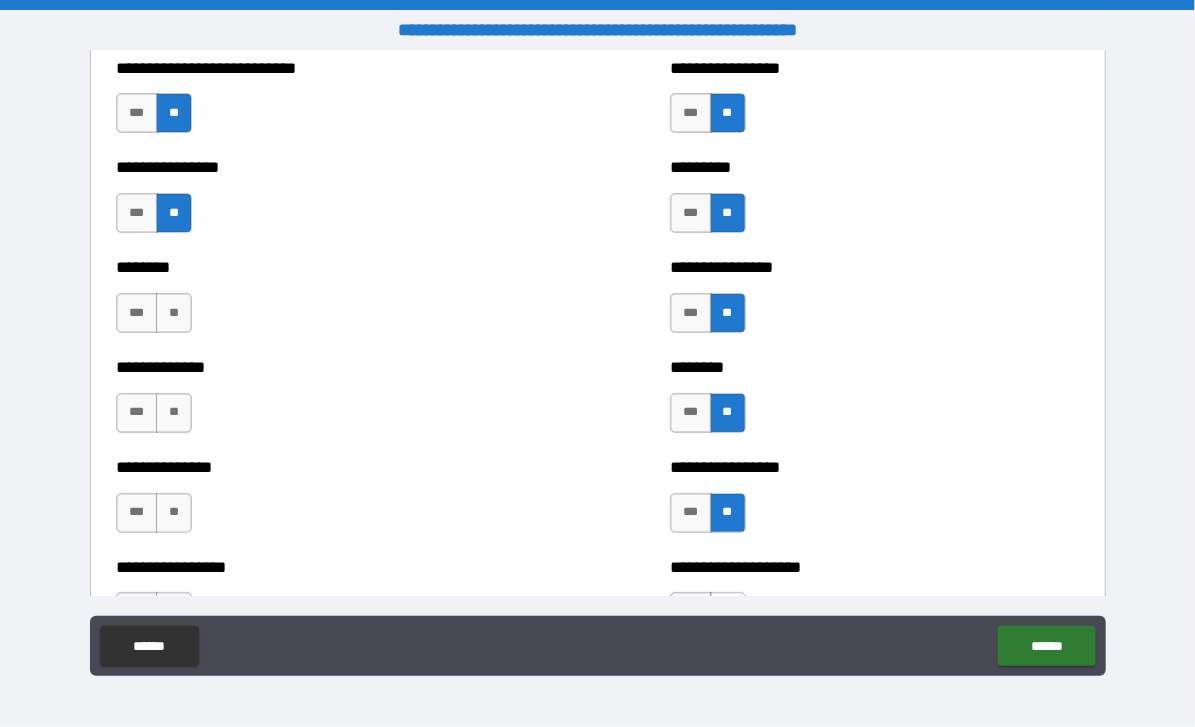 click on "**" at bounding box center [728, 612] 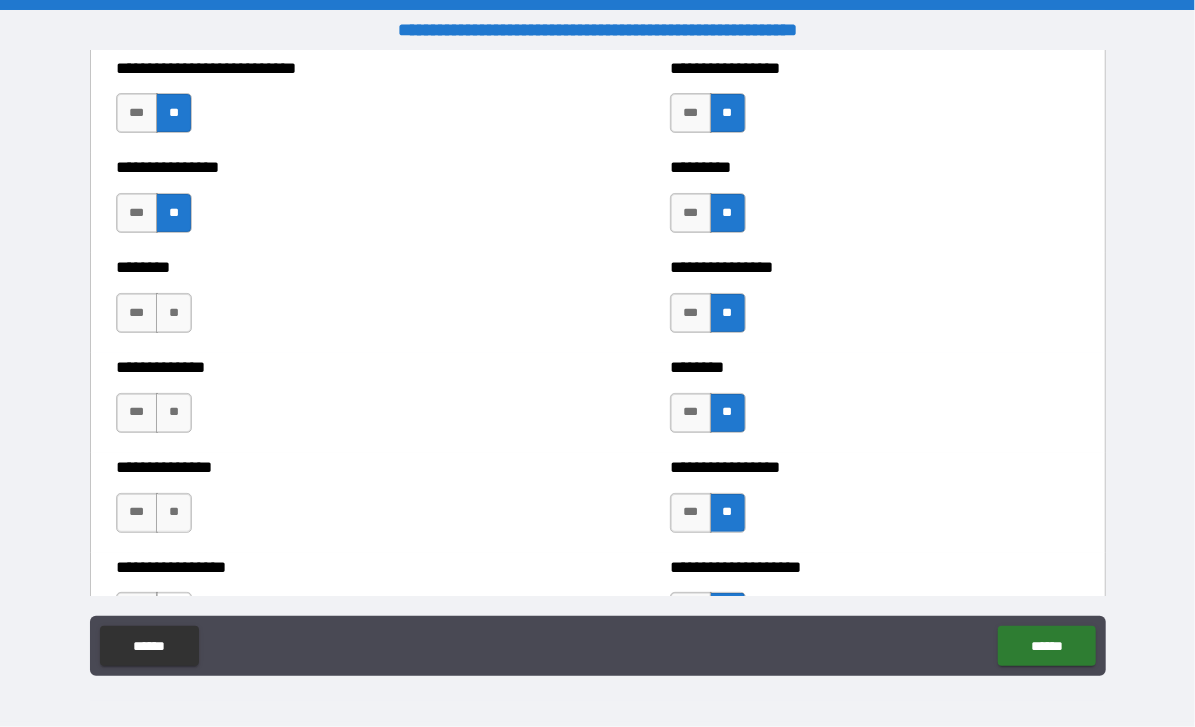 click on "**" at bounding box center (174, 612) 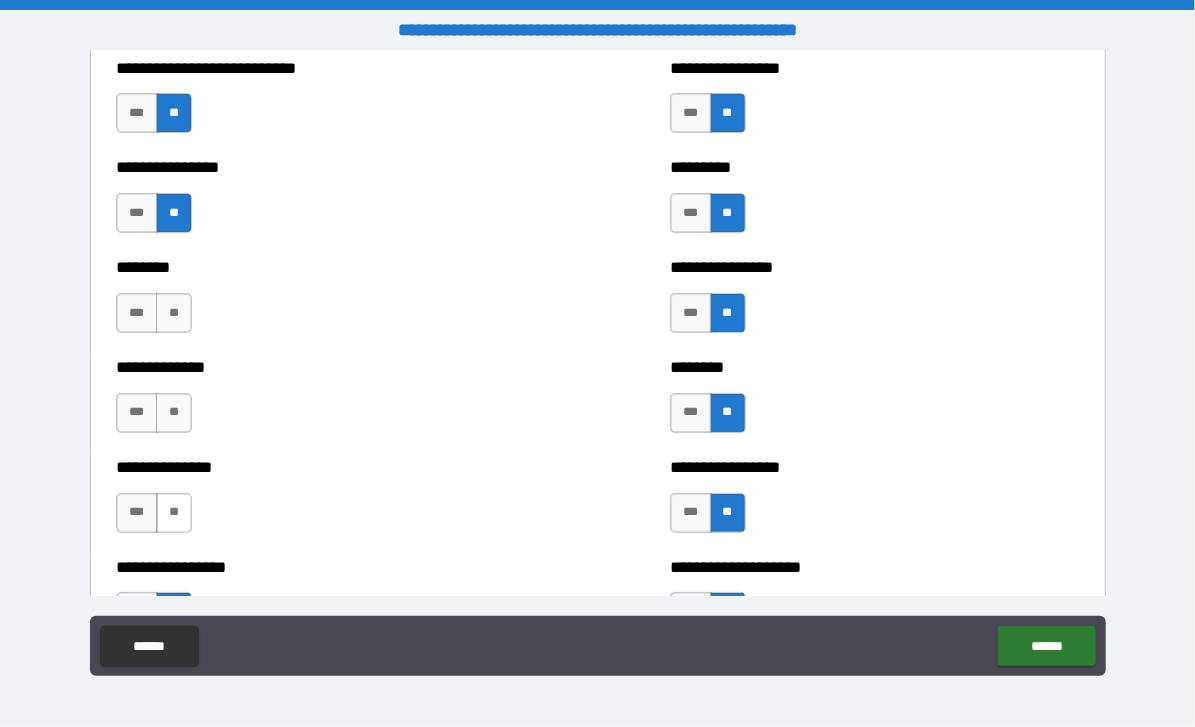 click on "**" at bounding box center [174, 513] 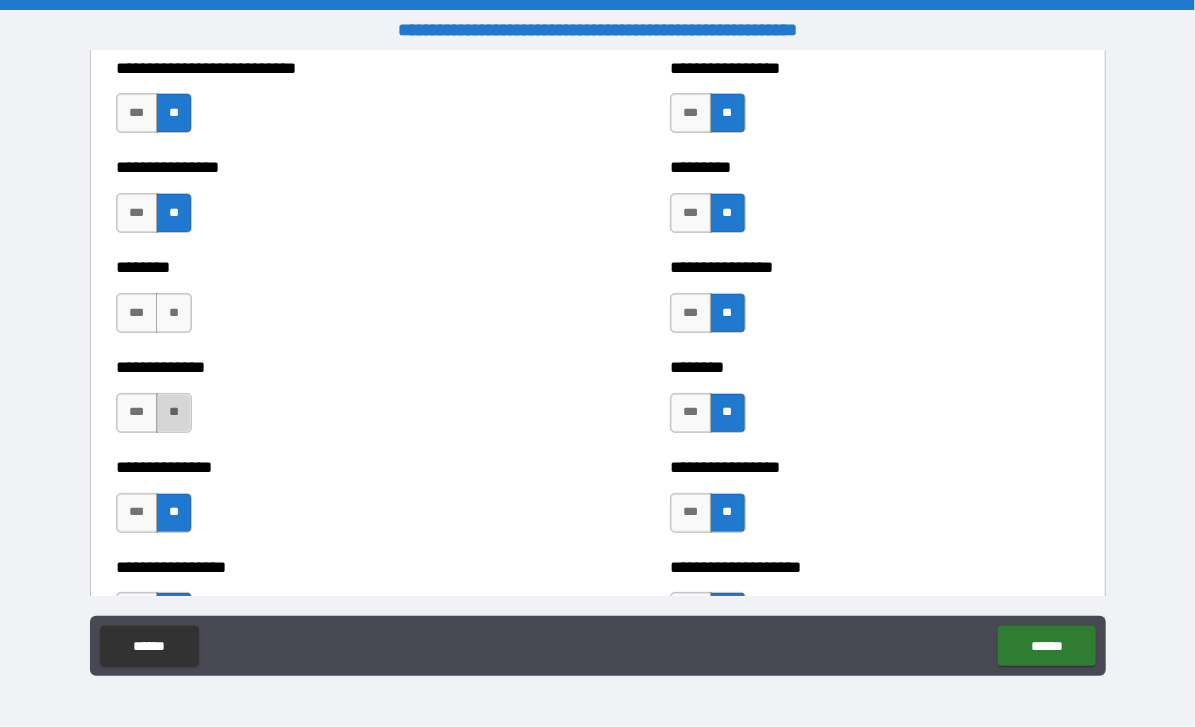 click on "**" at bounding box center [174, 413] 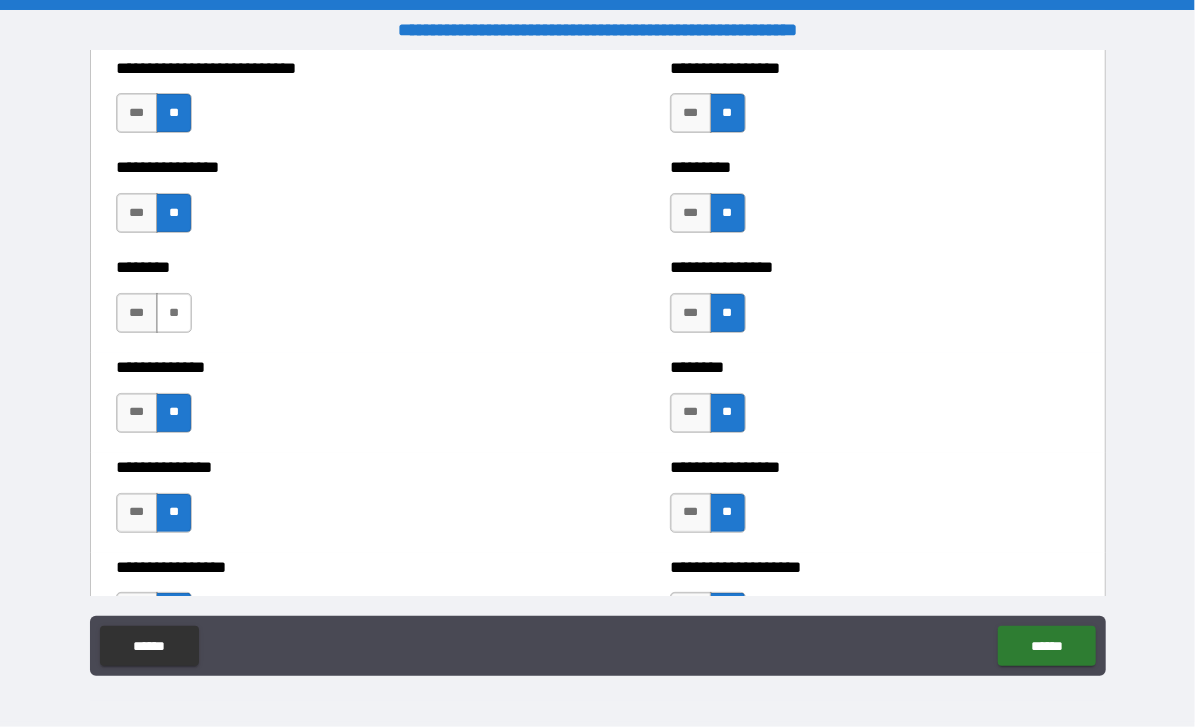 click on "**" at bounding box center (174, 313) 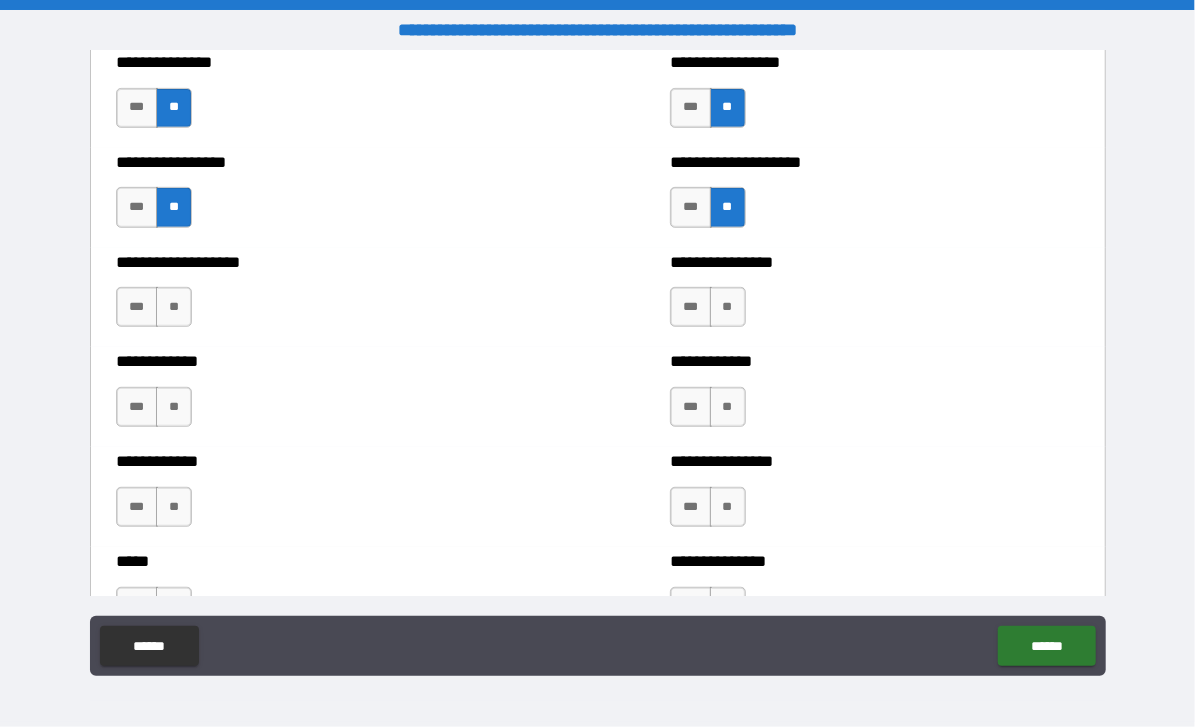 scroll, scrollTop: 3990, scrollLeft: 0, axis: vertical 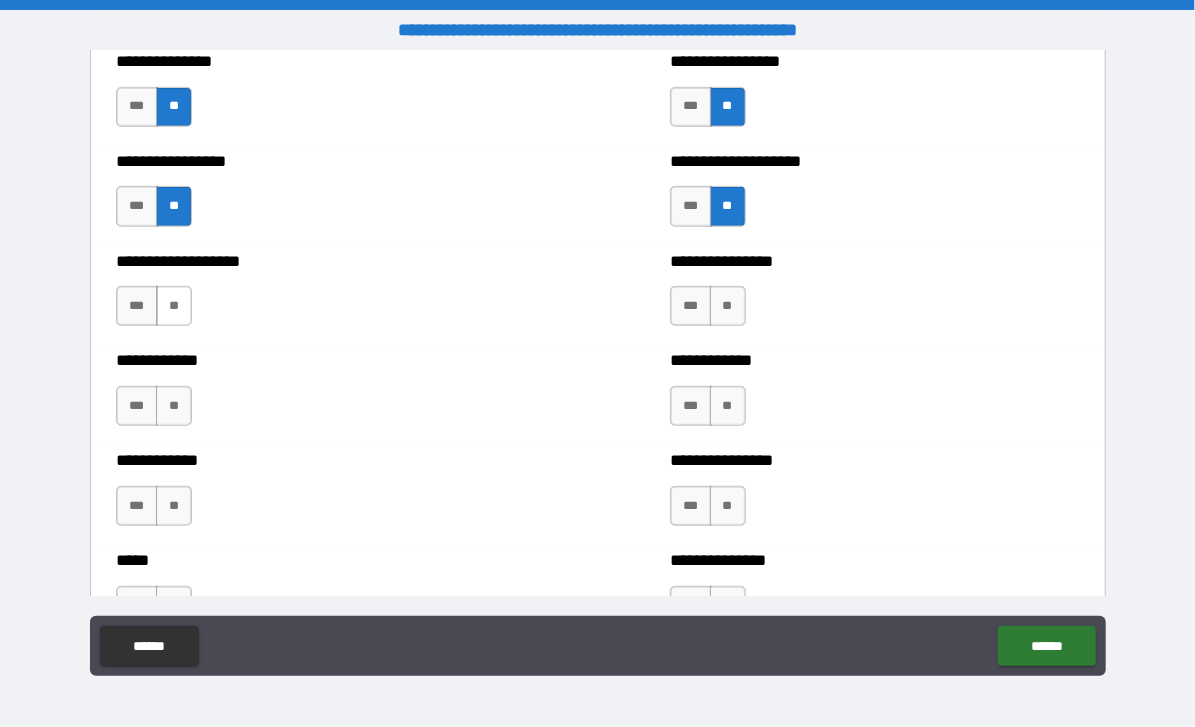 click on "**" at bounding box center [174, 306] 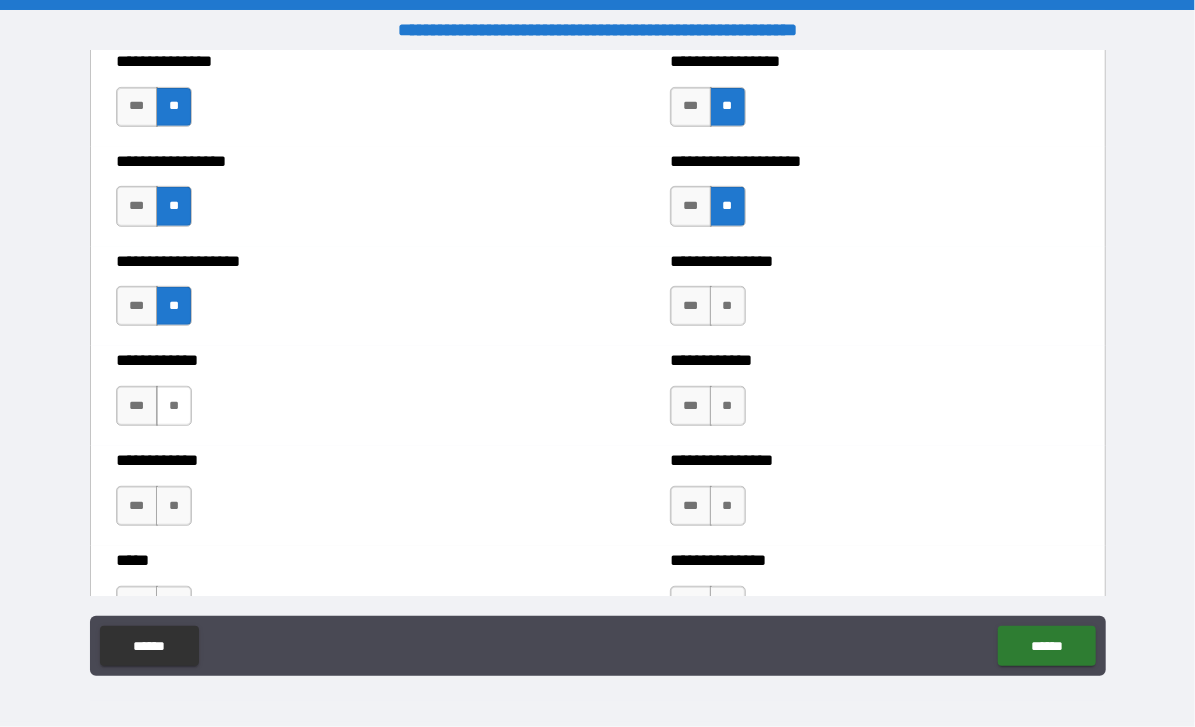 click on "**" at bounding box center [174, 406] 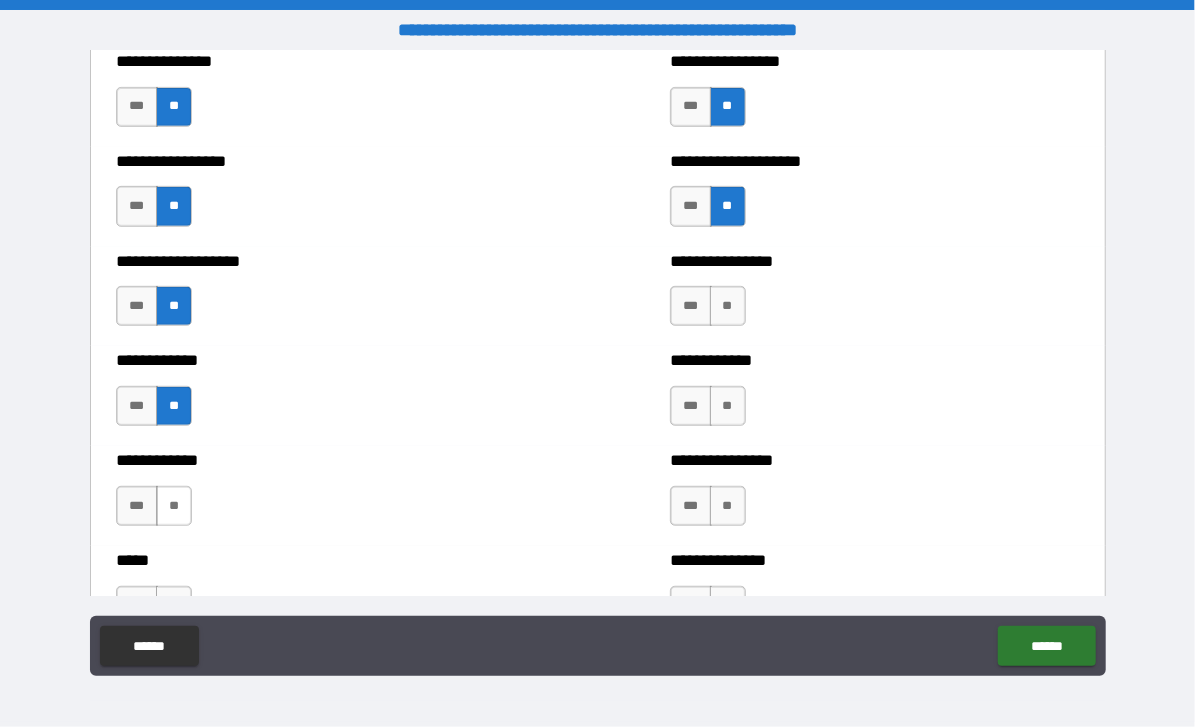 click on "**" at bounding box center [174, 506] 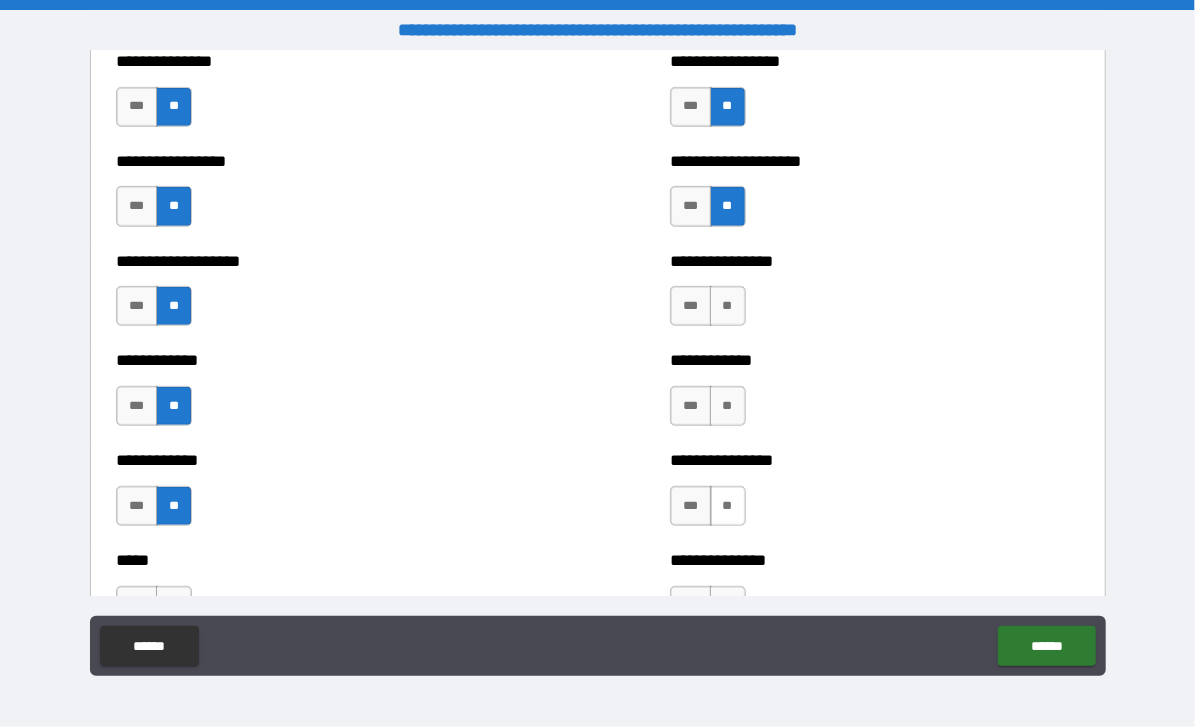 click on "**" at bounding box center [728, 506] 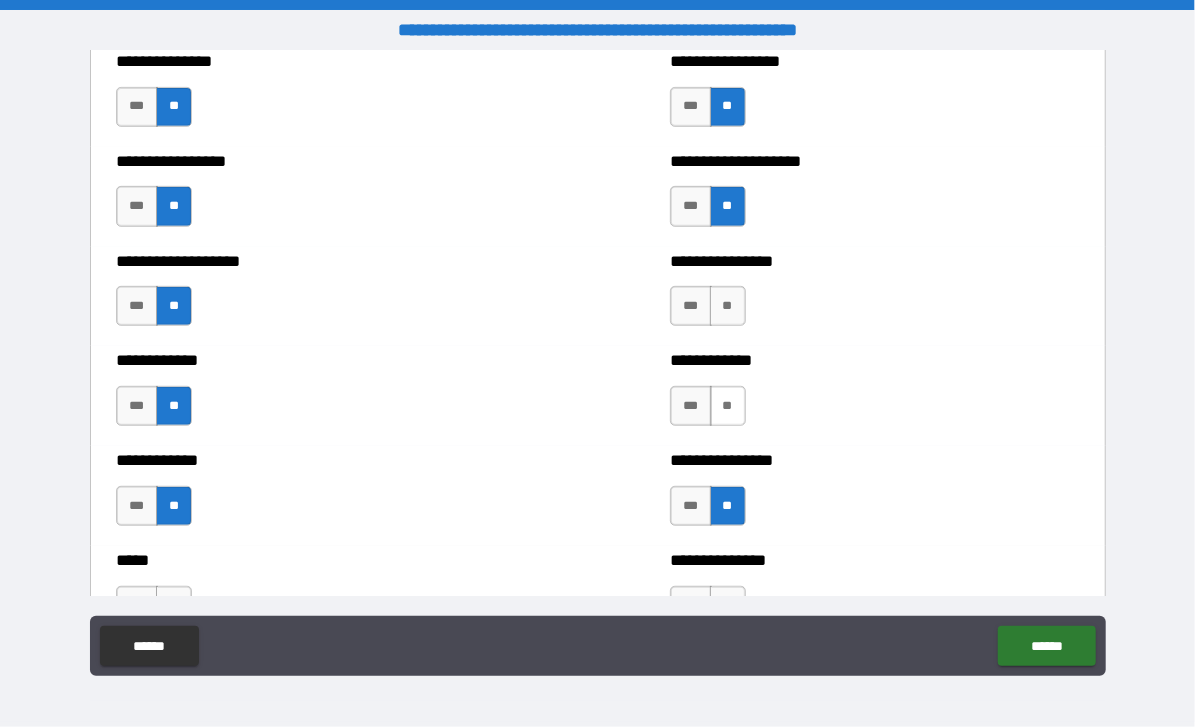 click on "**" at bounding box center [728, 406] 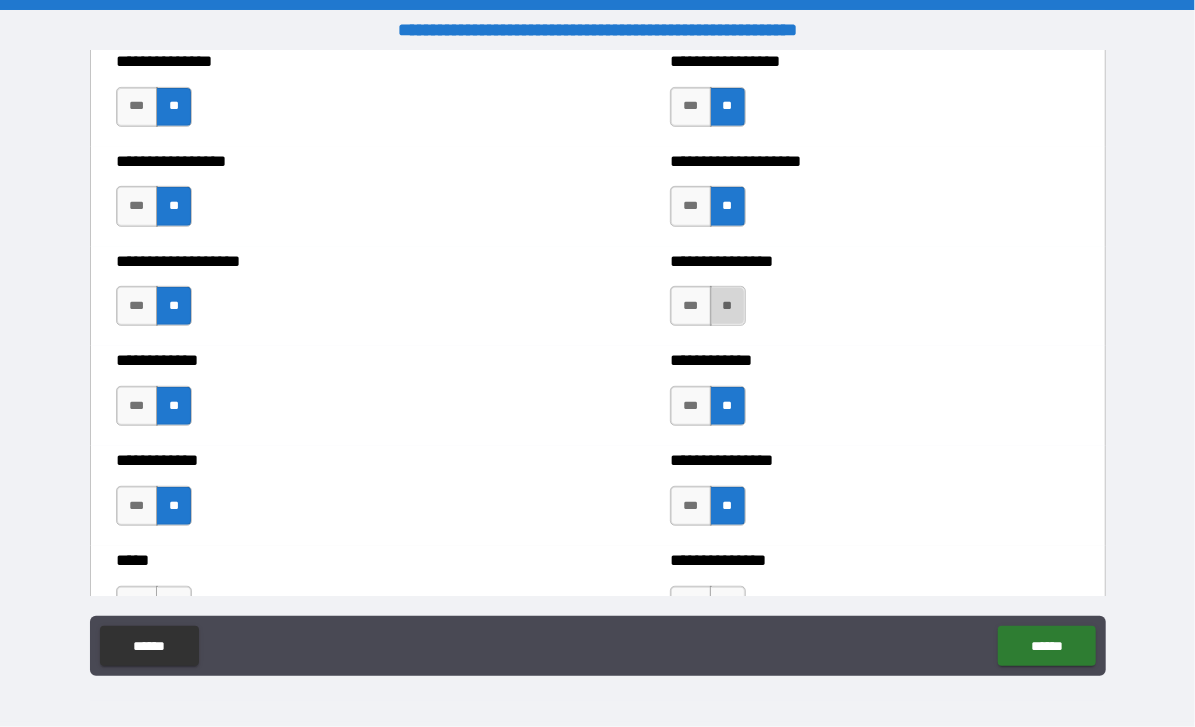 click on "**" at bounding box center [728, 306] 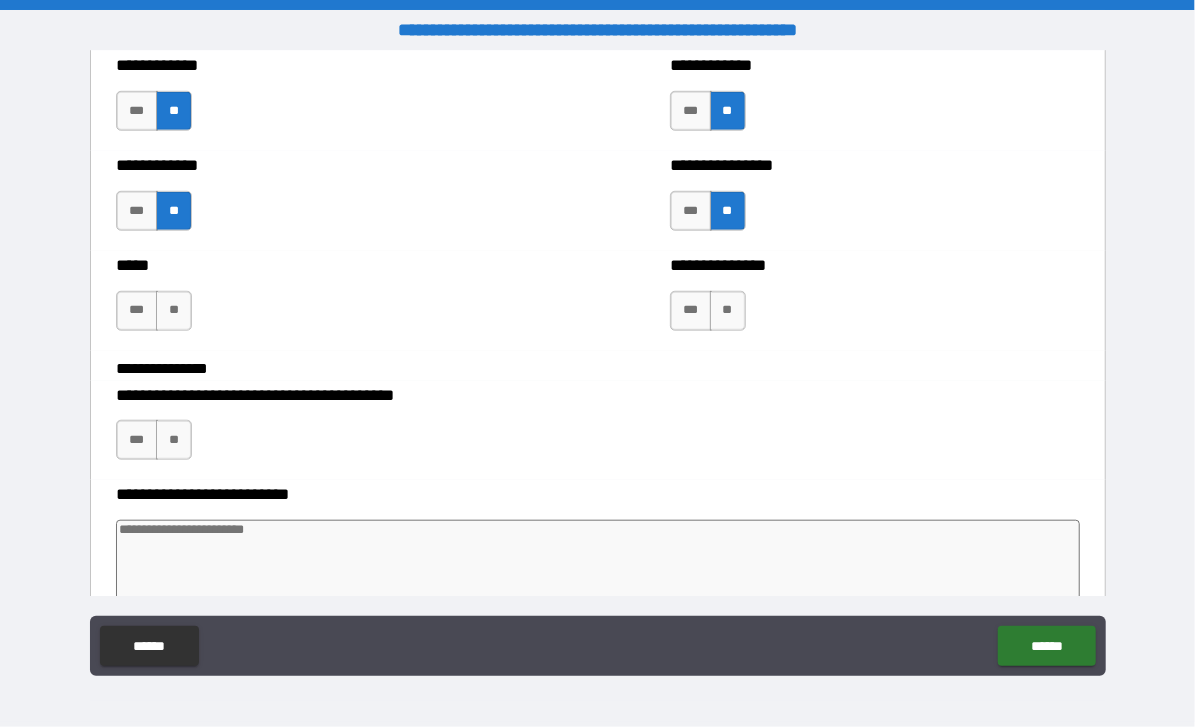 scroll, scrollTop: 4286, scrollLeft: 0, axis: vertical 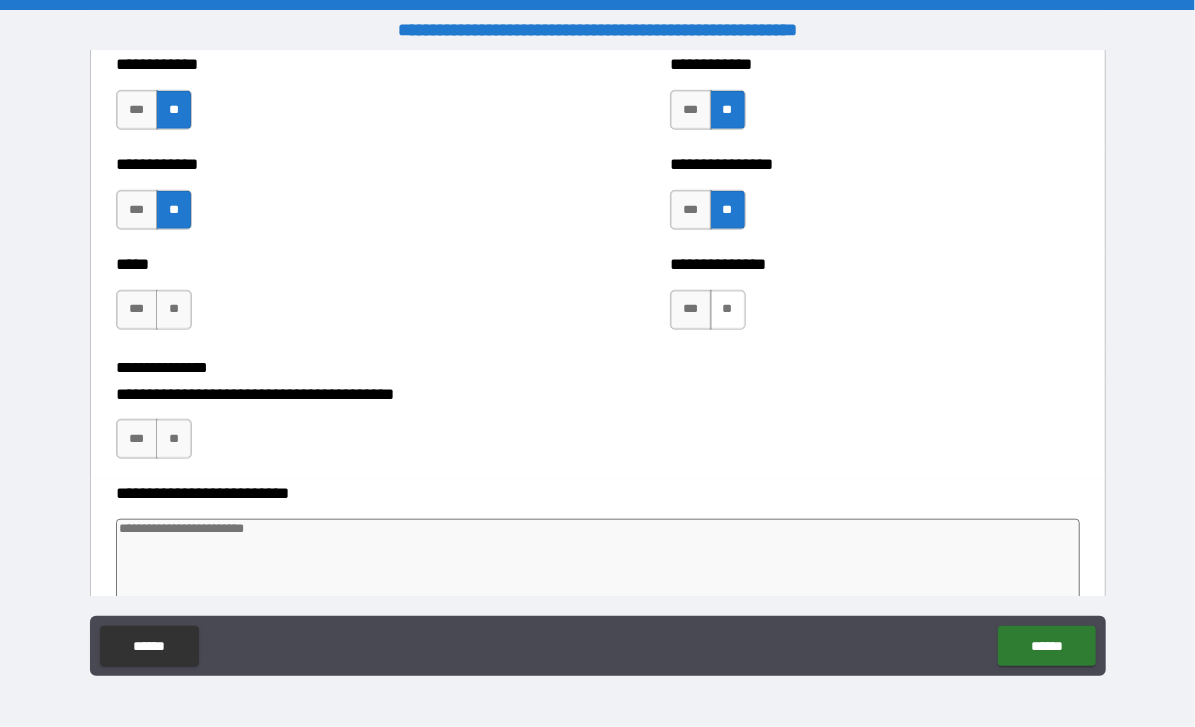 click on "**" at bounding box center [728, 310] 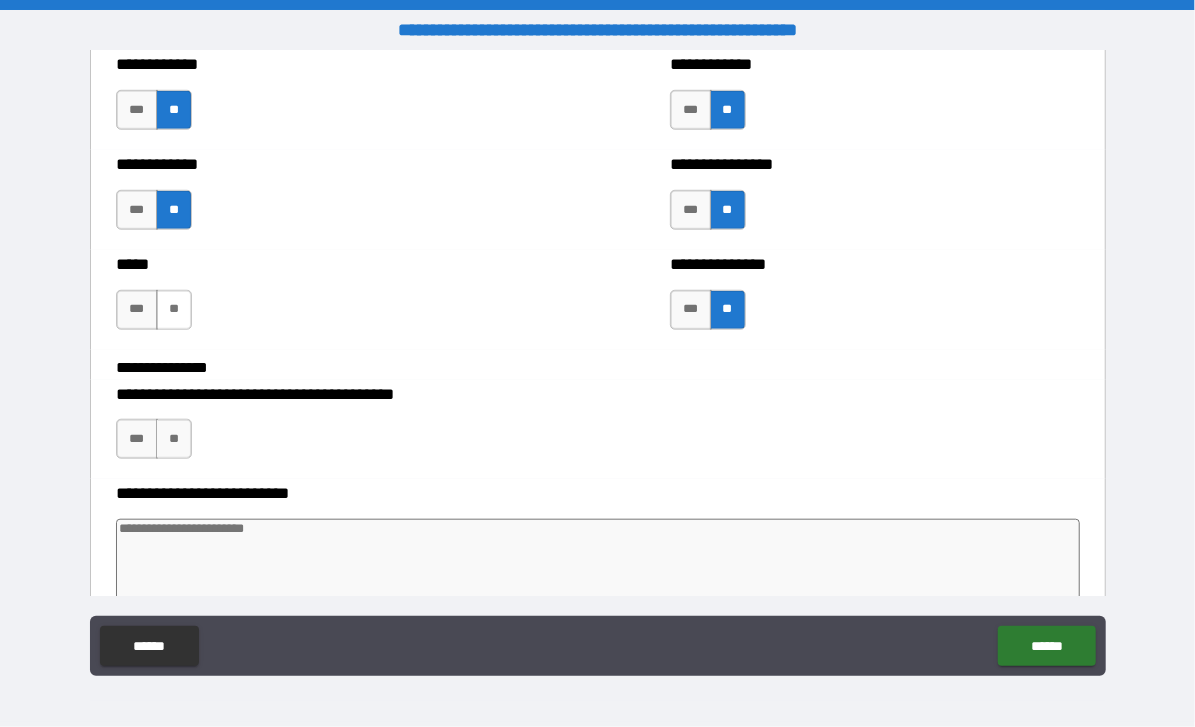 click on "**" at bounding box center [174, 310] 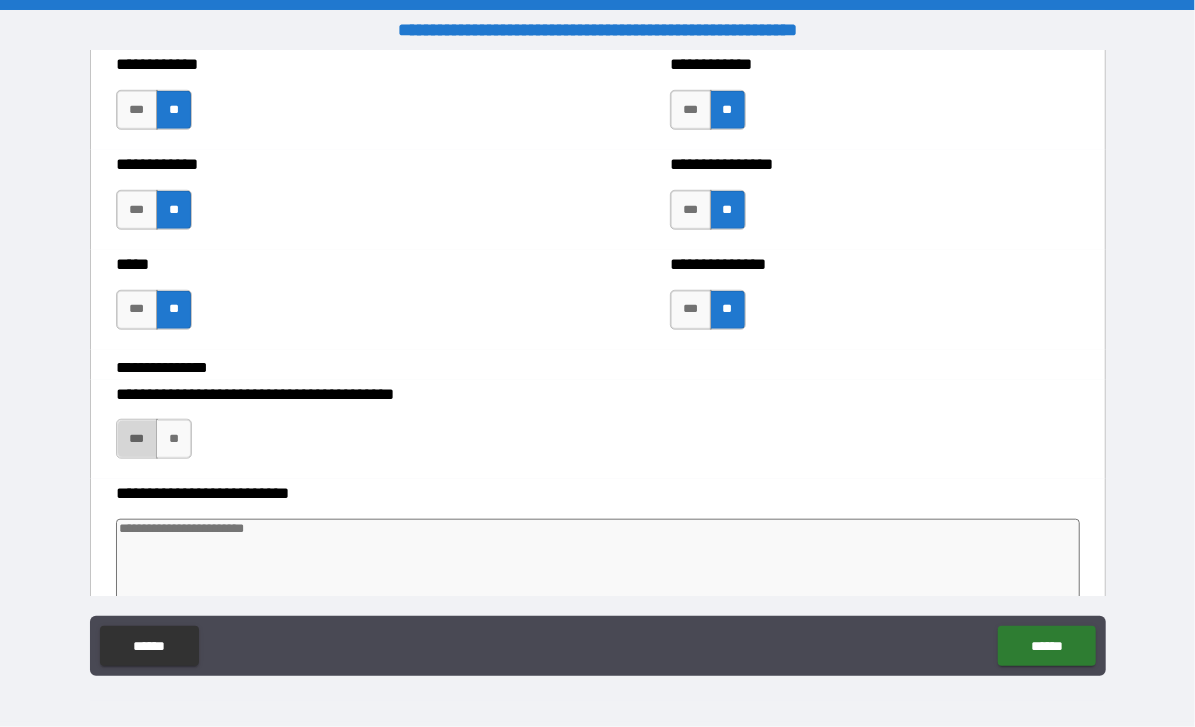 click on "***" at bounding box center [137, 439] 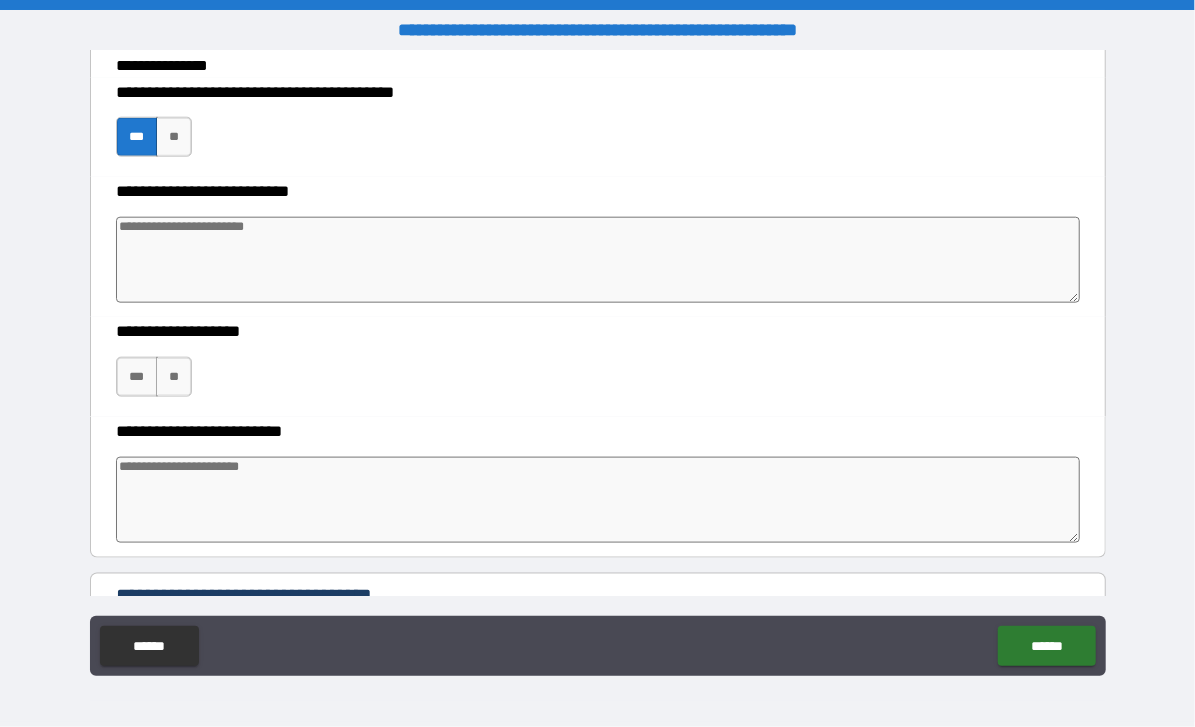 scroll, scrollTop: 4590, scrollLeft: 0, axis: vertical 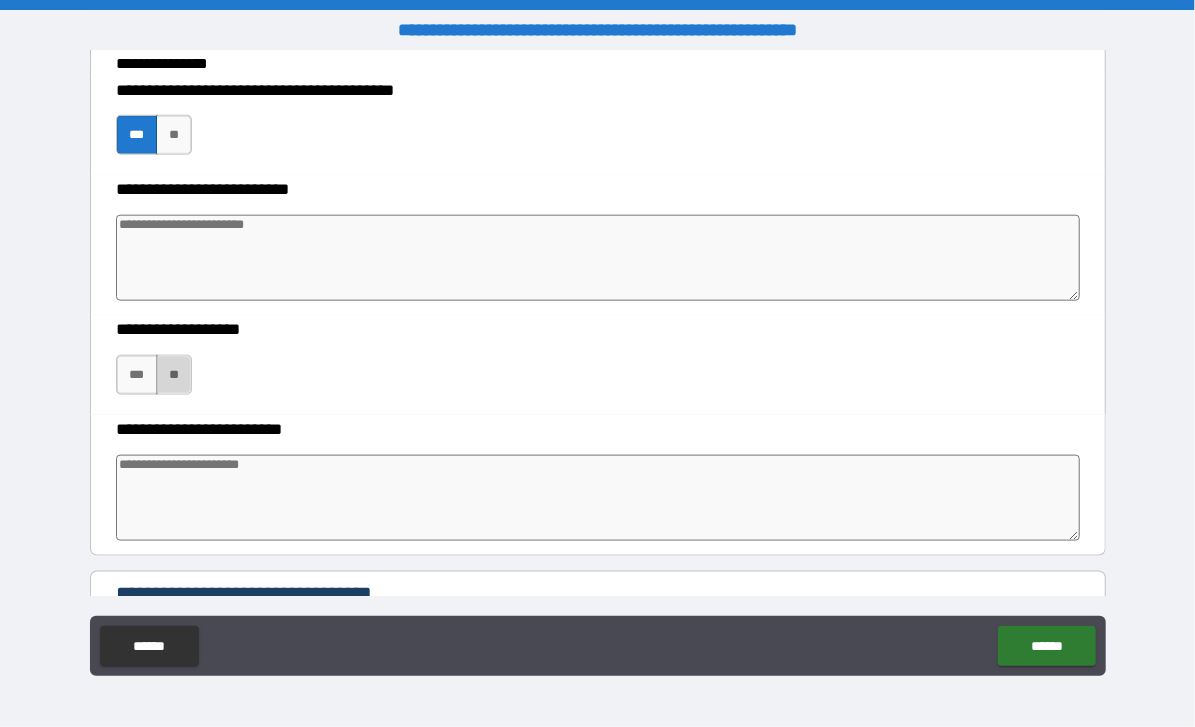 click on "**" at bounding box center (174, 375) 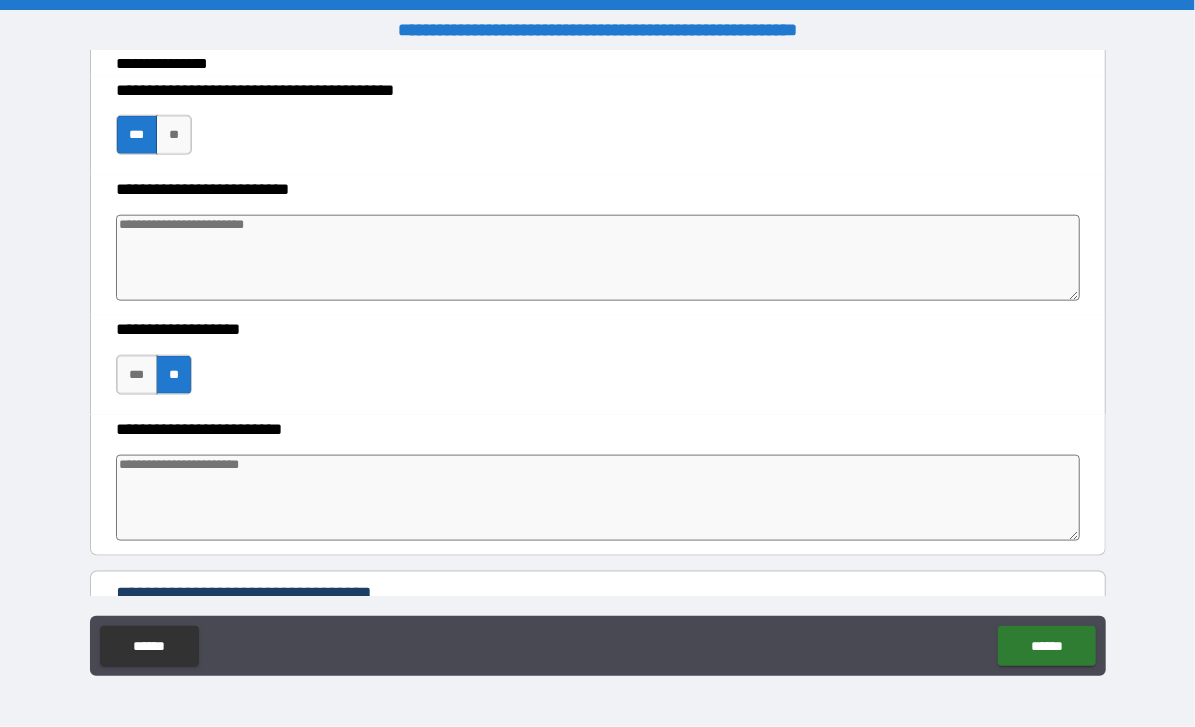 scroll, scrollTop: 4910, scrollLeft: 0, axis: vertical 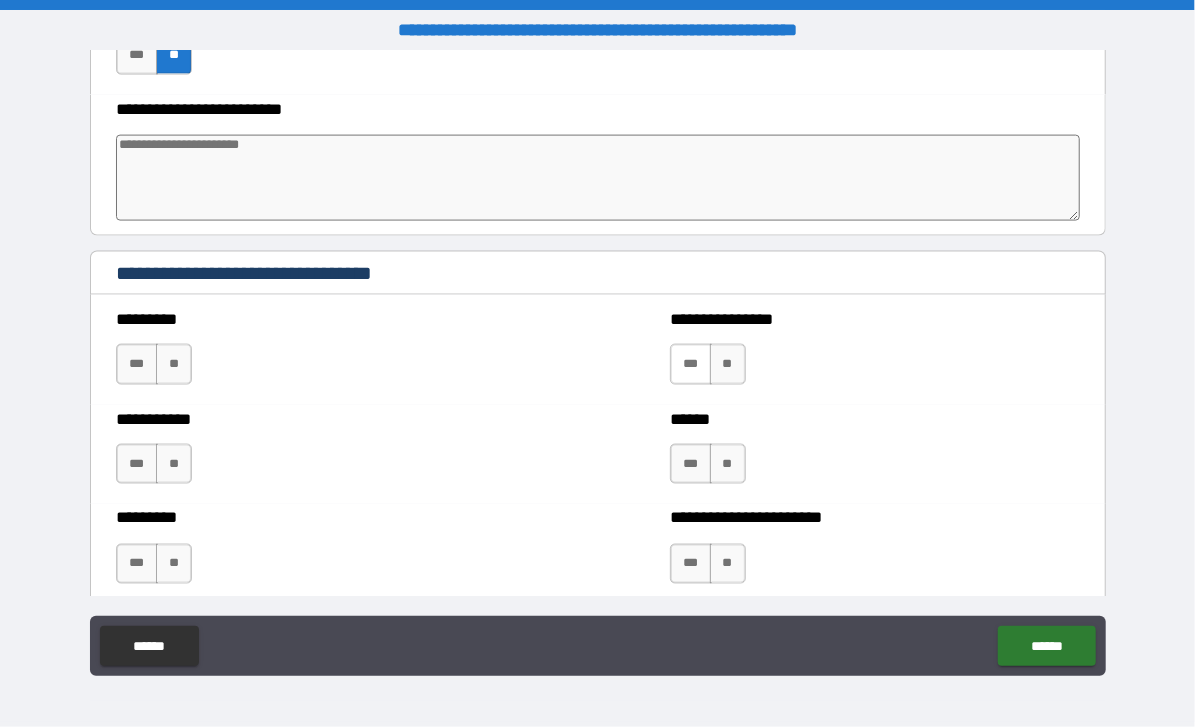click on "***" at bounding box center [691, 364] 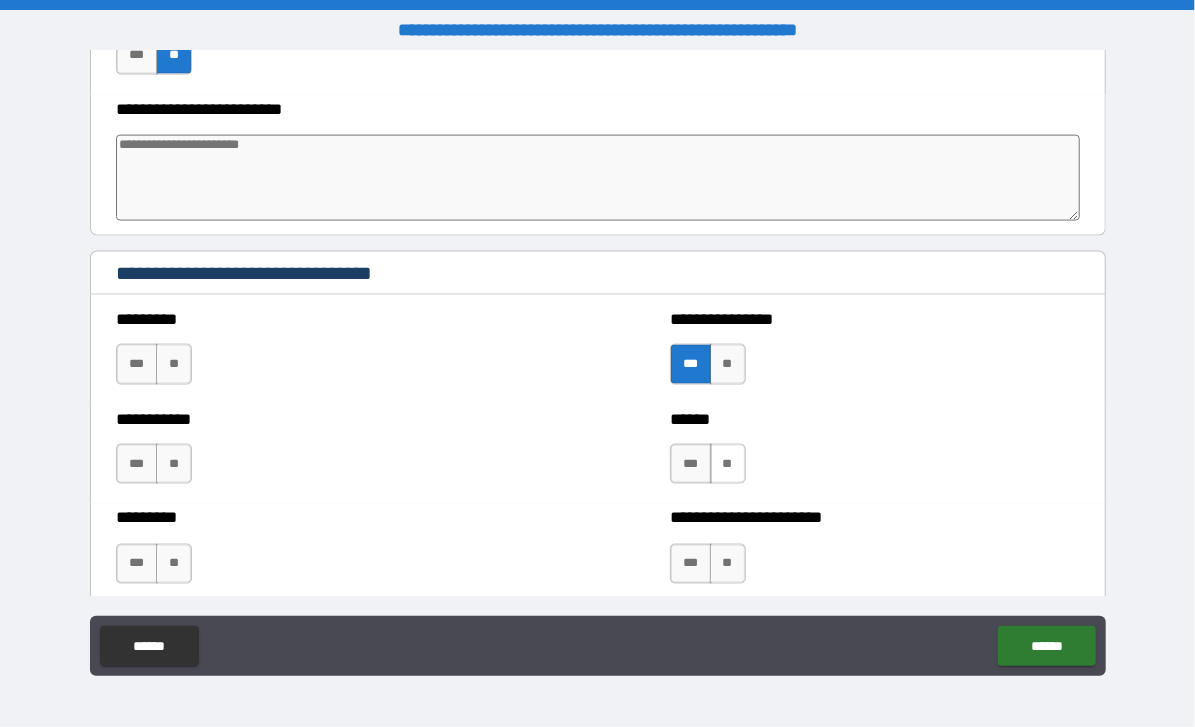 click on "**" at bounding box center (728, 464) 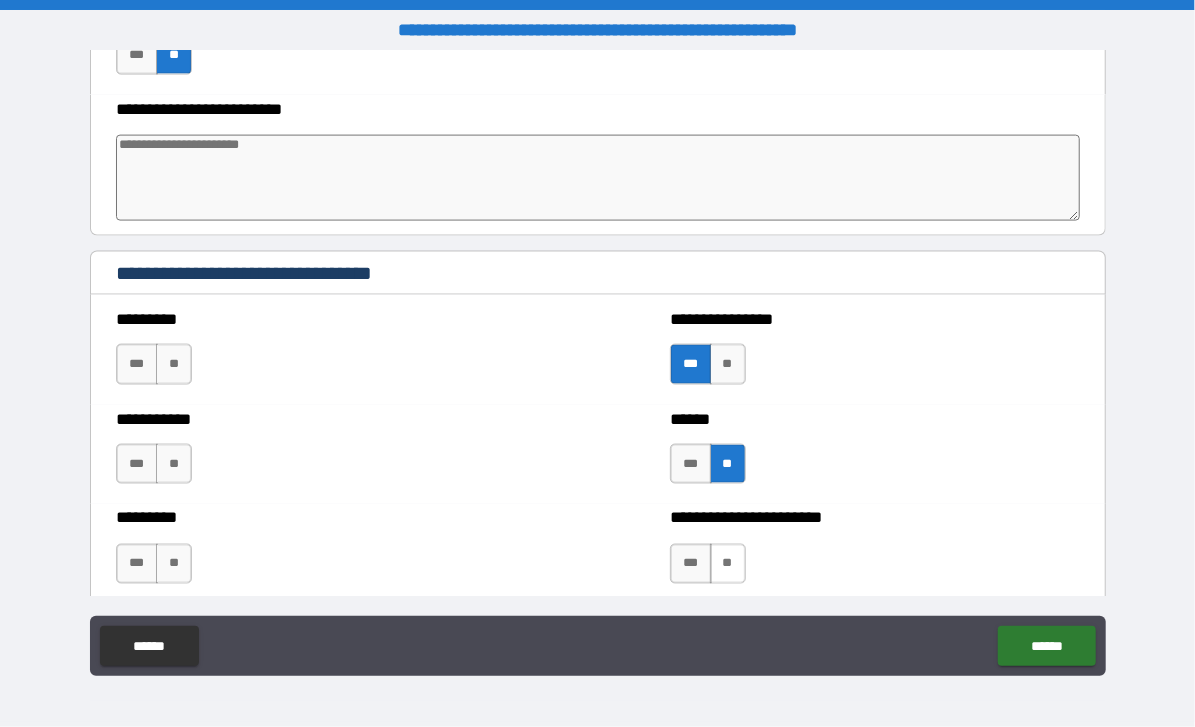 click on "**" at bounding box center (728, 564) 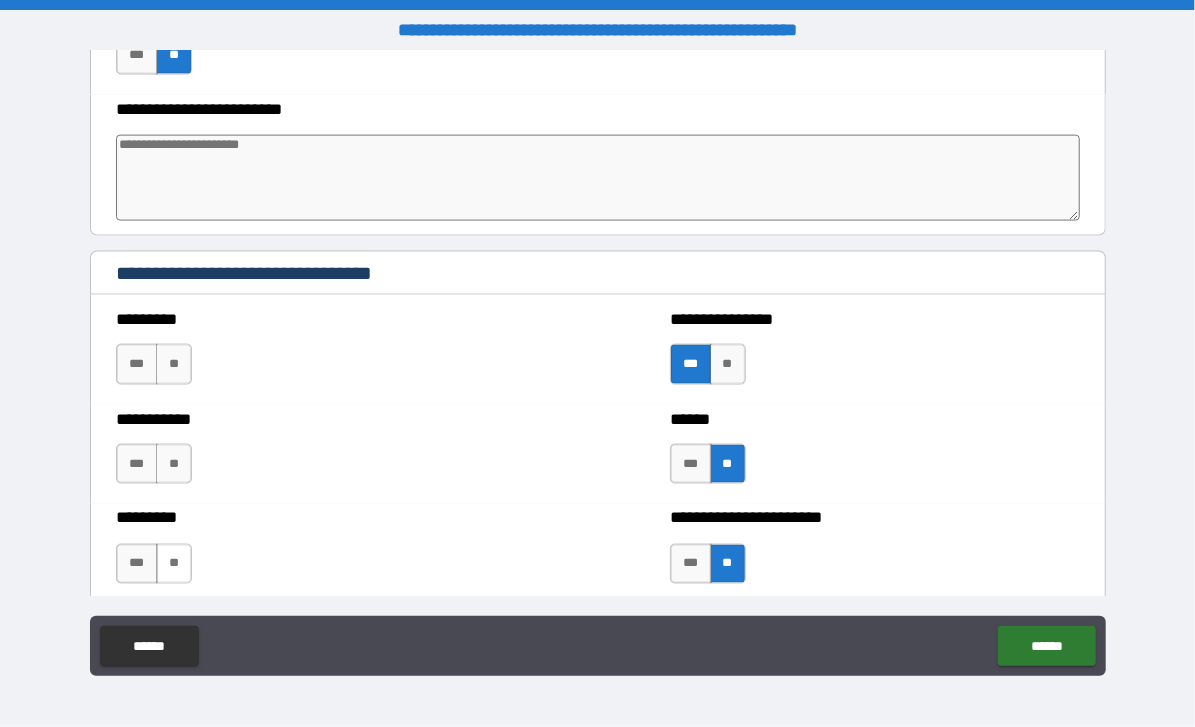 click on "**" at bounding box center [174, 564] 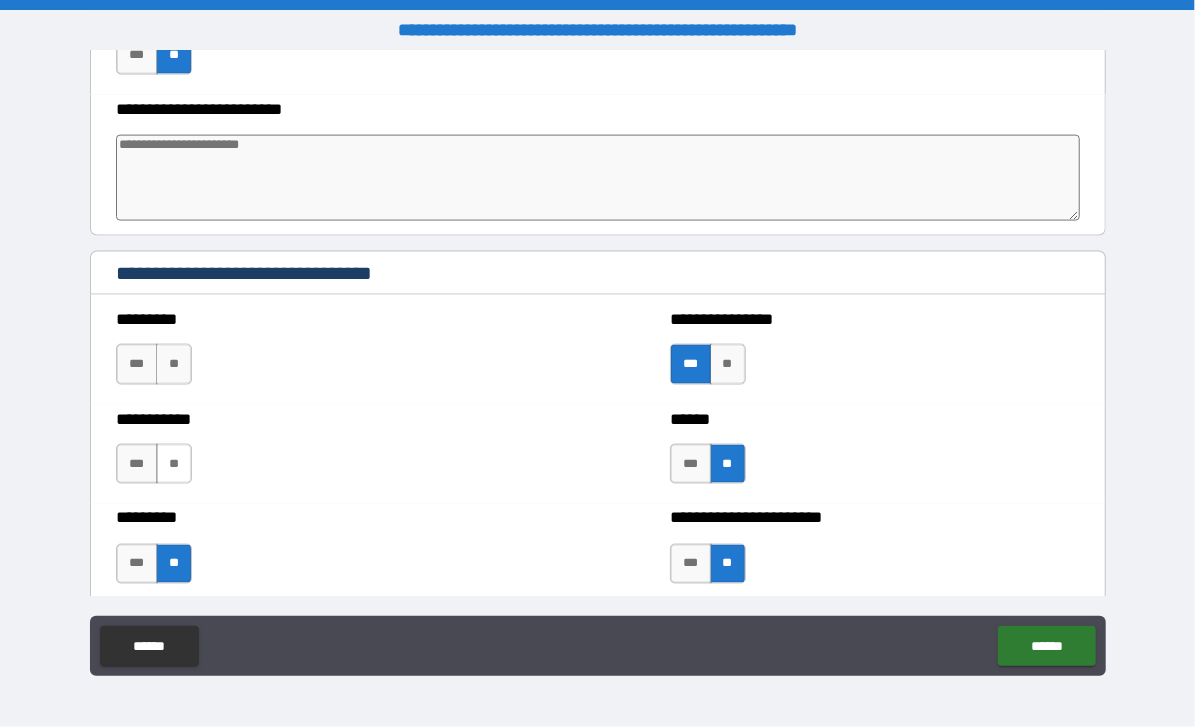 click on "**" at bounding box center [174, 464] 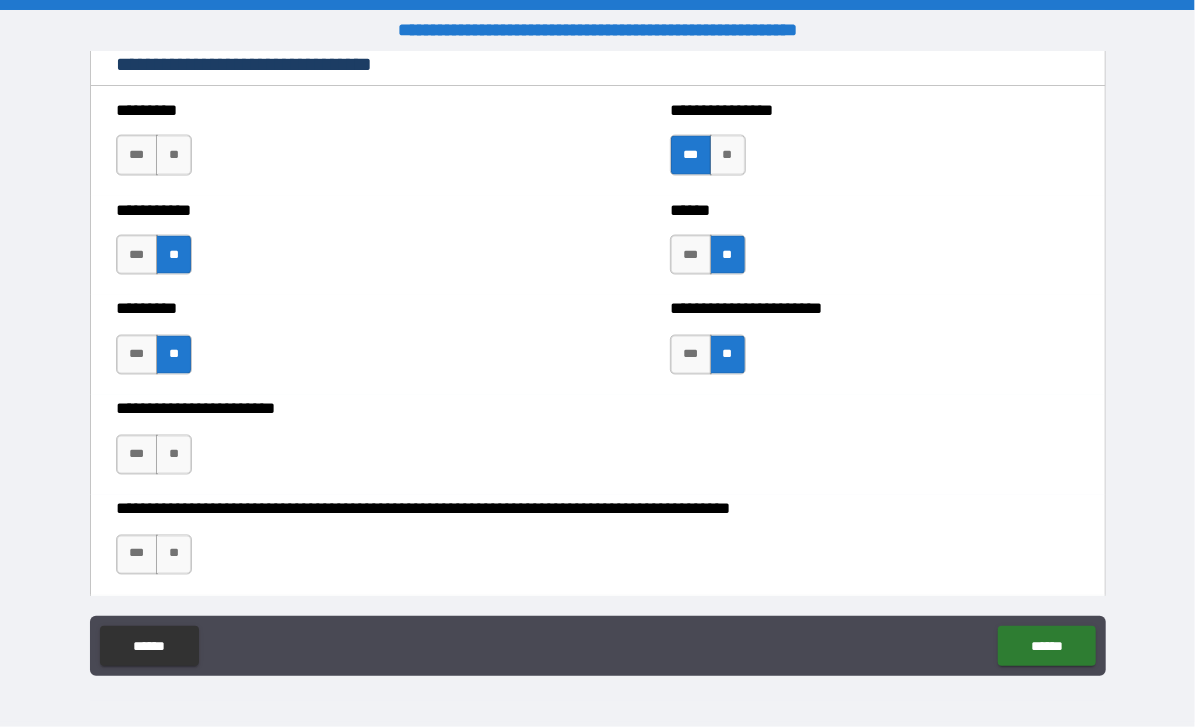 scroll, scrollTop: 5120, scrollLeft: 0, axis: vertical 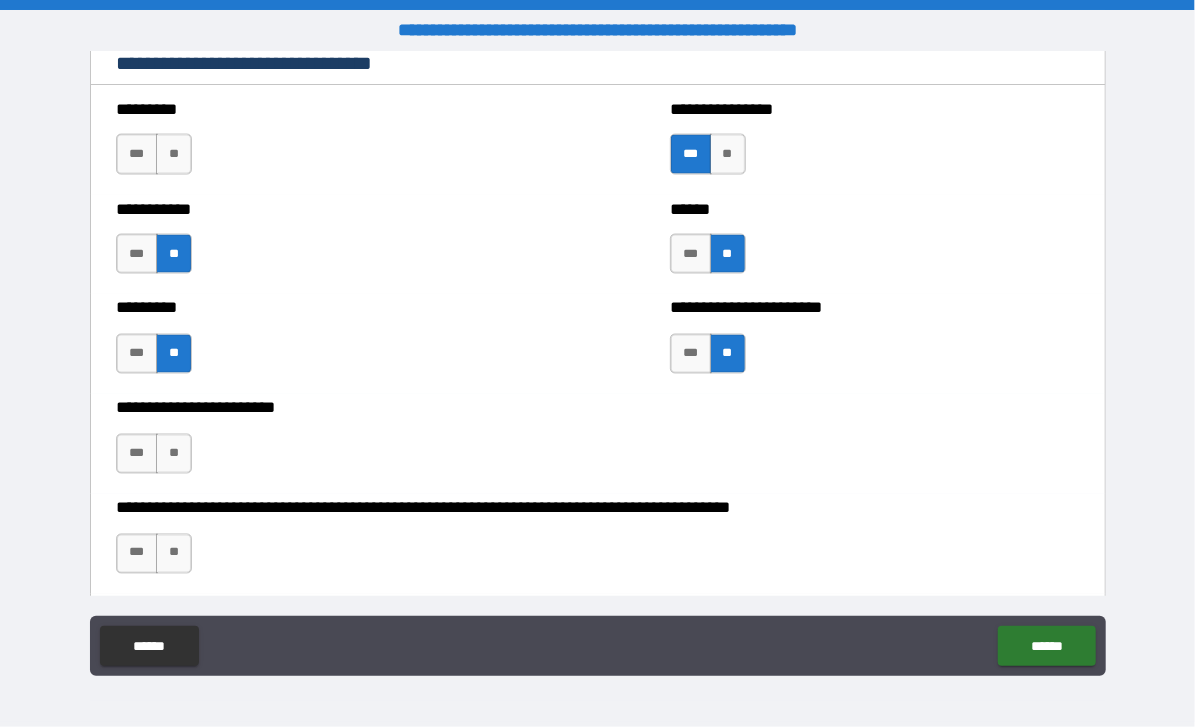 click on "**" at bounding box center [174, 454] 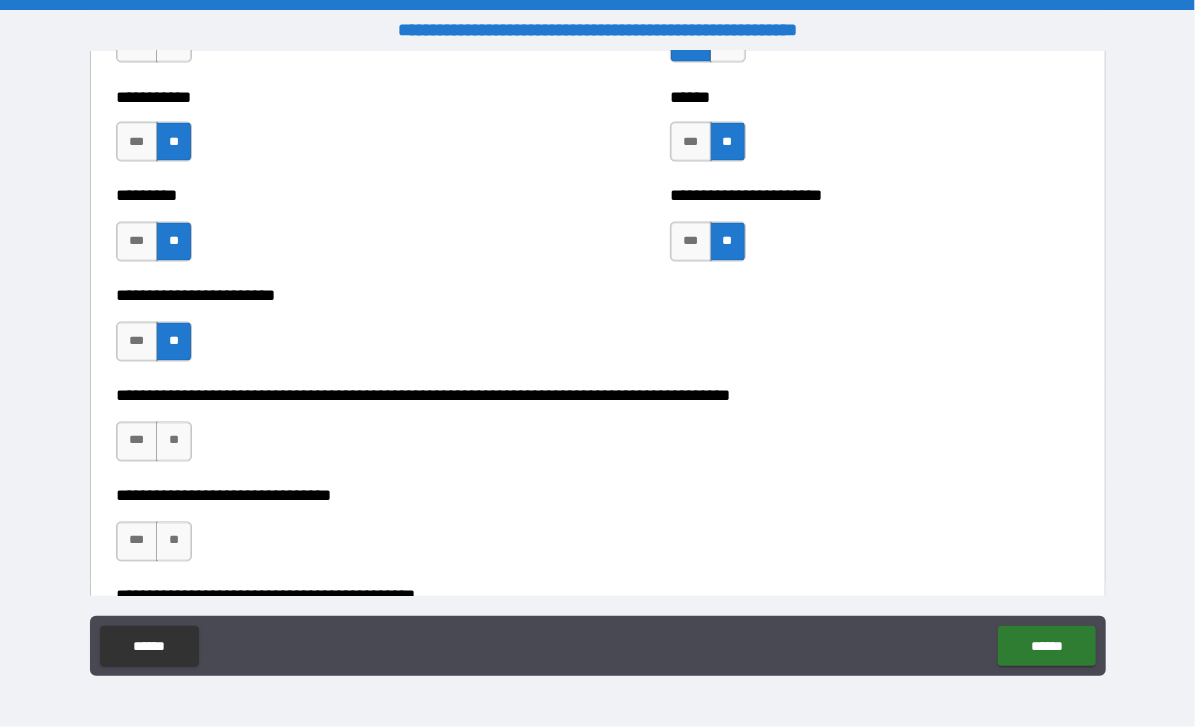 scroll, scrollTop: 5233, scrollLeft: 0, axis: vertical 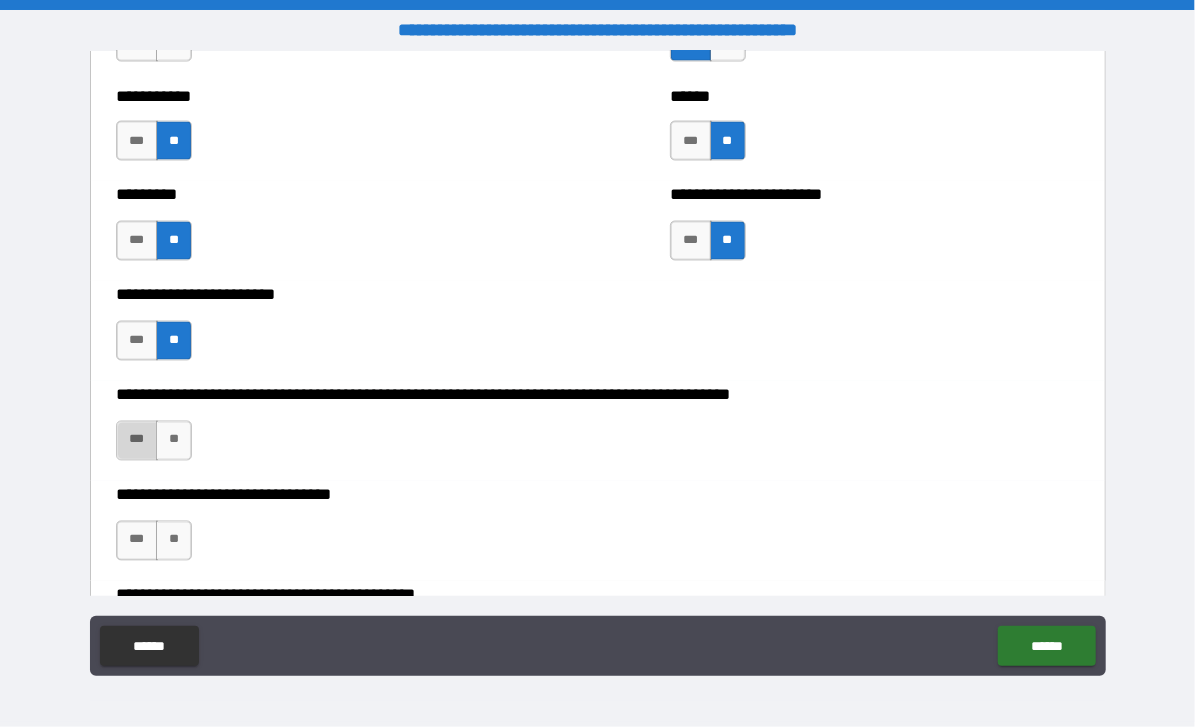 click on "***" at bounding box center [137, 441] 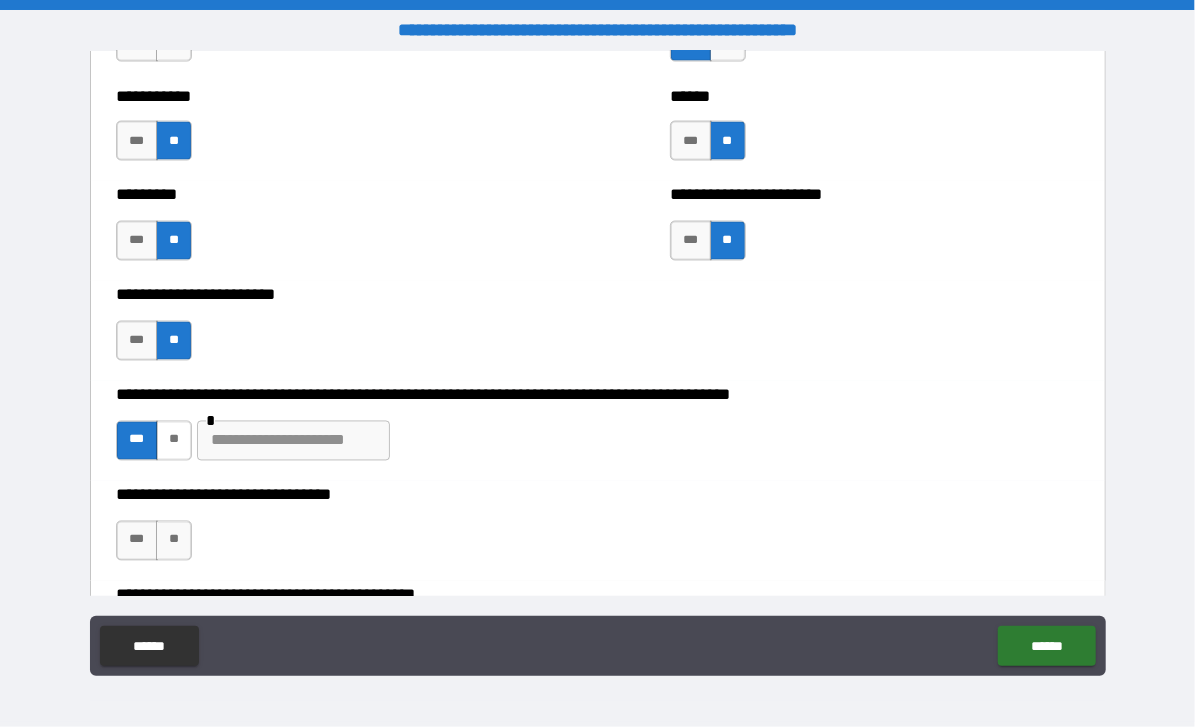 click on "**" at bounding box center (174, 441) 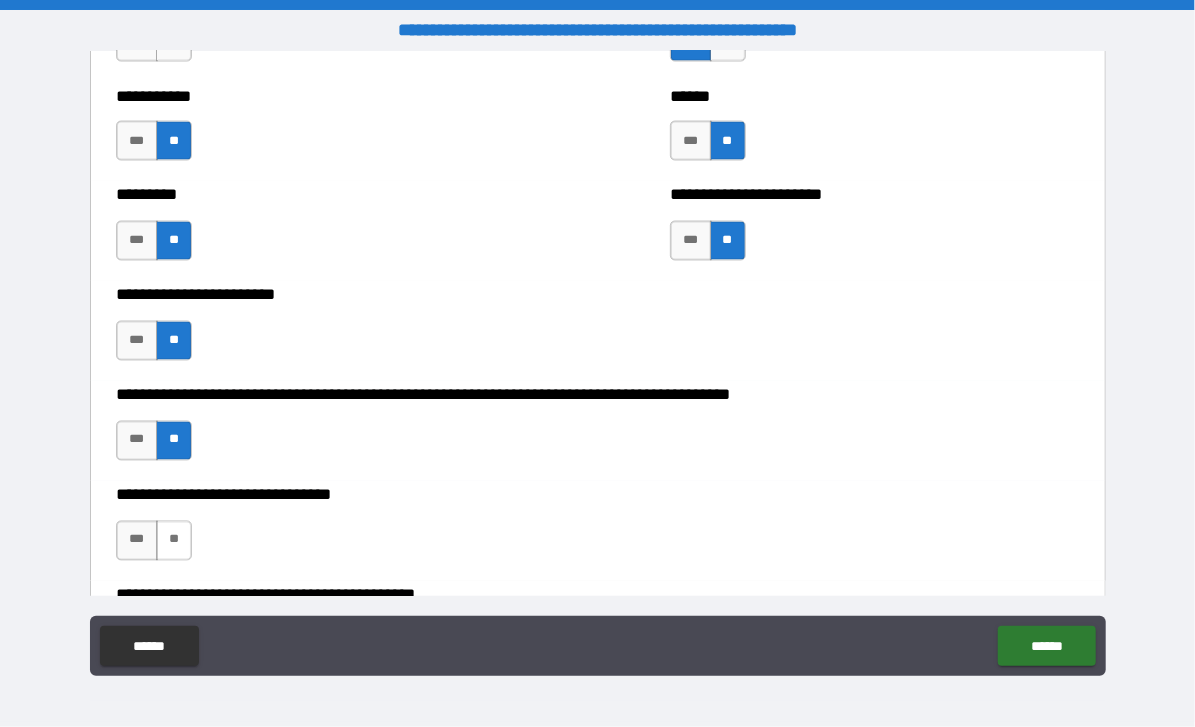 click on "**" at bounding box center [174, 541] 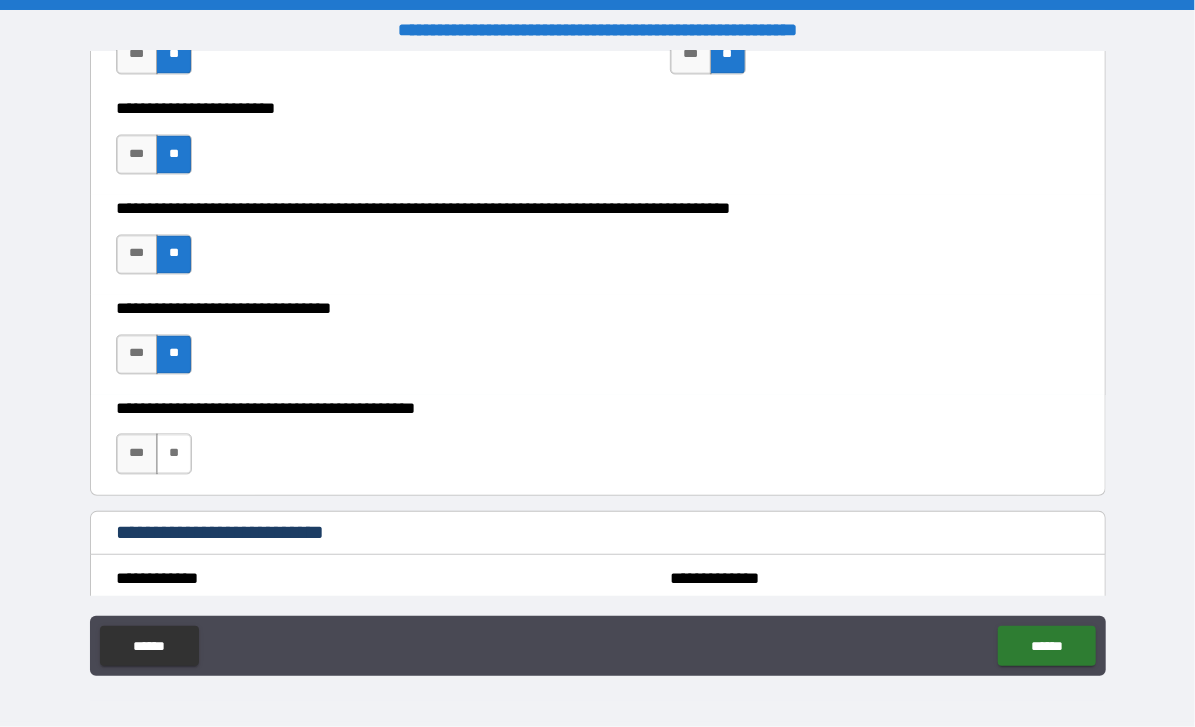click on "**" at bounding box center (174, 454) 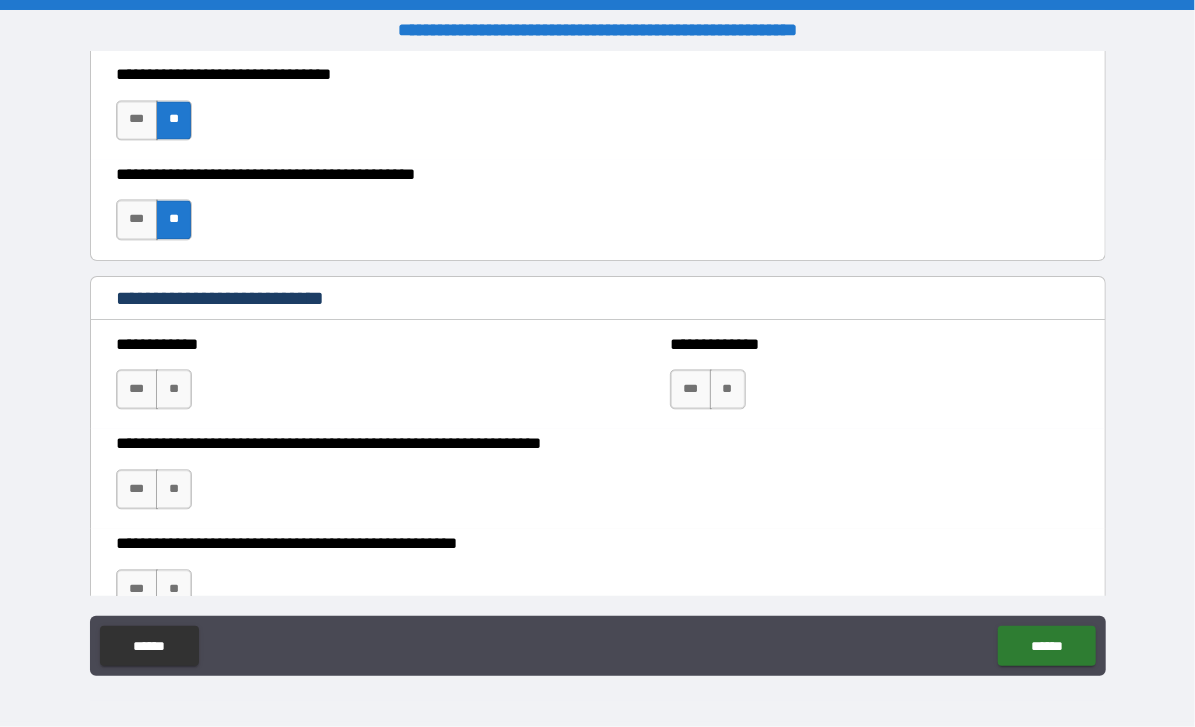 scroll, scrollTop: 5656, scrollLeft: 0, axis: vertical 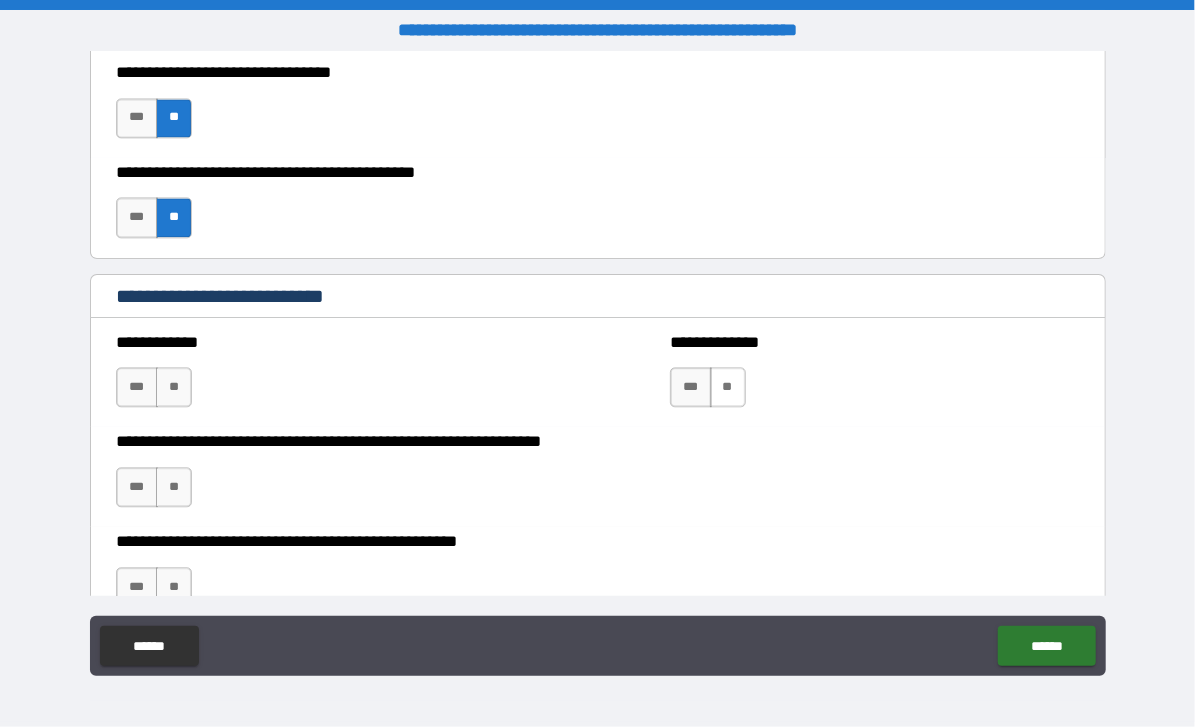click on "**" at bounding box center [728, 387] 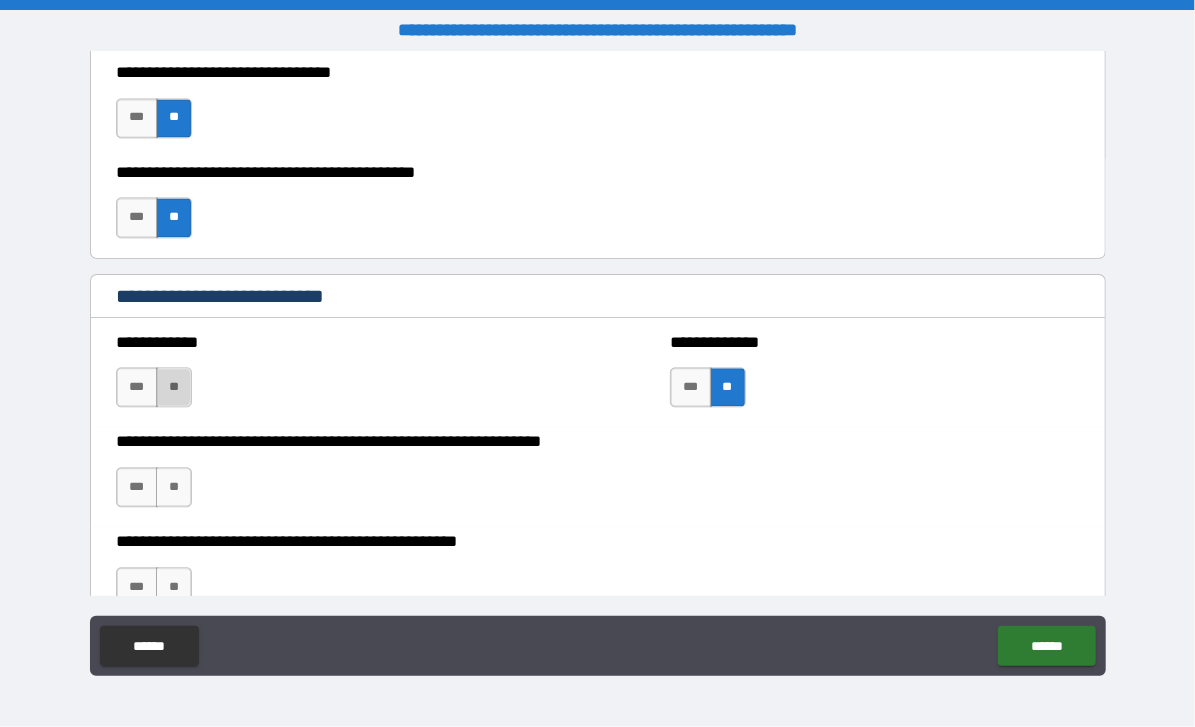 click on "**" at bounding box center [174, 387] 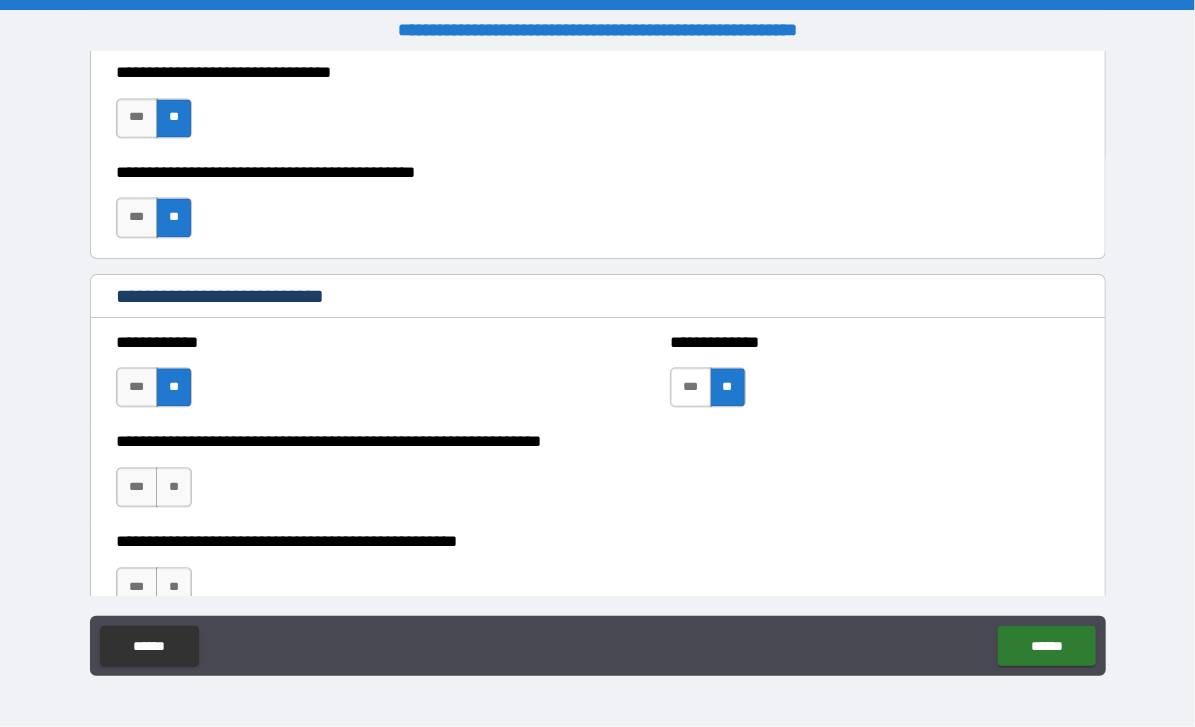 click on "***" at bounding box center (691, 387) 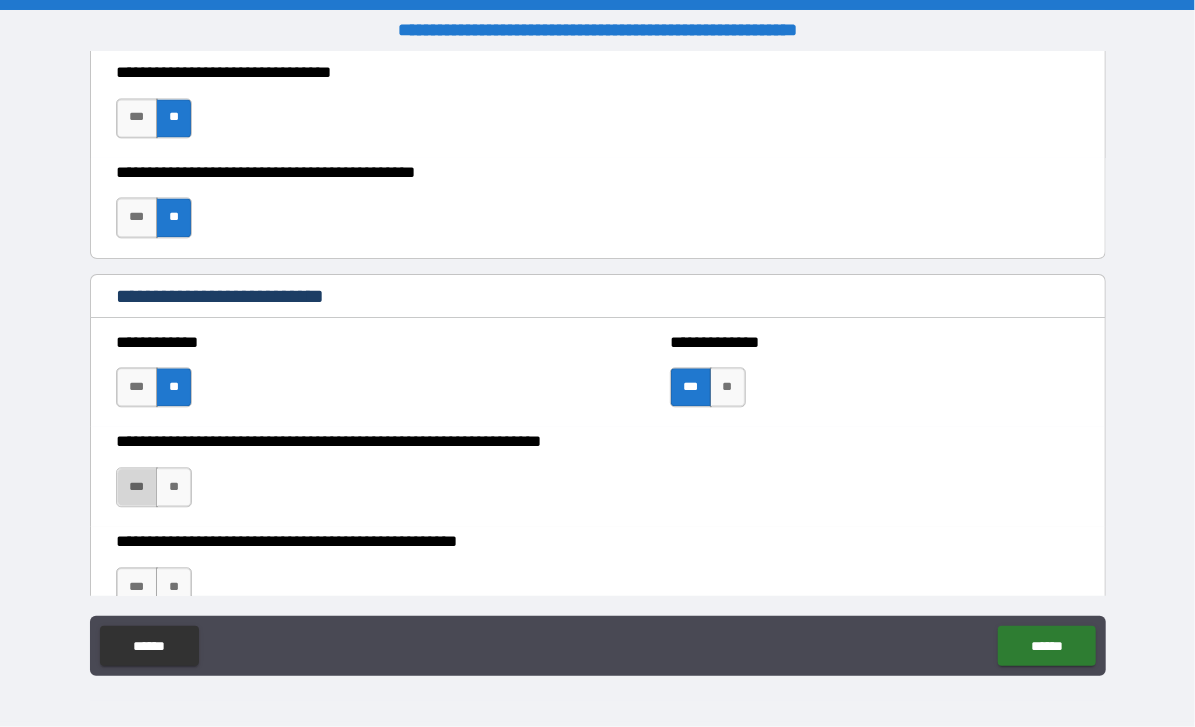 click on "***" at bounding box center (137, 487) 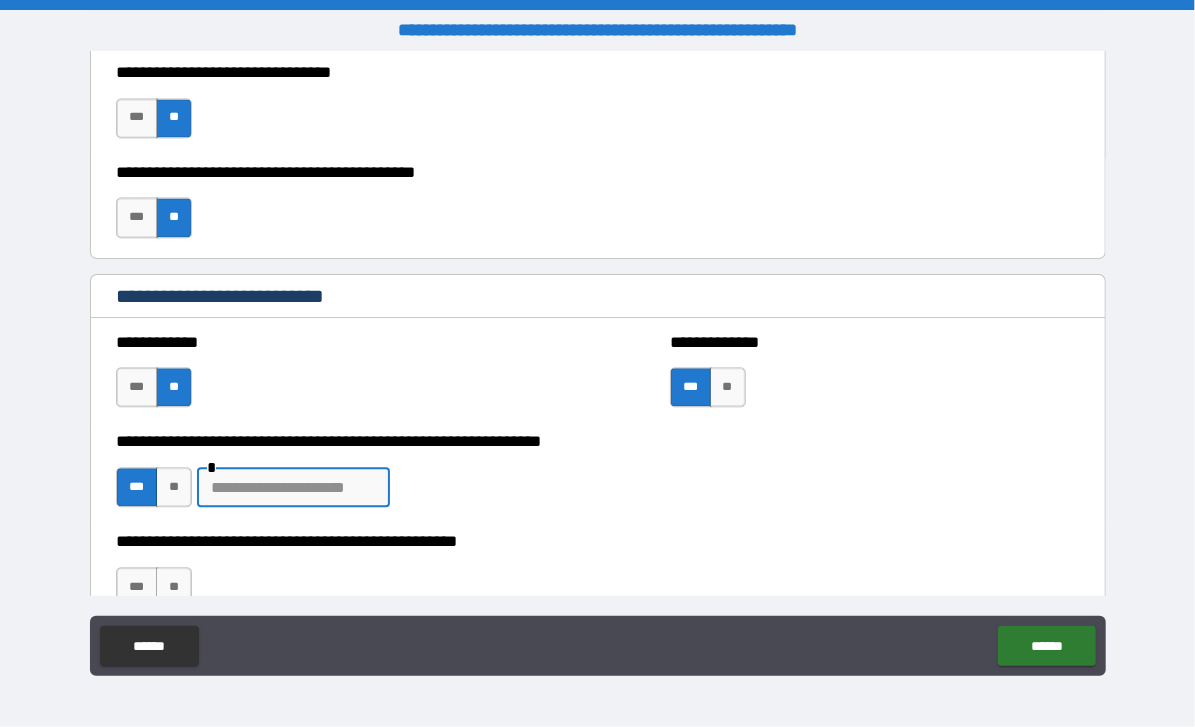 click at bounding box center [293, 487] 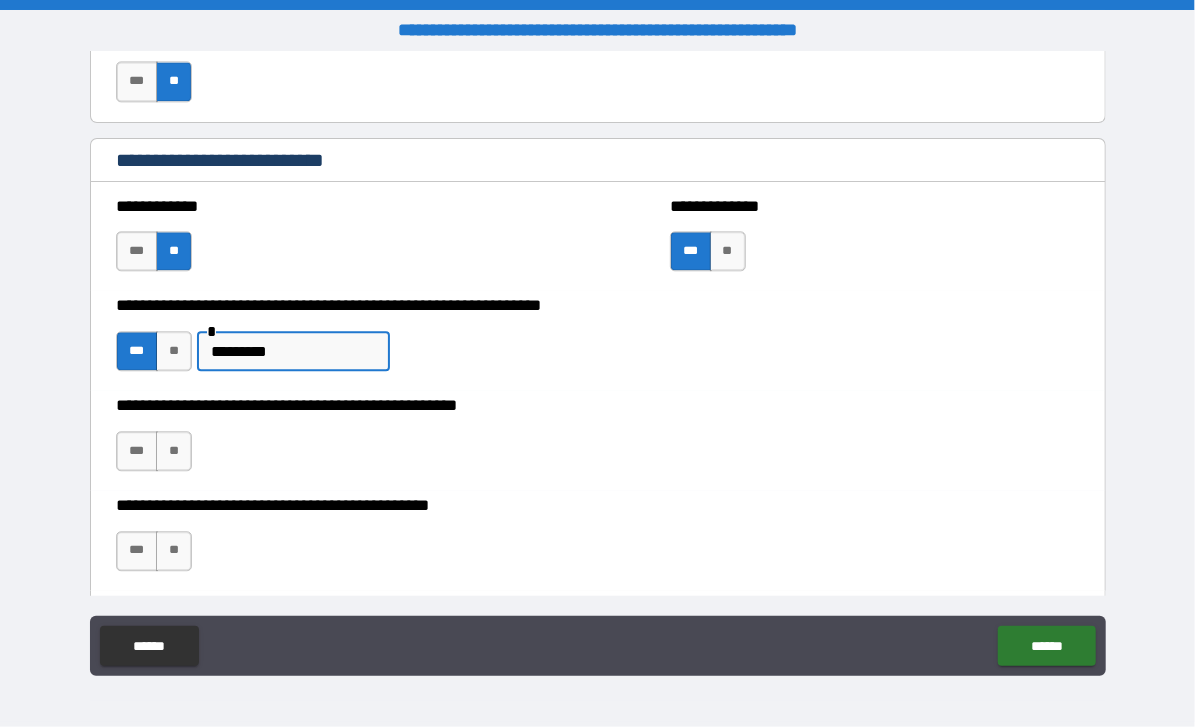 scroll, scrollTop: 5794, scrollLeft: 0, axis: vertical 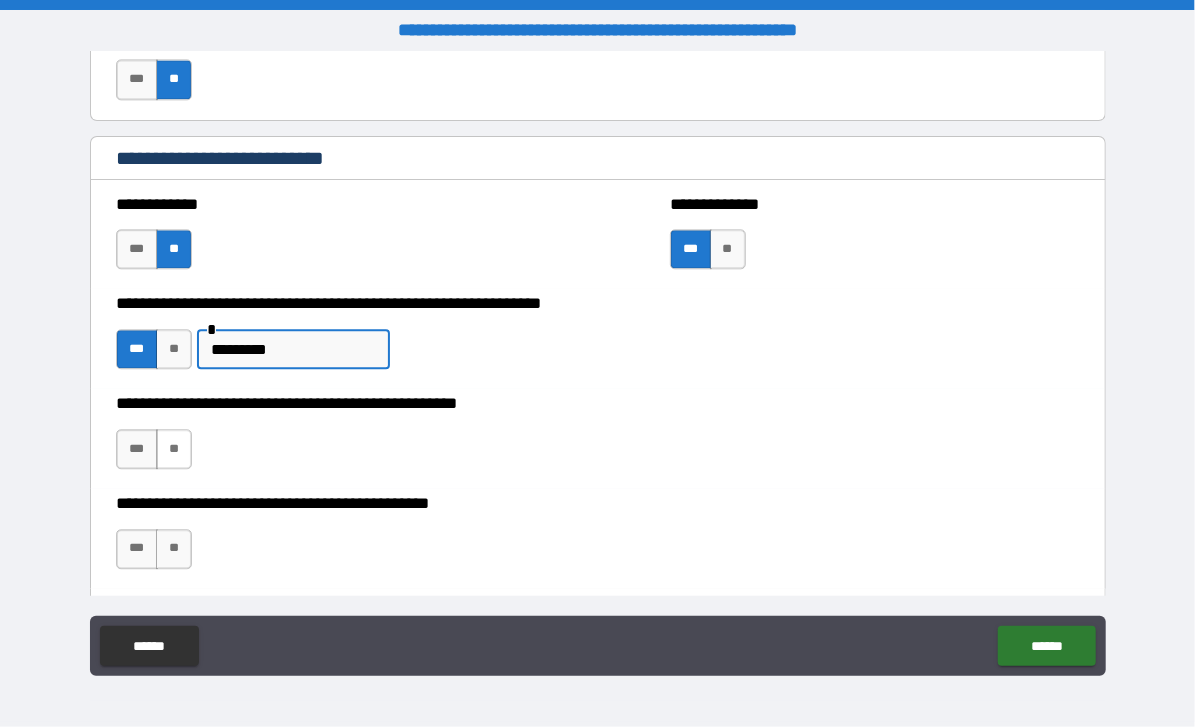 click on "**" at bounding box center [174, 449] 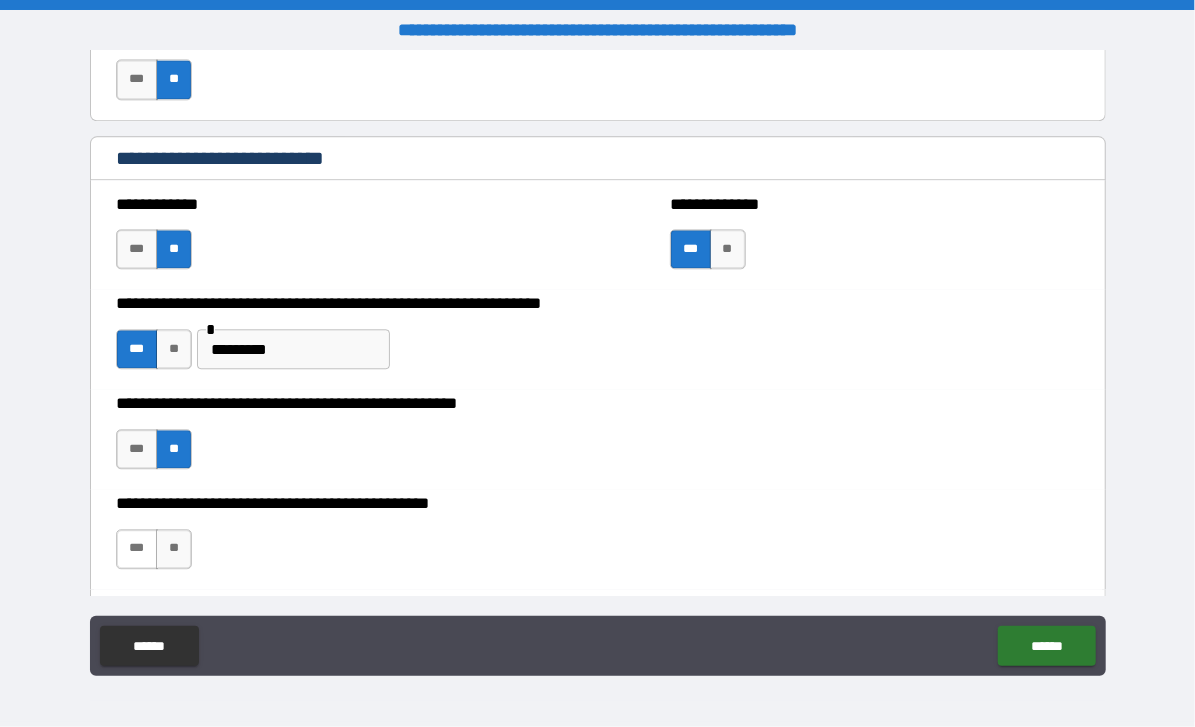 click on "***" at bounding box center (137, 549) 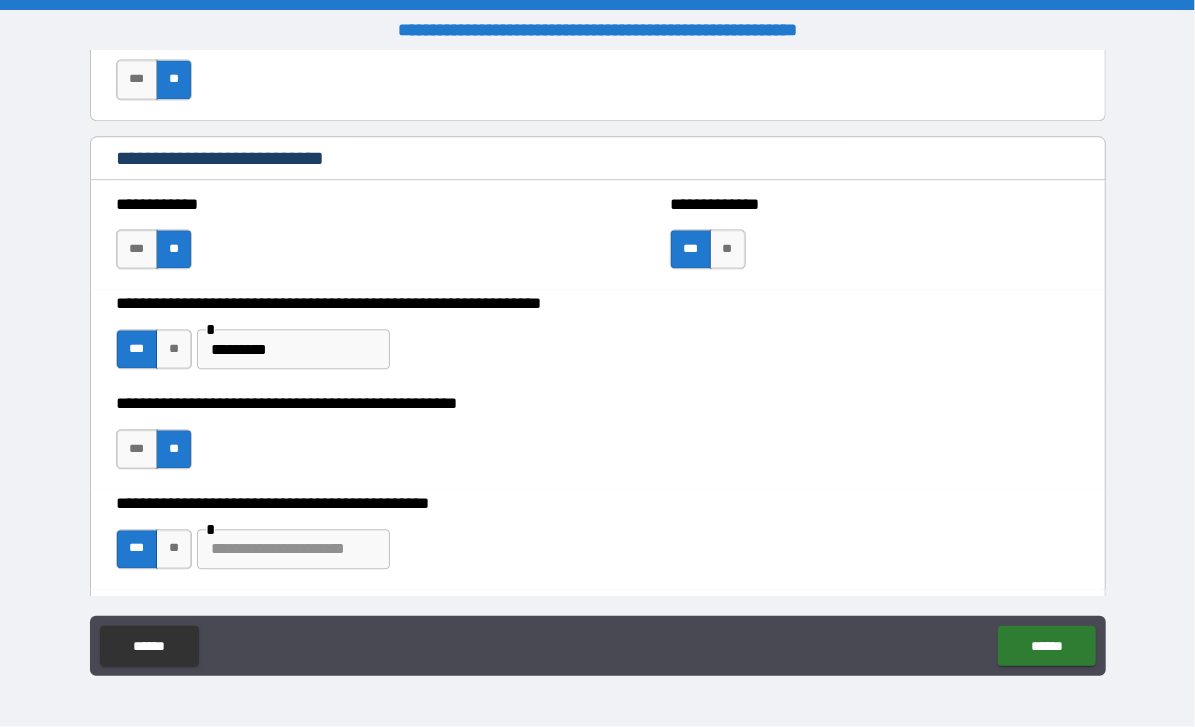 scroll, scrollTop: 5967, scrollLeft: 0, axis: vertical 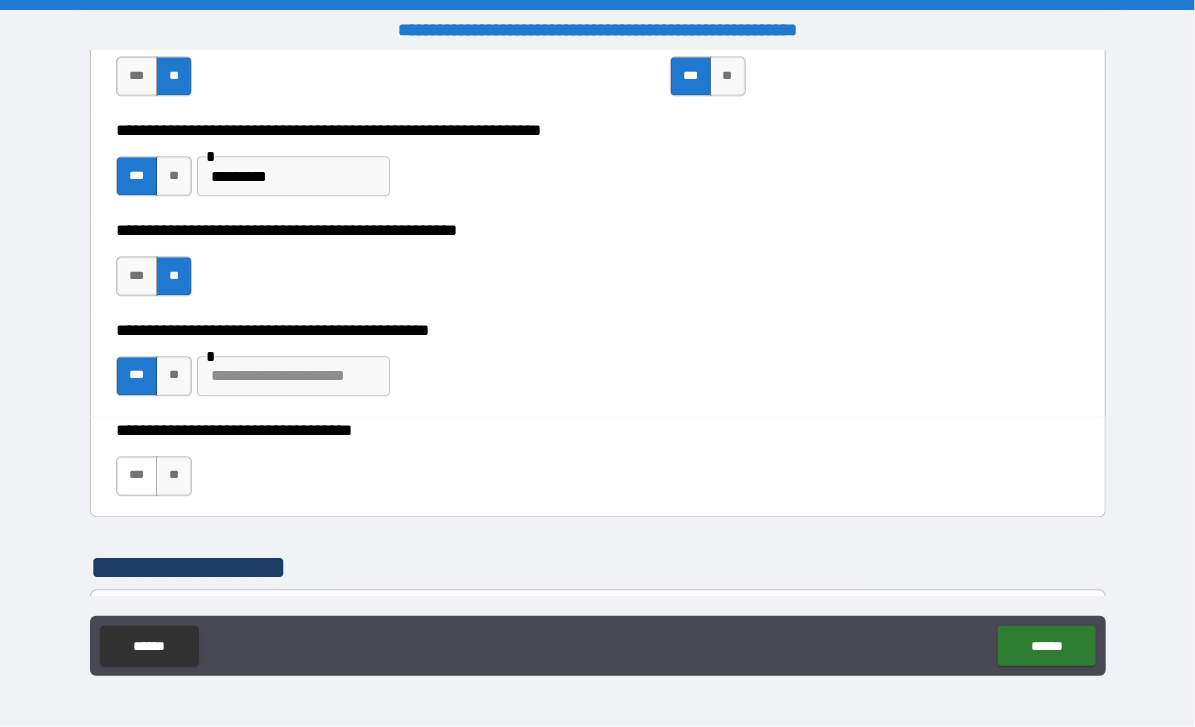 click on "***" at bounding box center [137, 476] 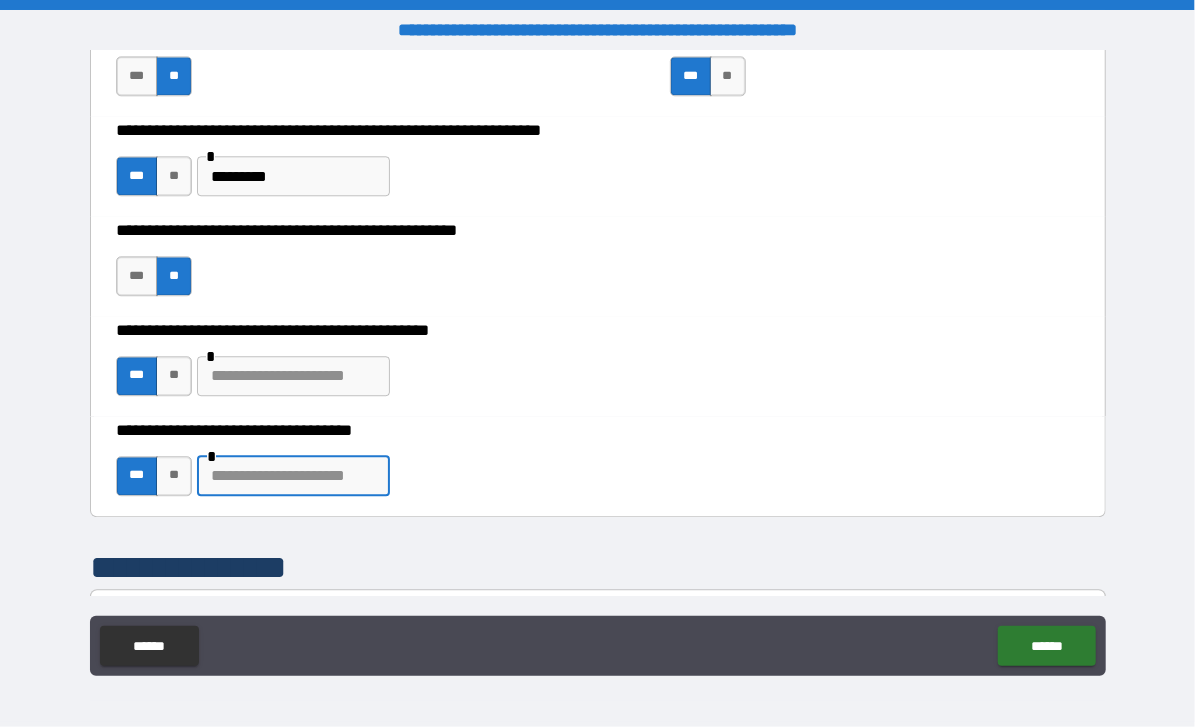 click at bounding box center (293, 476) 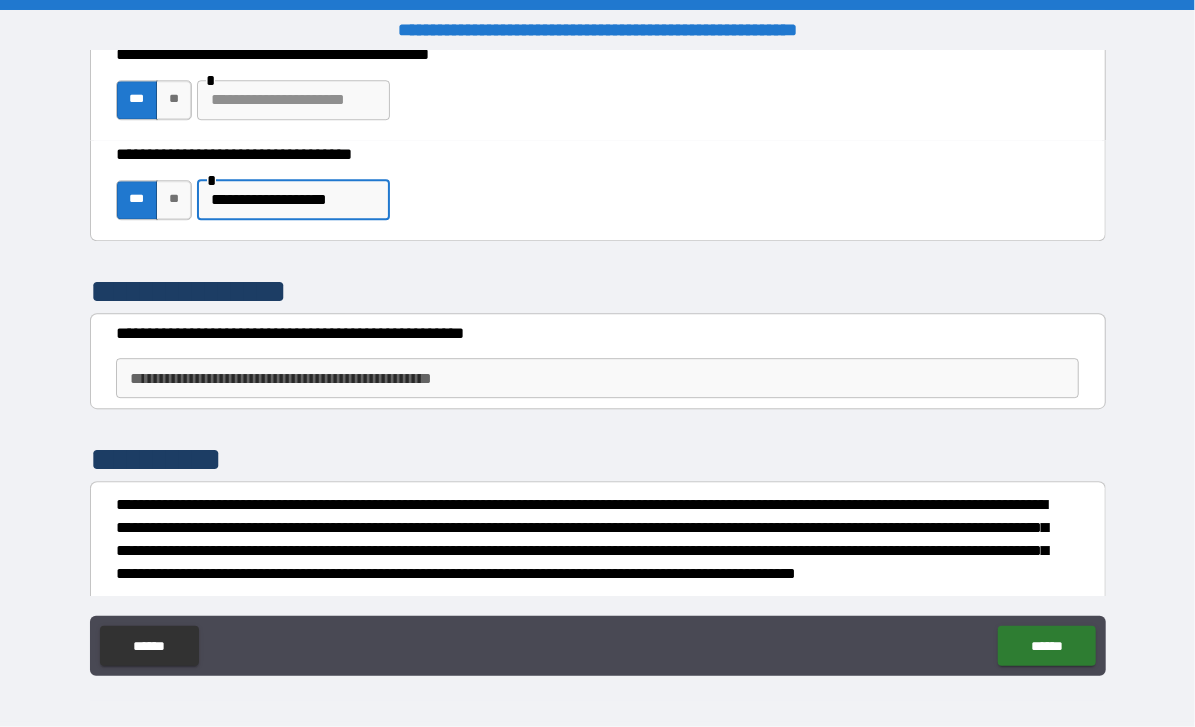 scroll, scrollTop: 6244, scrollLeft: 0, axis: vertical 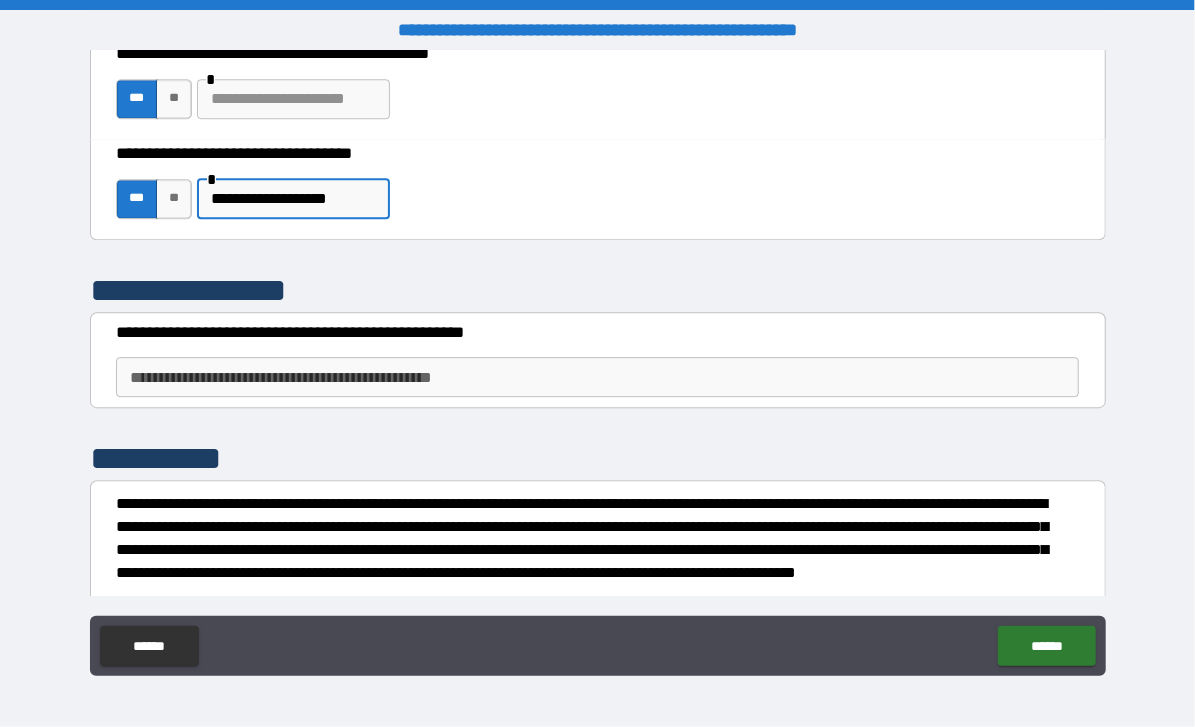 click on "**********" at bounding box center [597, 377] 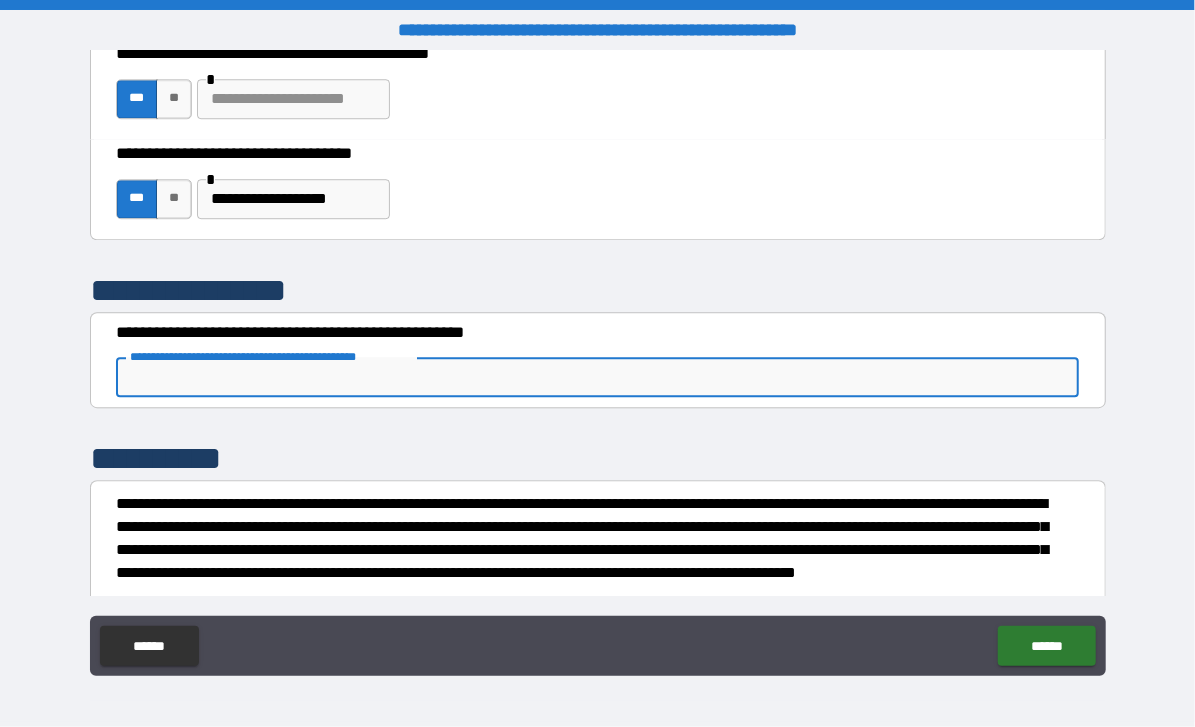 scroll, scrollTop: 6306, scrollLeft: 0, axis: vertical 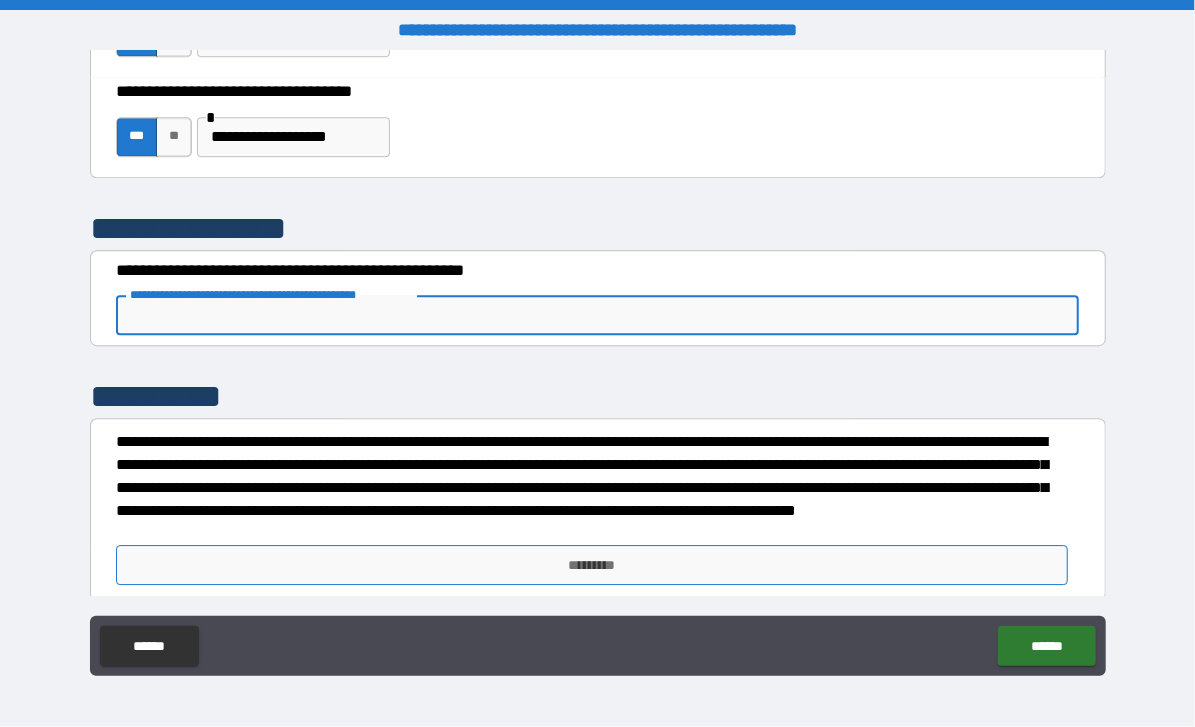 click on "*********" at bounding box center (592, 565) 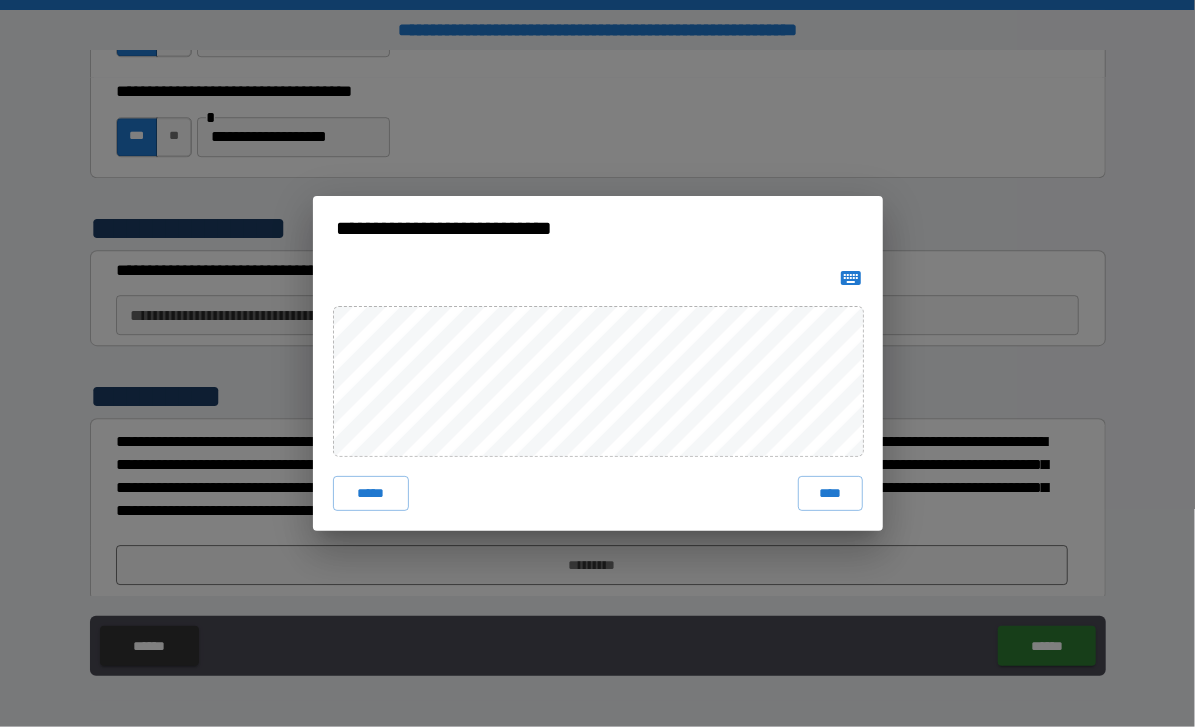 click 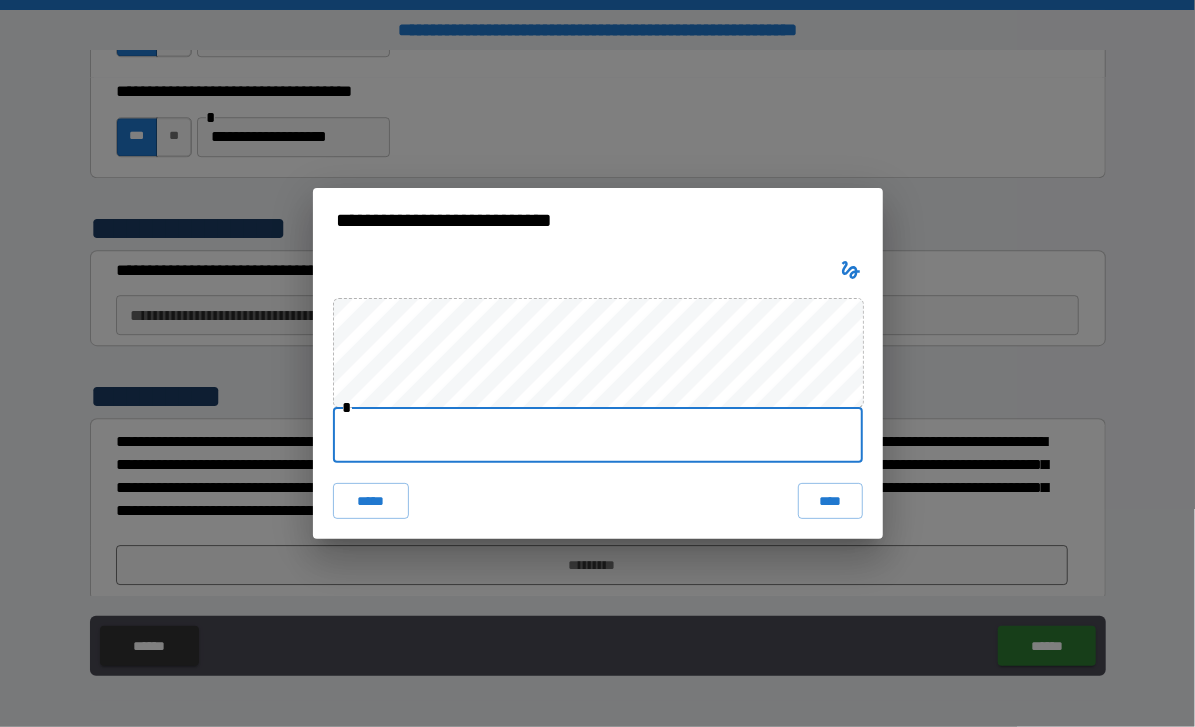 click at bounding box center (598, 435) 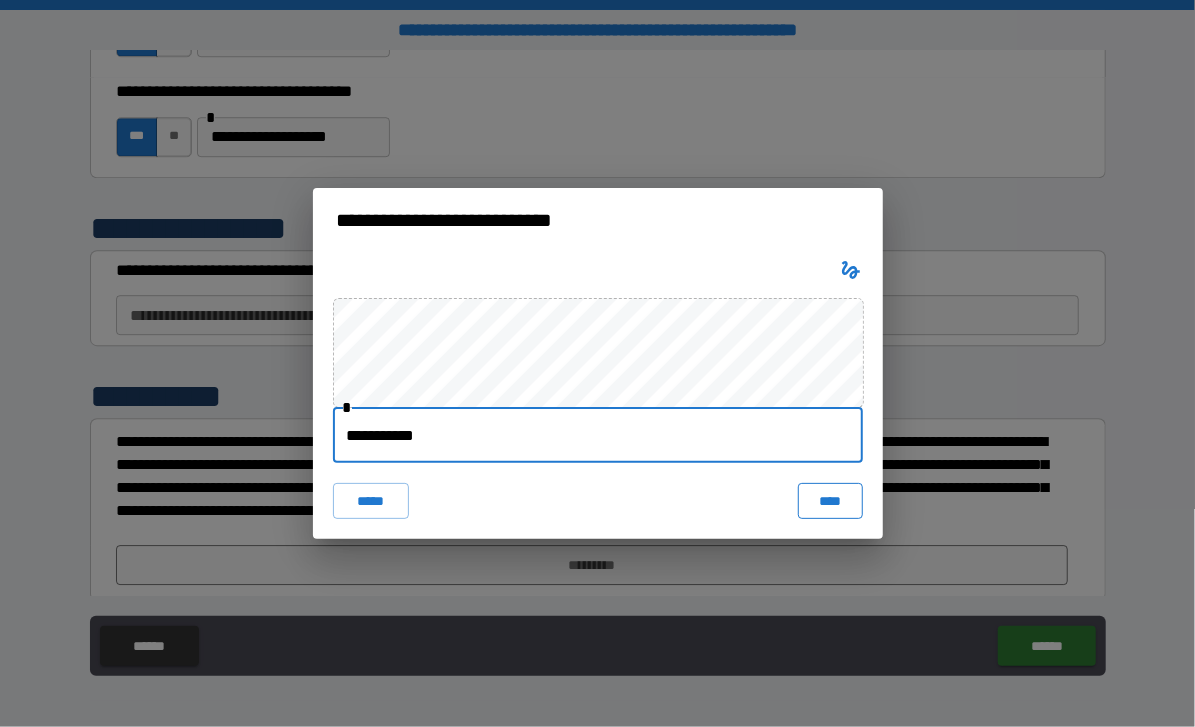 click on "****" at bounding box center (830, 501) 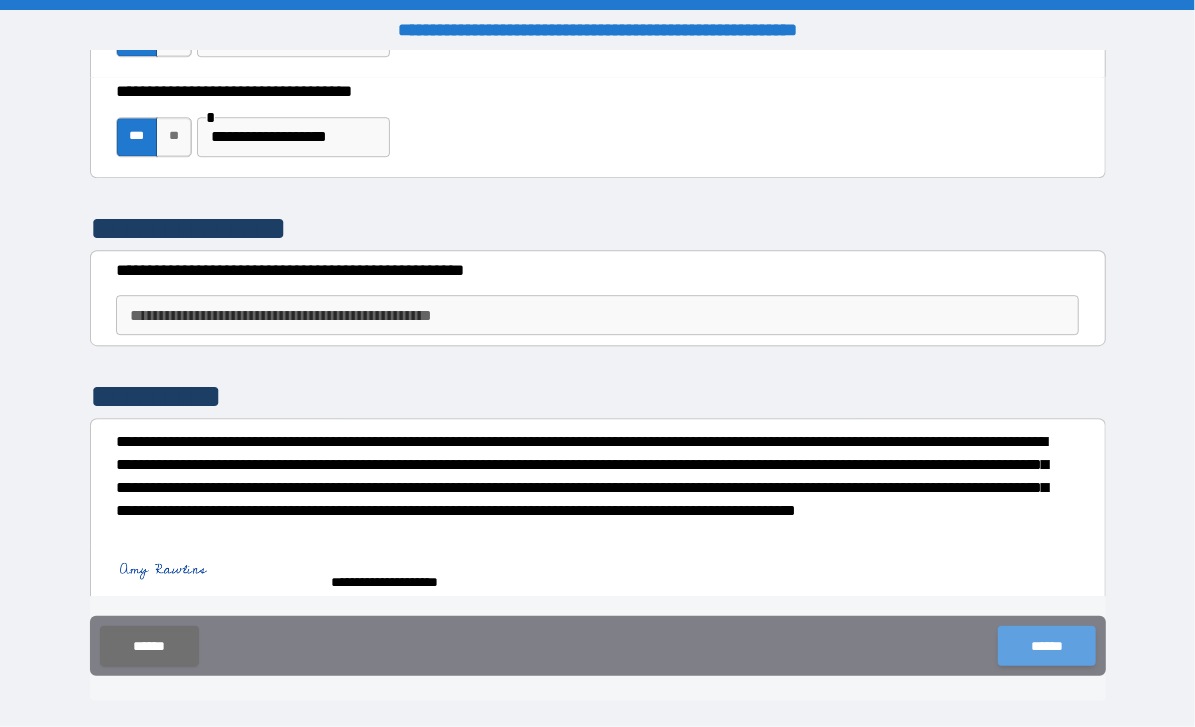 click on "******" at bounding box center [1046, 646] 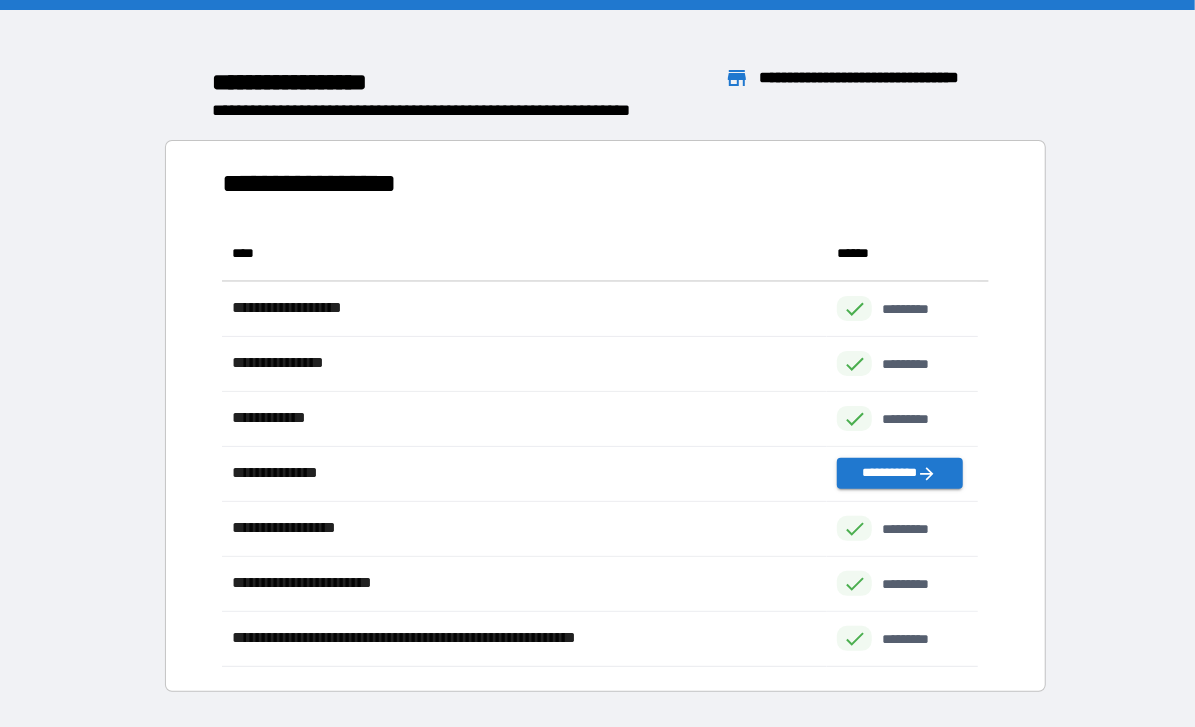 scroll, scrollTop: 16, scrollLeft: 16, axis: both 